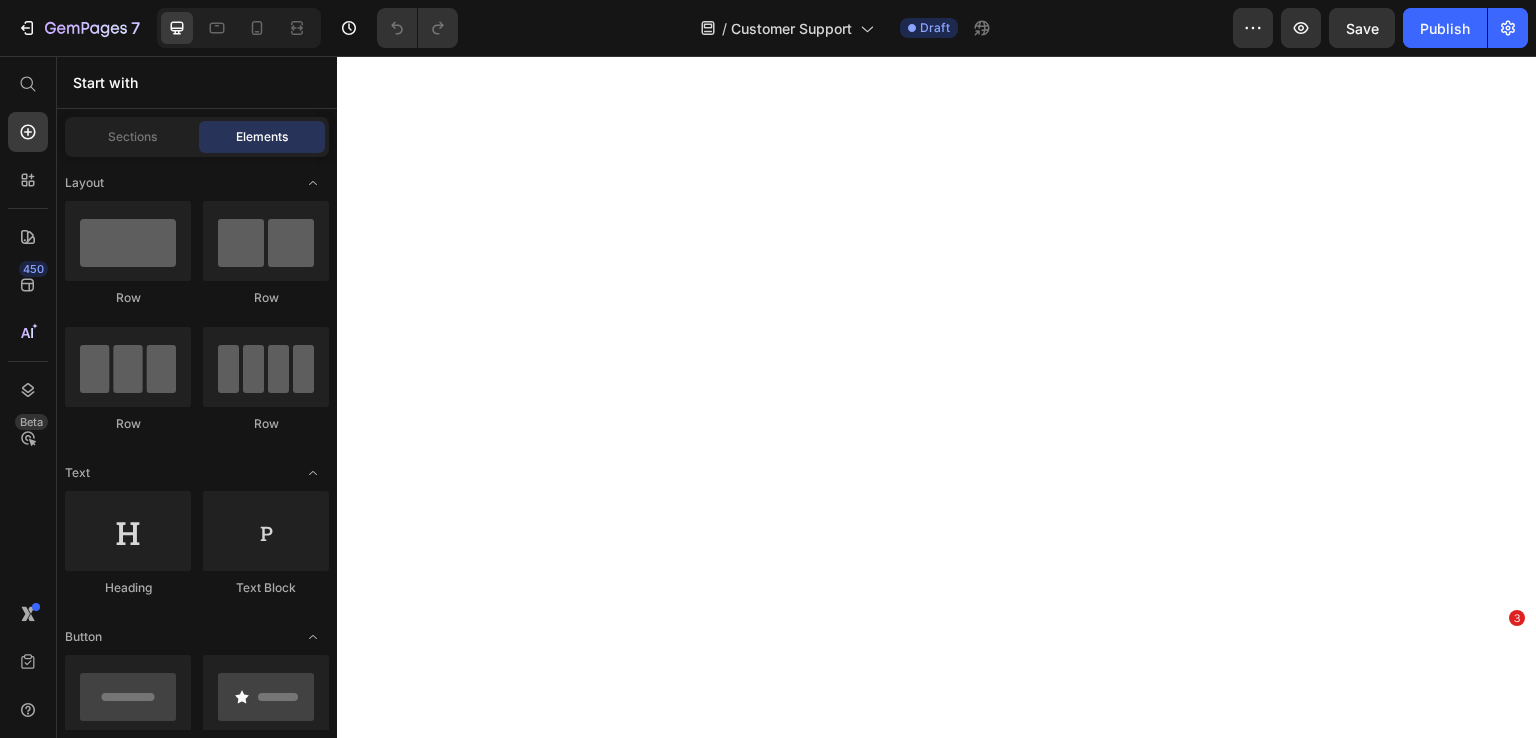 scroll, scrollTop: 0, scrollLeft: 0, axis: both 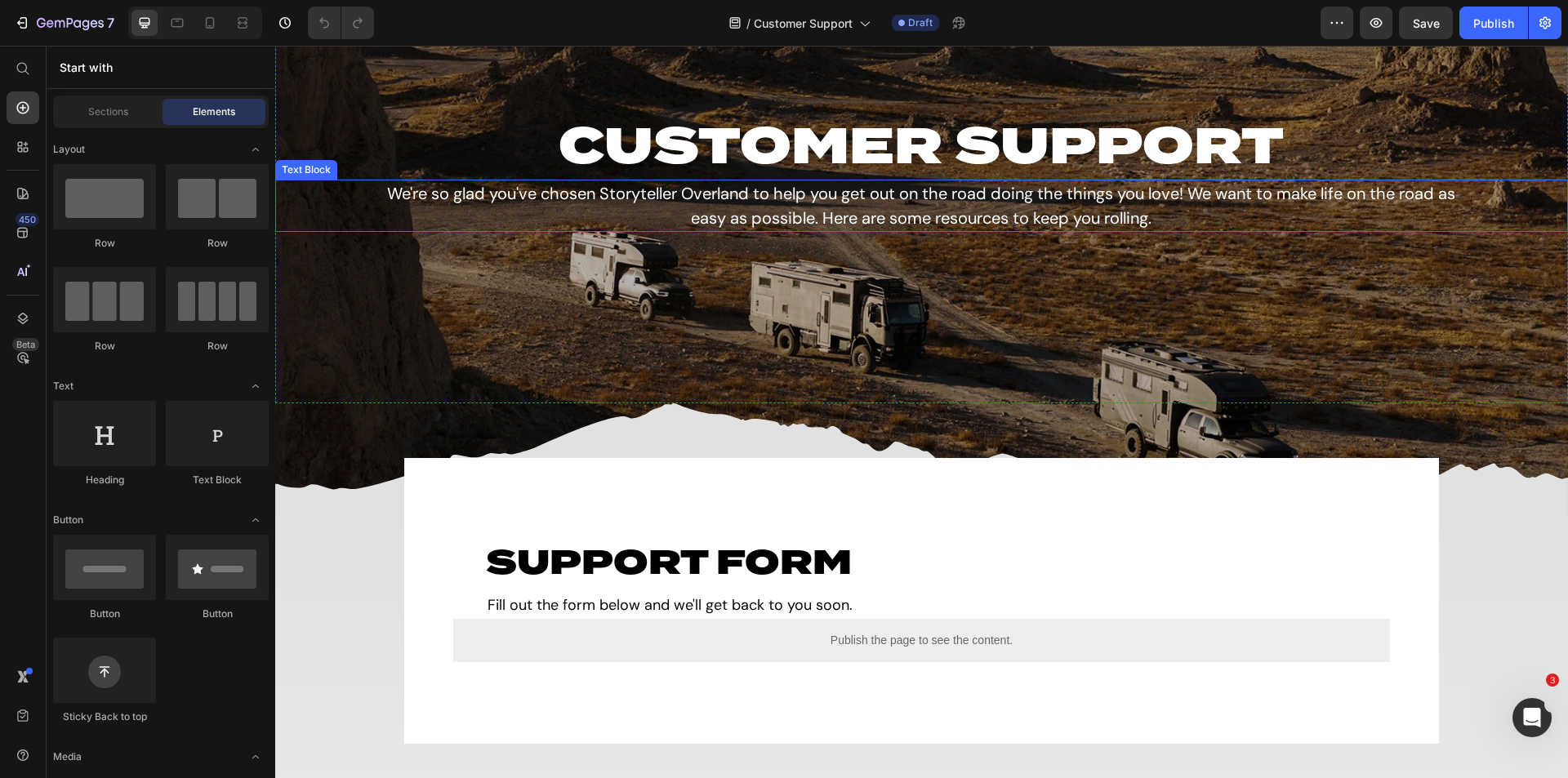 click on "We're so glad you've chosen Storyteller Overland to help you get out on the road doing the things you love! We want to make life on the road as easy as possible. Here are some resources to keep you rolling." at bounding box center (922, 206) 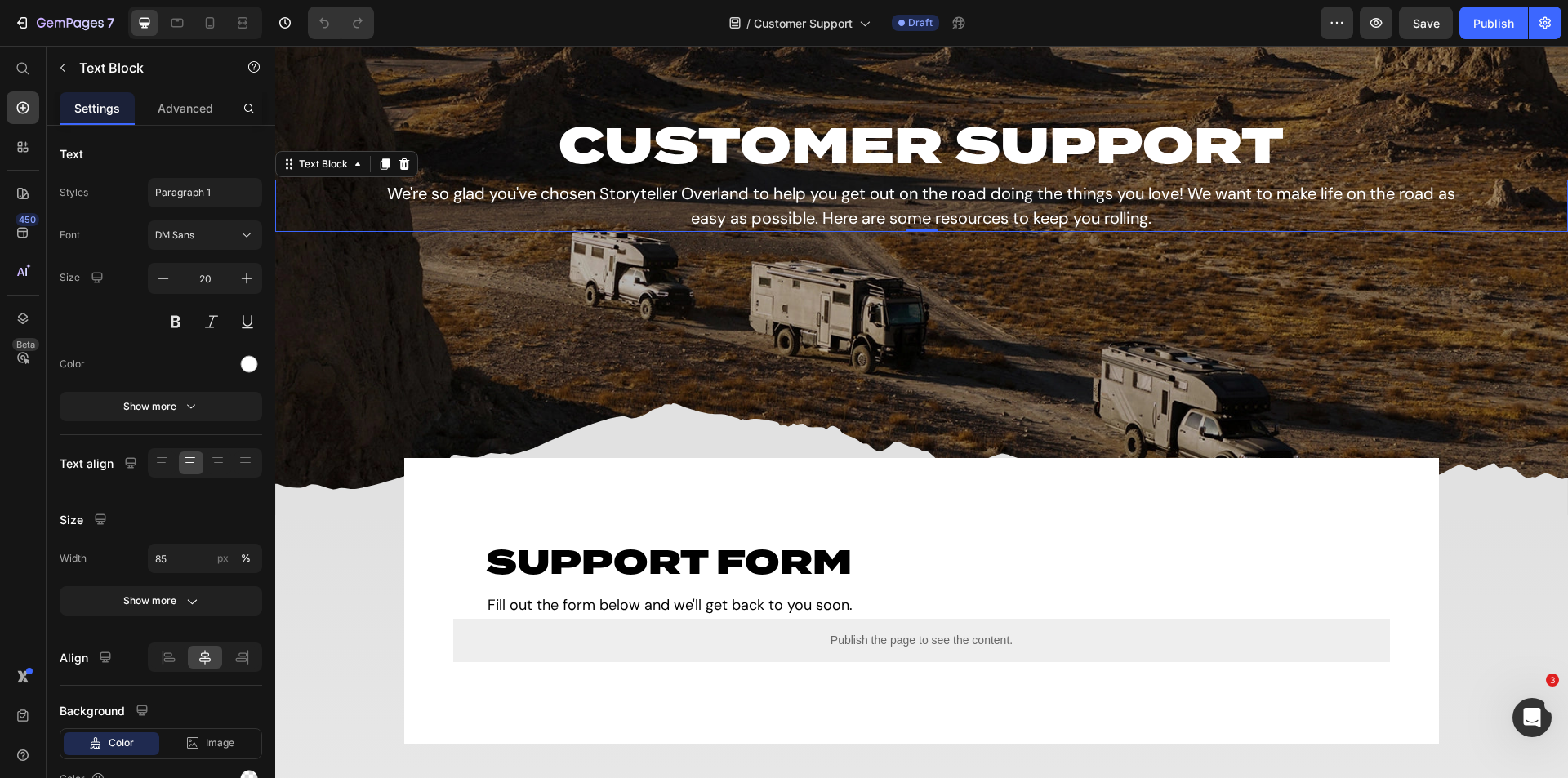 click on "We're so glad you've chosen Storyteller Overland to help you get out on the road doing the things you love! We want to make life on the road as easy as possible. Here are some resources to keep you rolling." at bounding box center [922, 206] 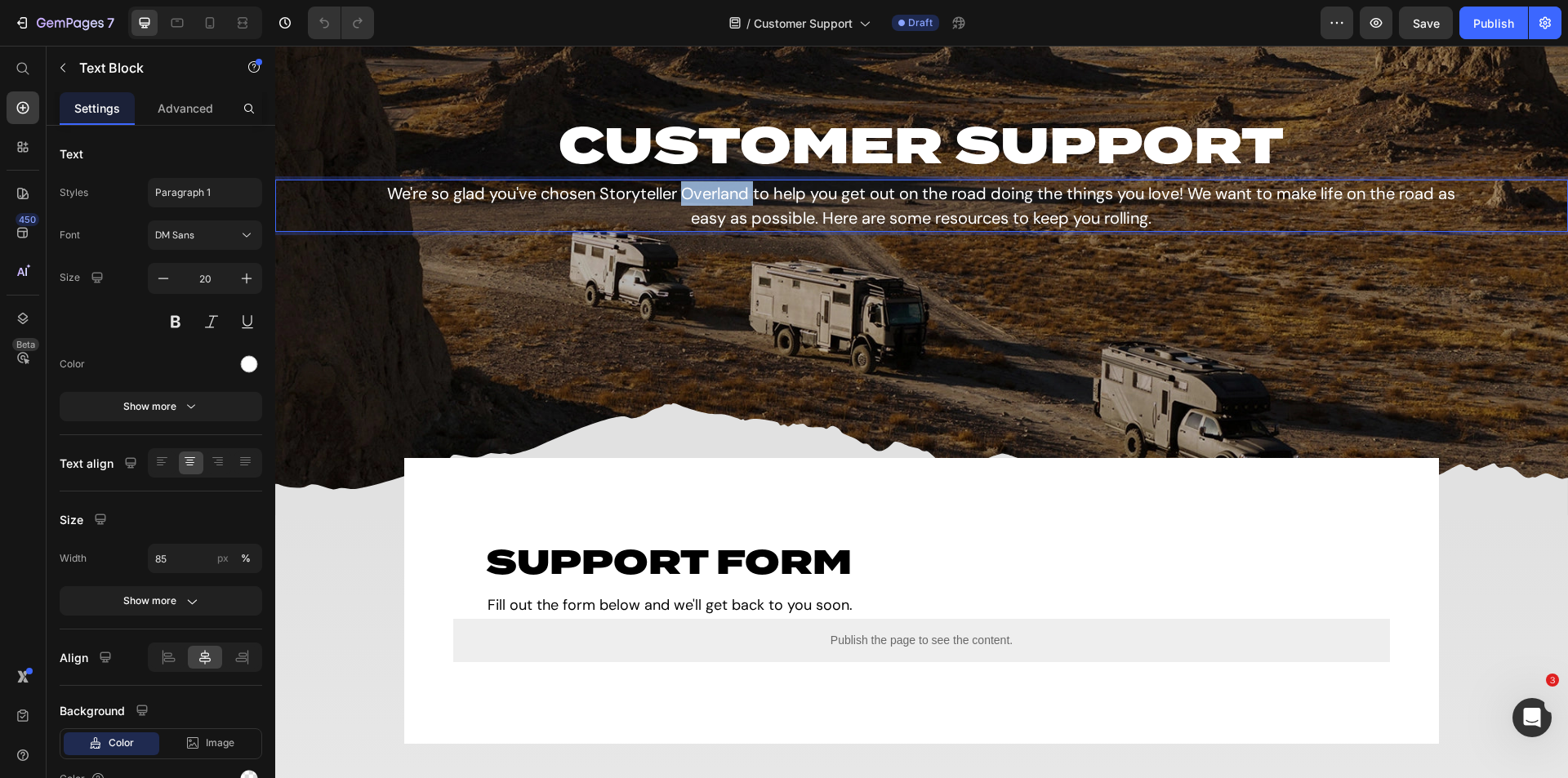 click on "We're so glad you've chosen Storyteller Overland to help you get out on the road doing the things you love! We want to make life on the road as easy as possible. Here are some resources to keep you rolling." at bounding box center (922, 206) 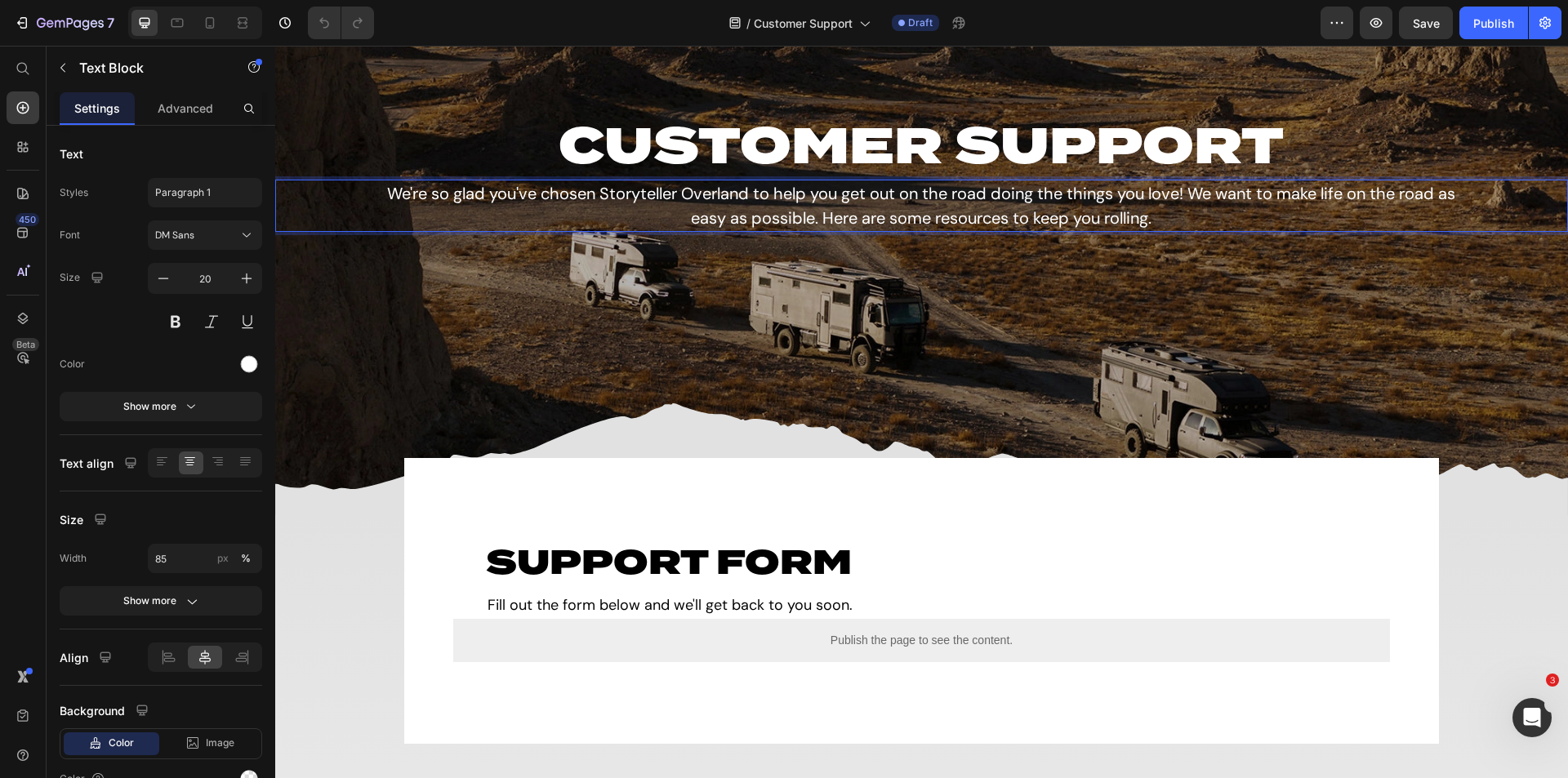 click on "We're so glad you've chosen Storyteller Overland to help you get out on the road doing the things you love! We want to make life on the road as easy as possible. Here are some resources to keep you rolling." at bounding box center (922, 206) 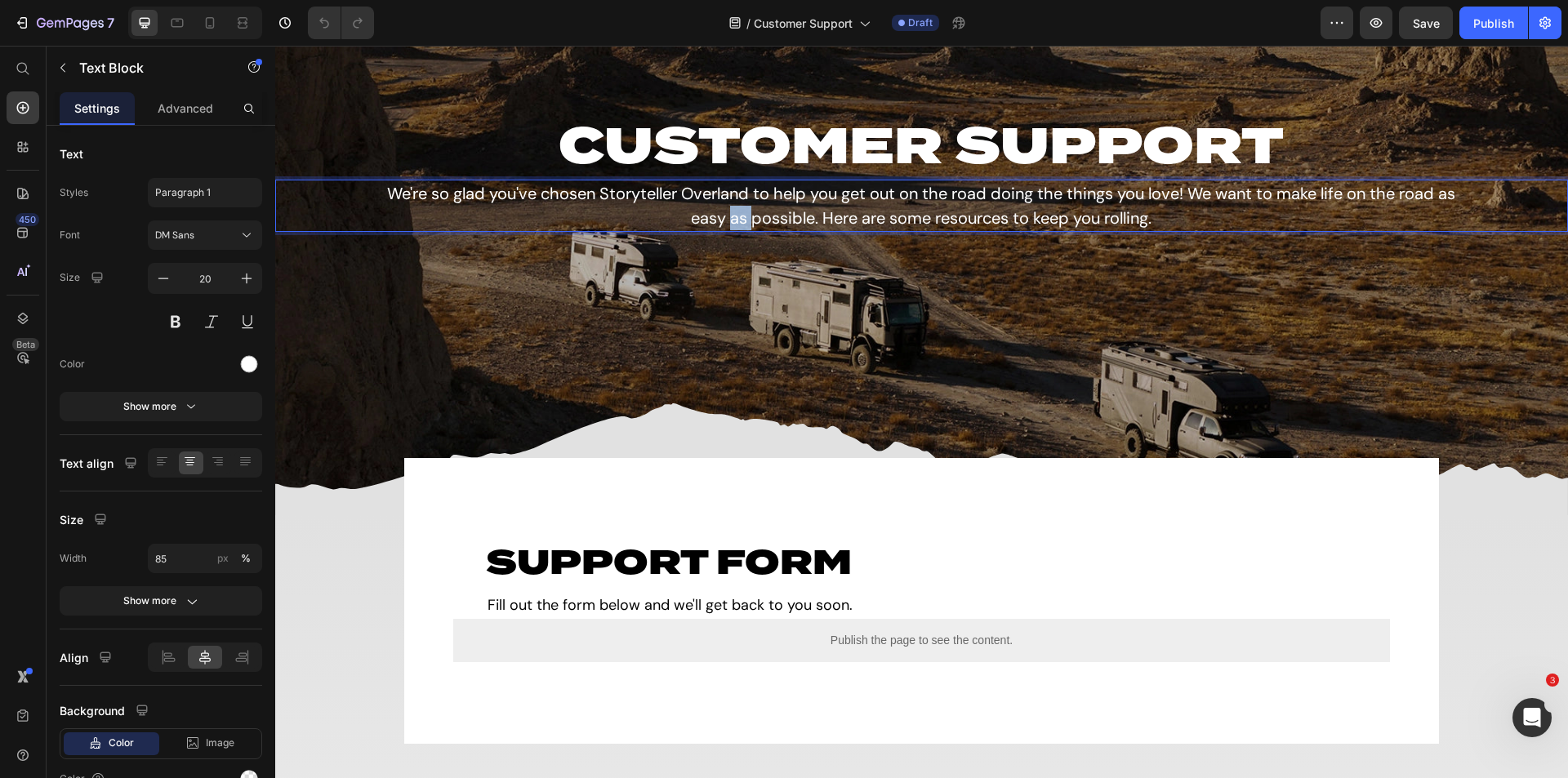 click on "We're so glad you've chosen Storyteller Overland to help you get out on the road doing the things you love! We want to make life on the road as easy as possible. Here are some resources to keep you rolling." at bounding box center (922, 206) 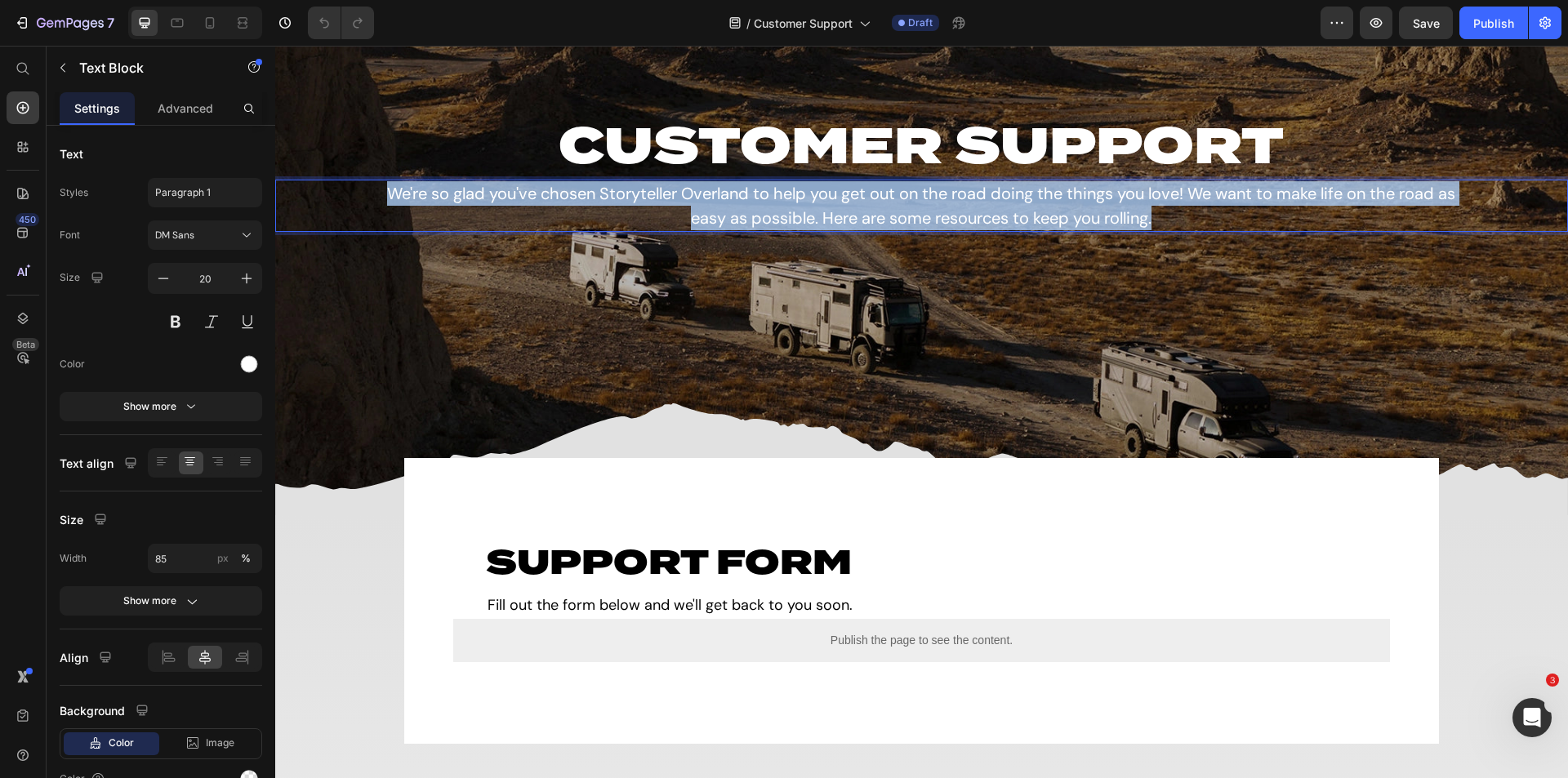 click on "We're so glad you've chosen Storyteller Overland to help you get out on the road doing the things you love! We want to make life on the road as easy as possible. Here are some resources to keep you rolling." at bounding box center [922, 206] 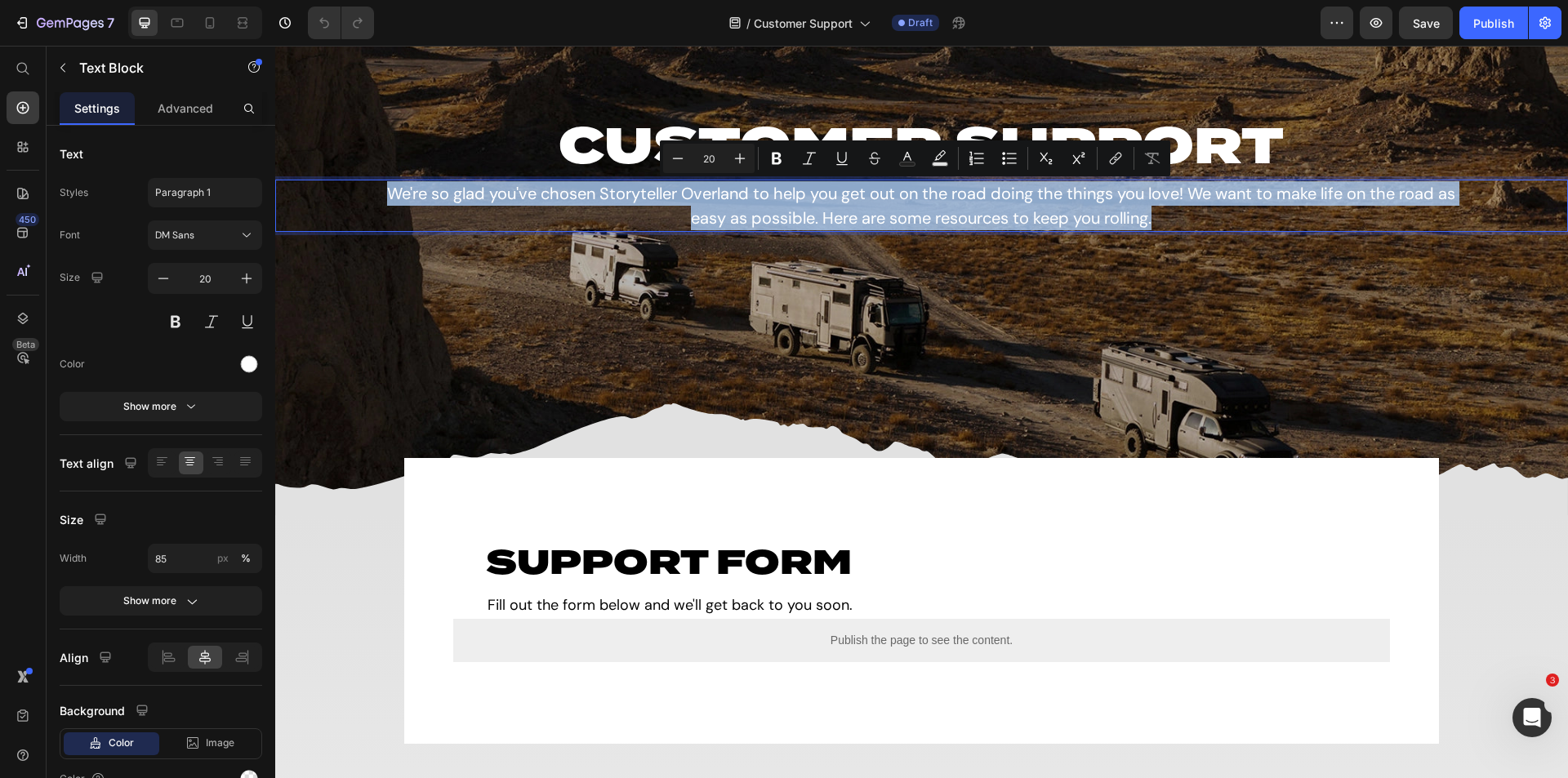 click on "We're so glad you've chosen Storyteller Overland to help you get out on the road doing the things you love! We want to make life on the road as easy as possible. Here are some resources to keep you rolling." at bounding box center (922, 206) 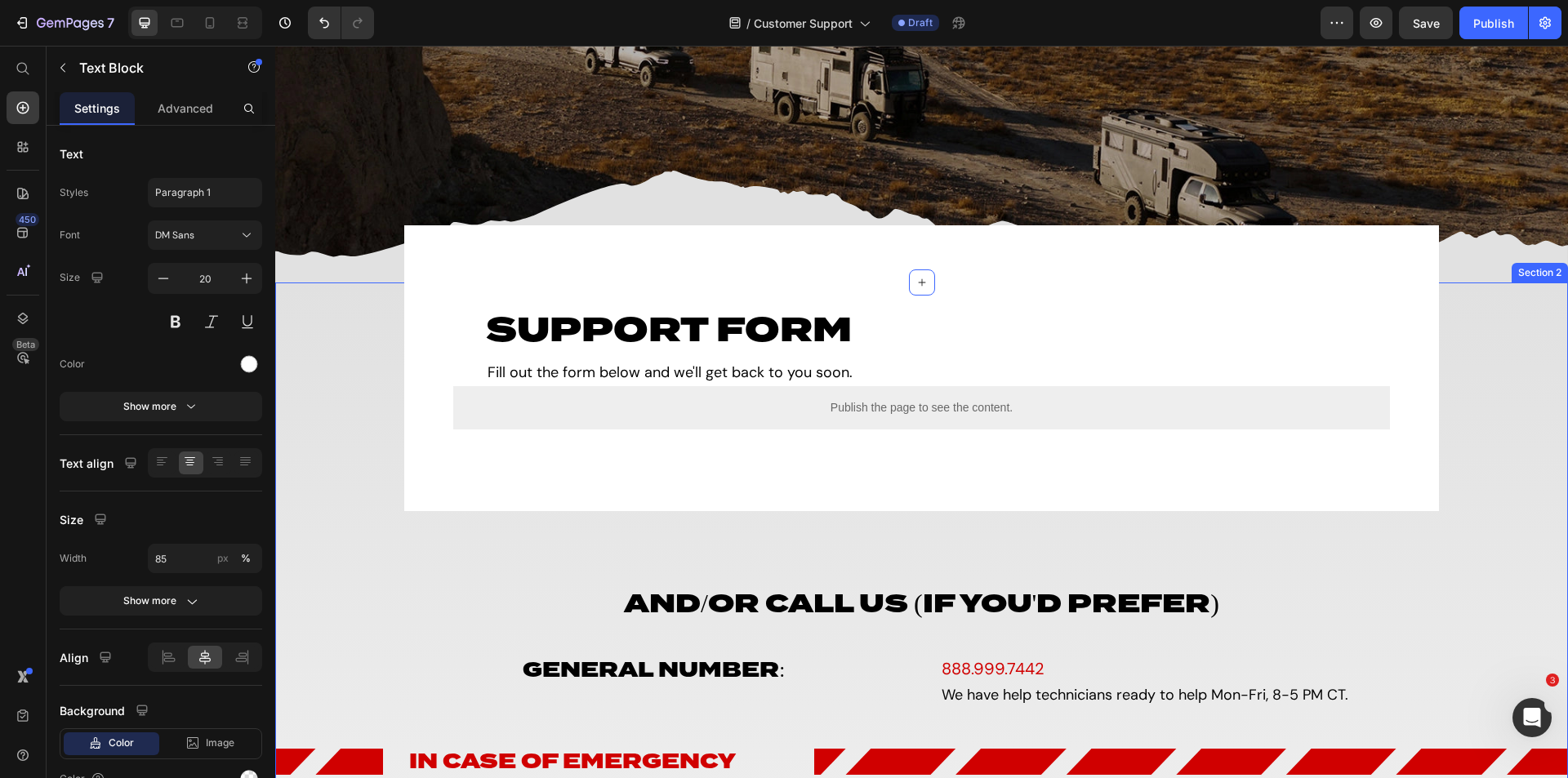 scroll, scrollTop: 562, scrollLeft: 0, axis: vertical 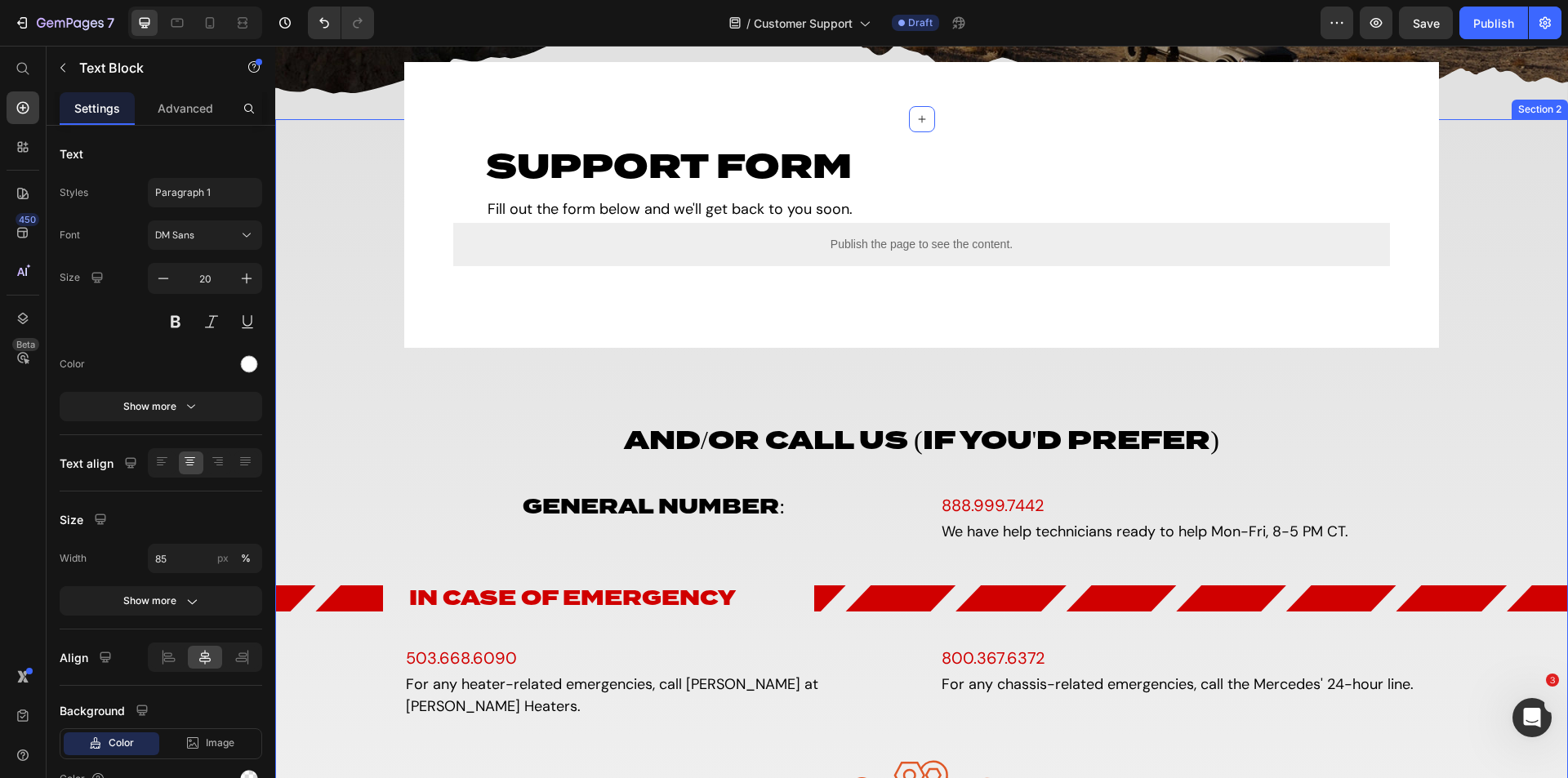 click on "General Number:" at bounding box center (653, 506) 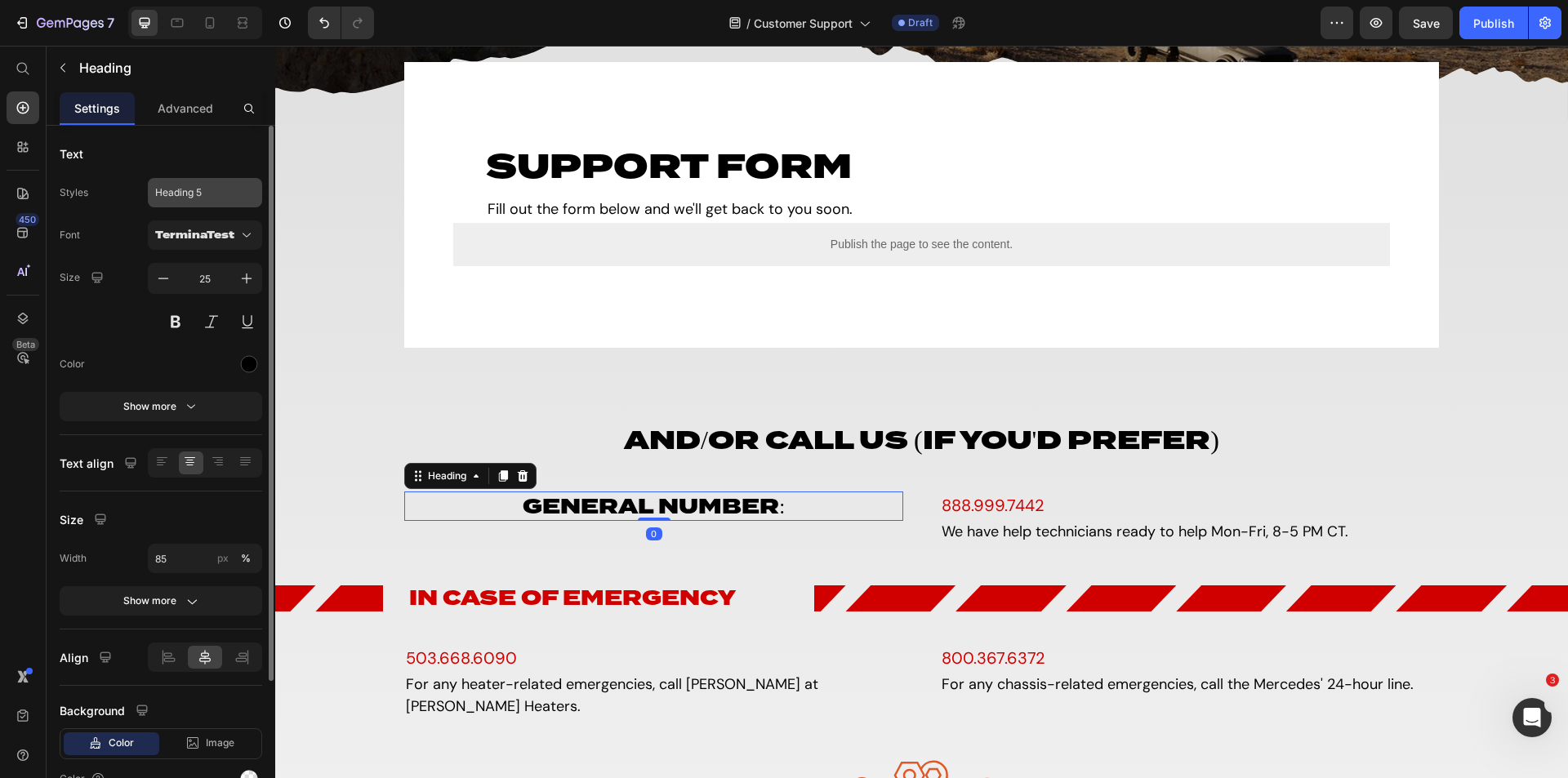 click on "Heading 5" at bounding box center (205, 193) 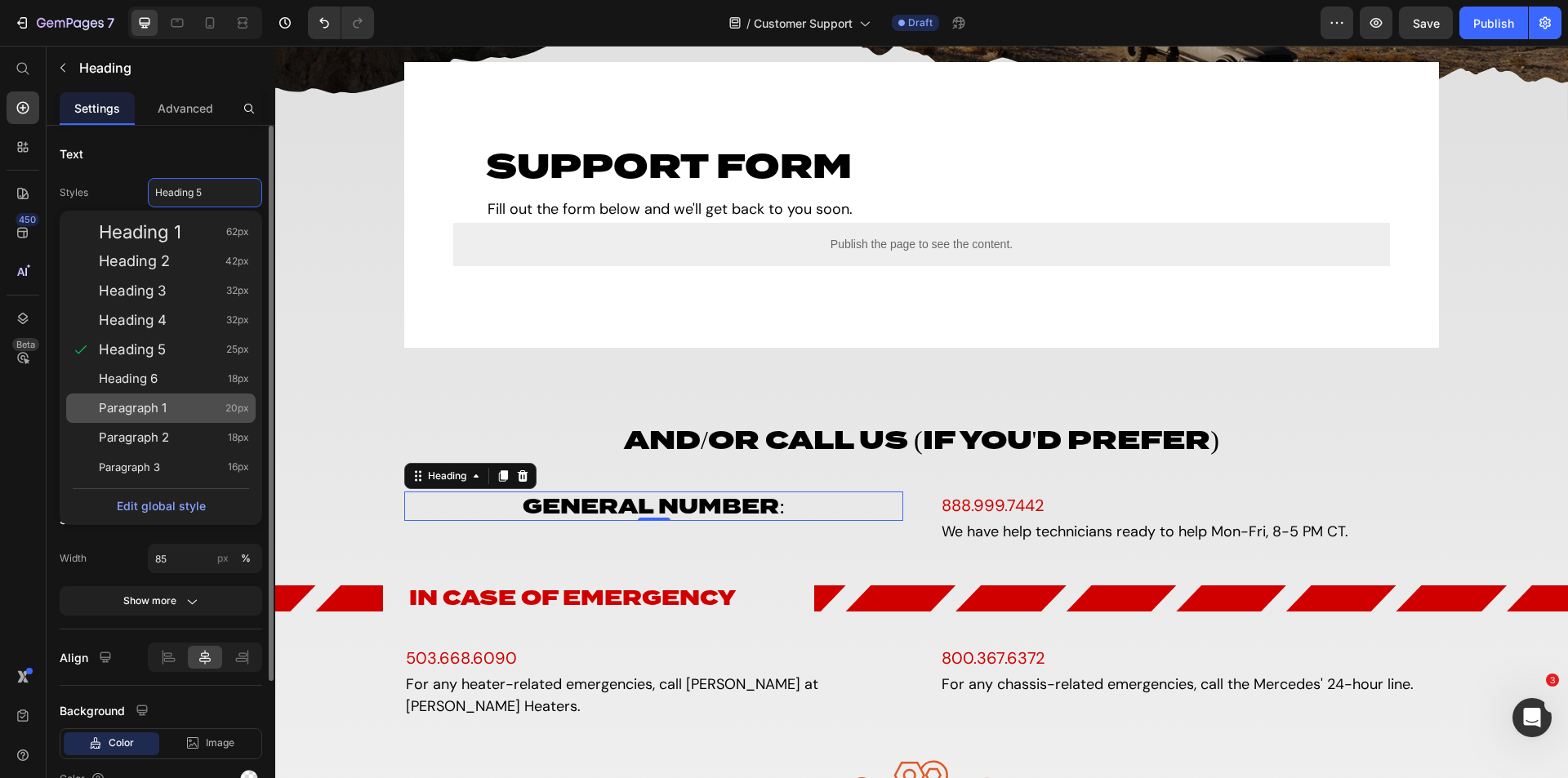 click on "Paragraph 1 20px" at bounding box center [174, 408] 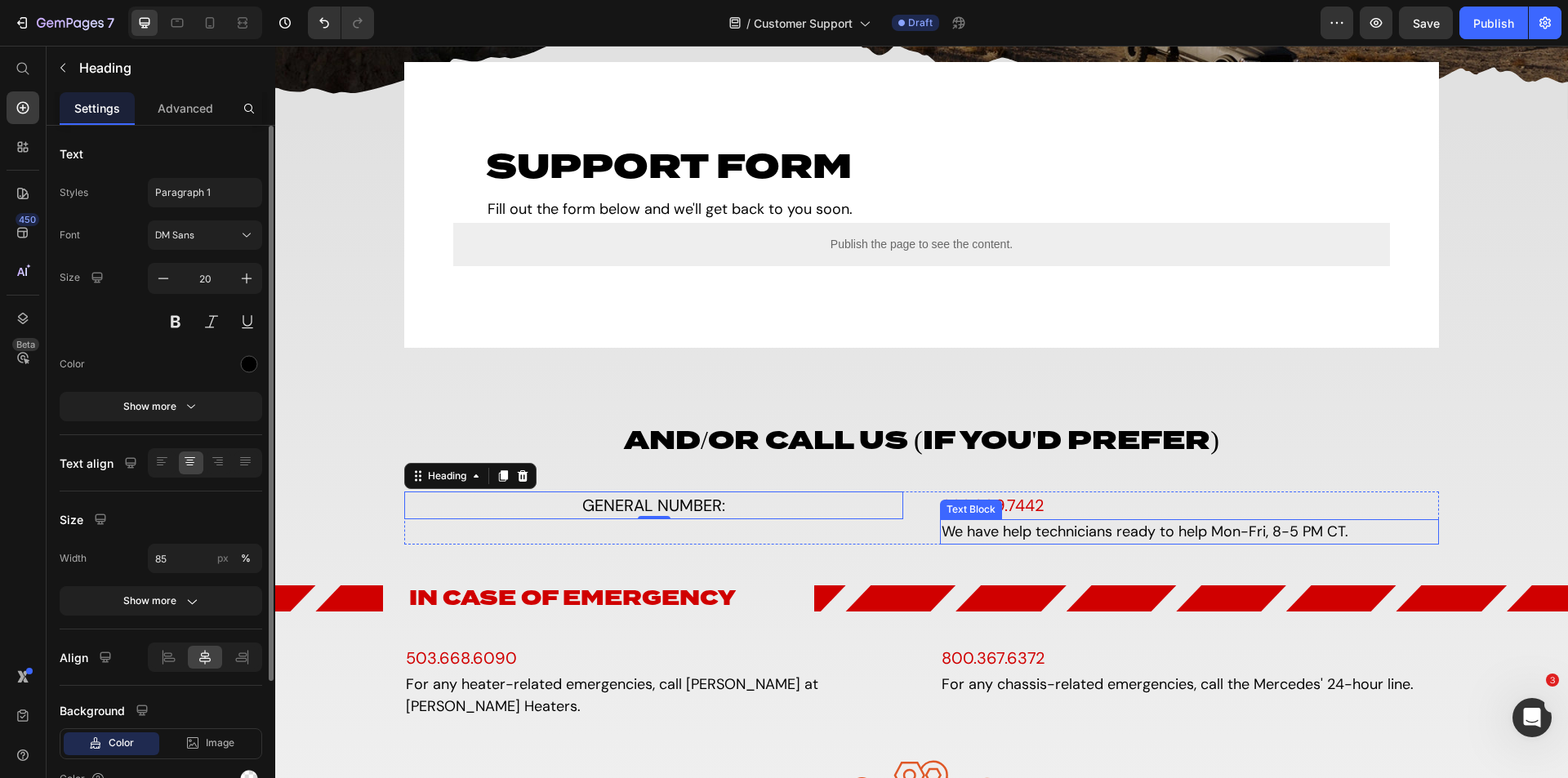 click on "We have help technicians ready to help Mon-Fri, 8-5 PM CT." at bounding box center (1189, 531) 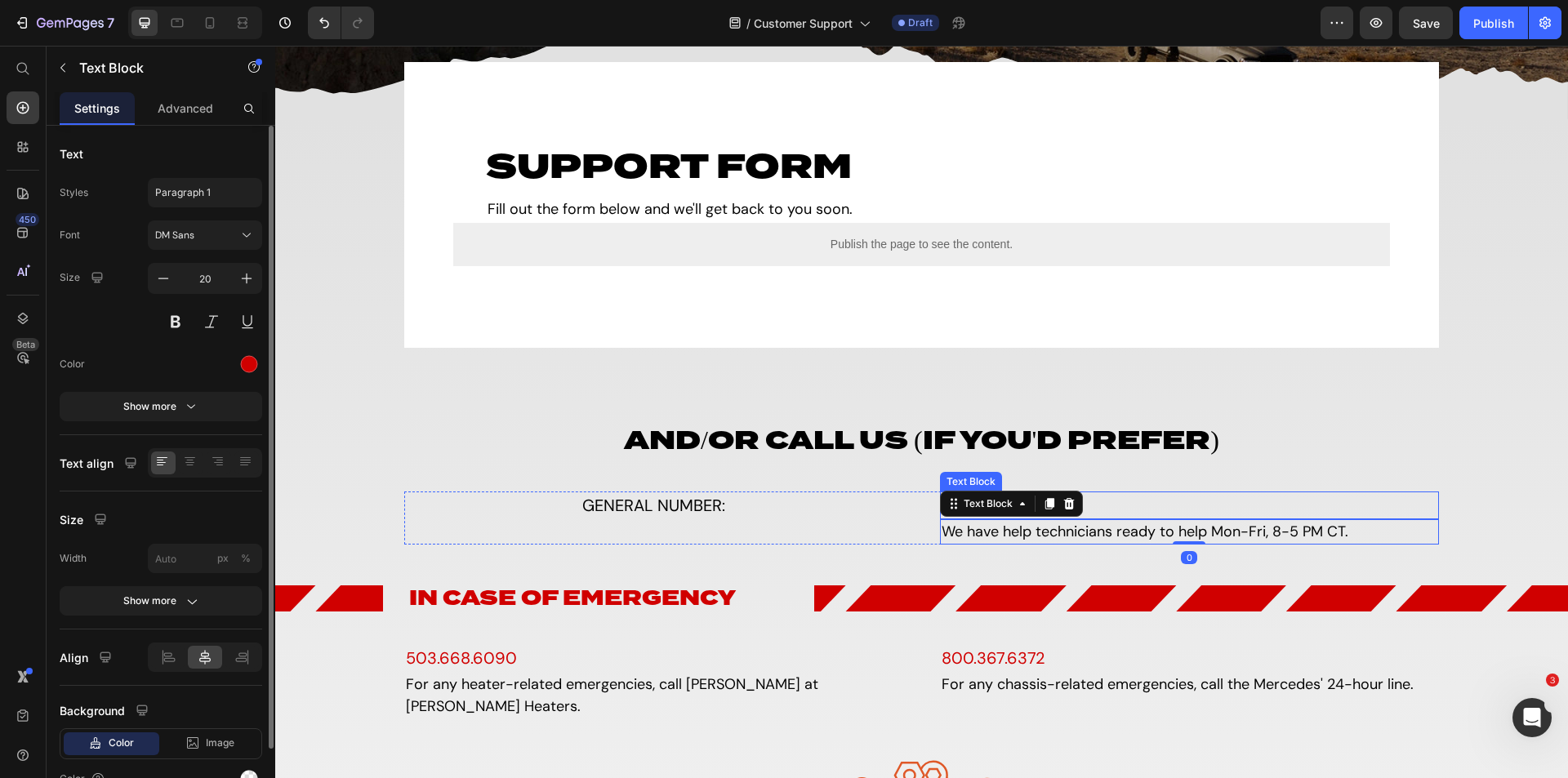 click on "888.999.7442" at bounding box center (1189, 505) 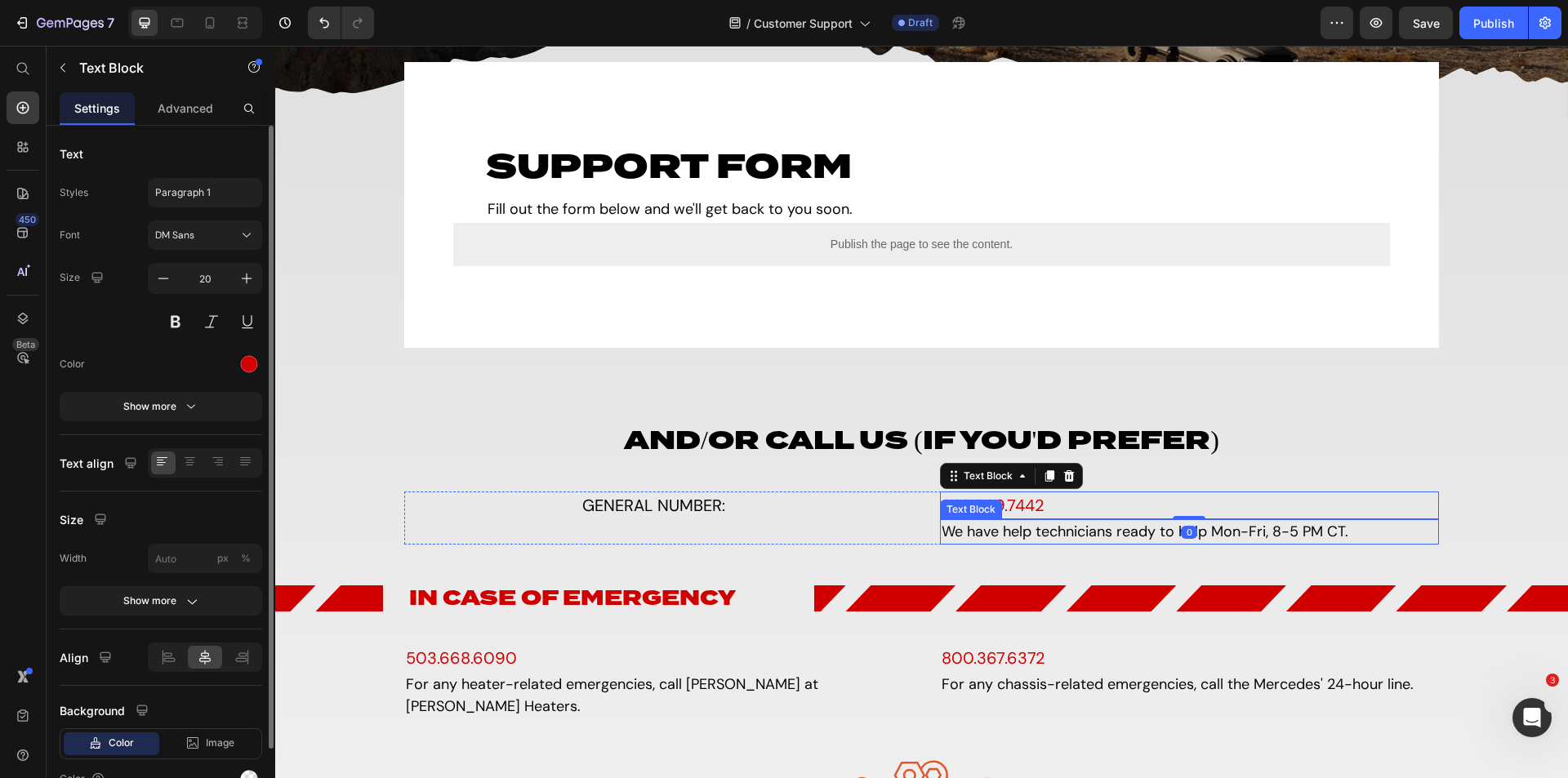 click on "We have help technicians ready to help Mon-Fri, 8-5 PM CT." at bounding box center (1189, 531) 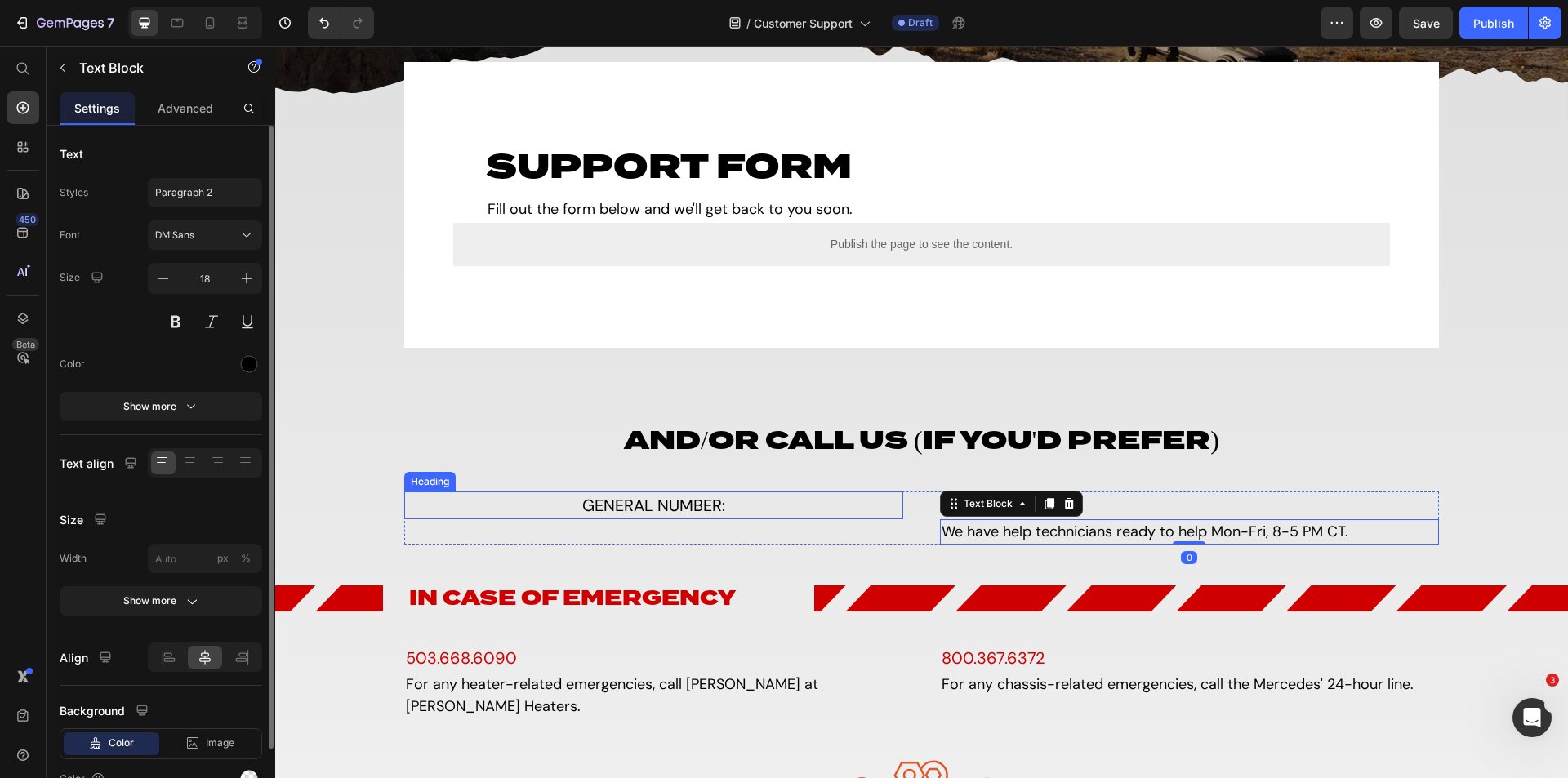 click on "General Number:" at bounding box center [653, 505] 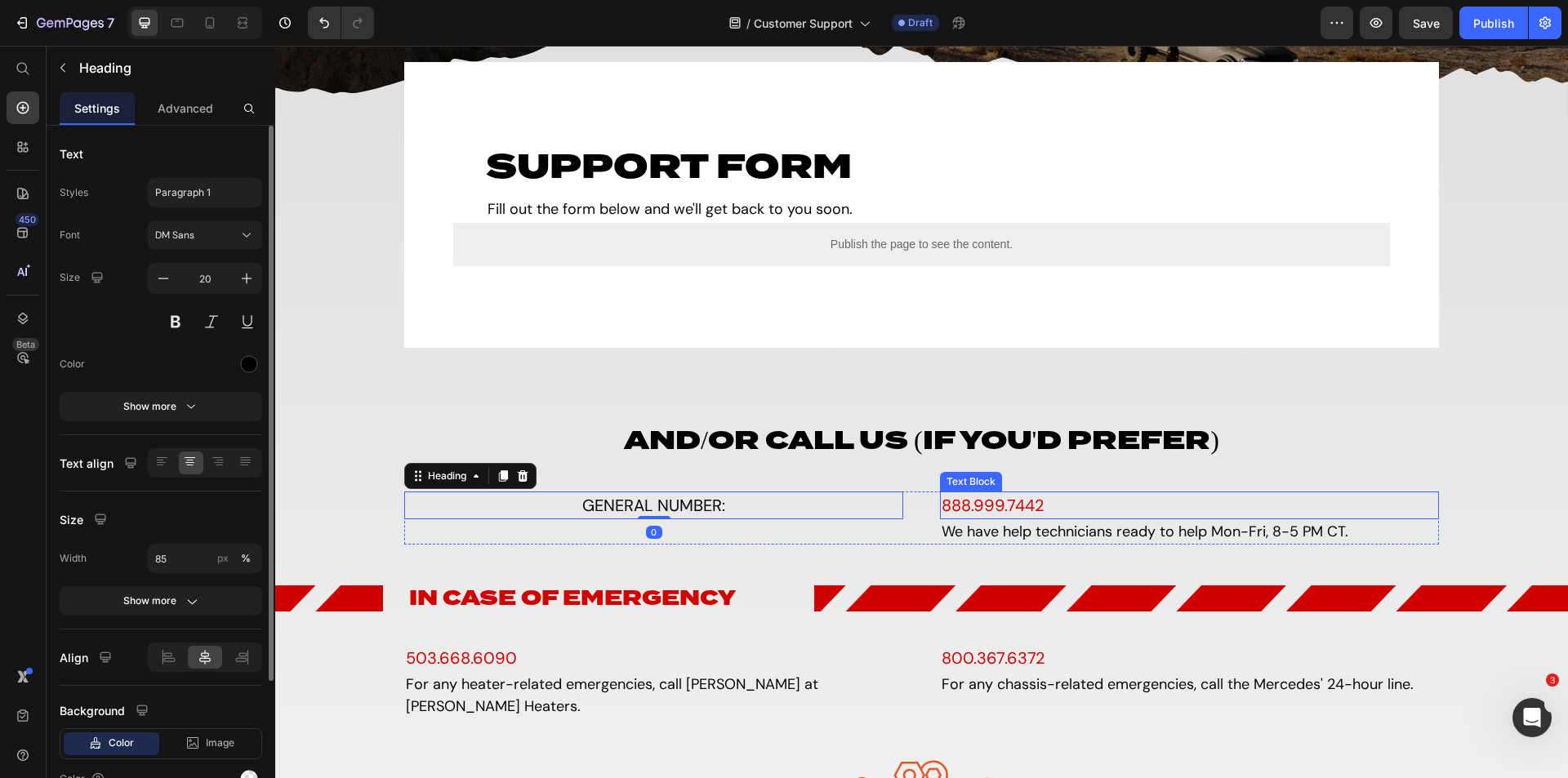 click on "888.999.7442" at bounding box center (1189, 505) 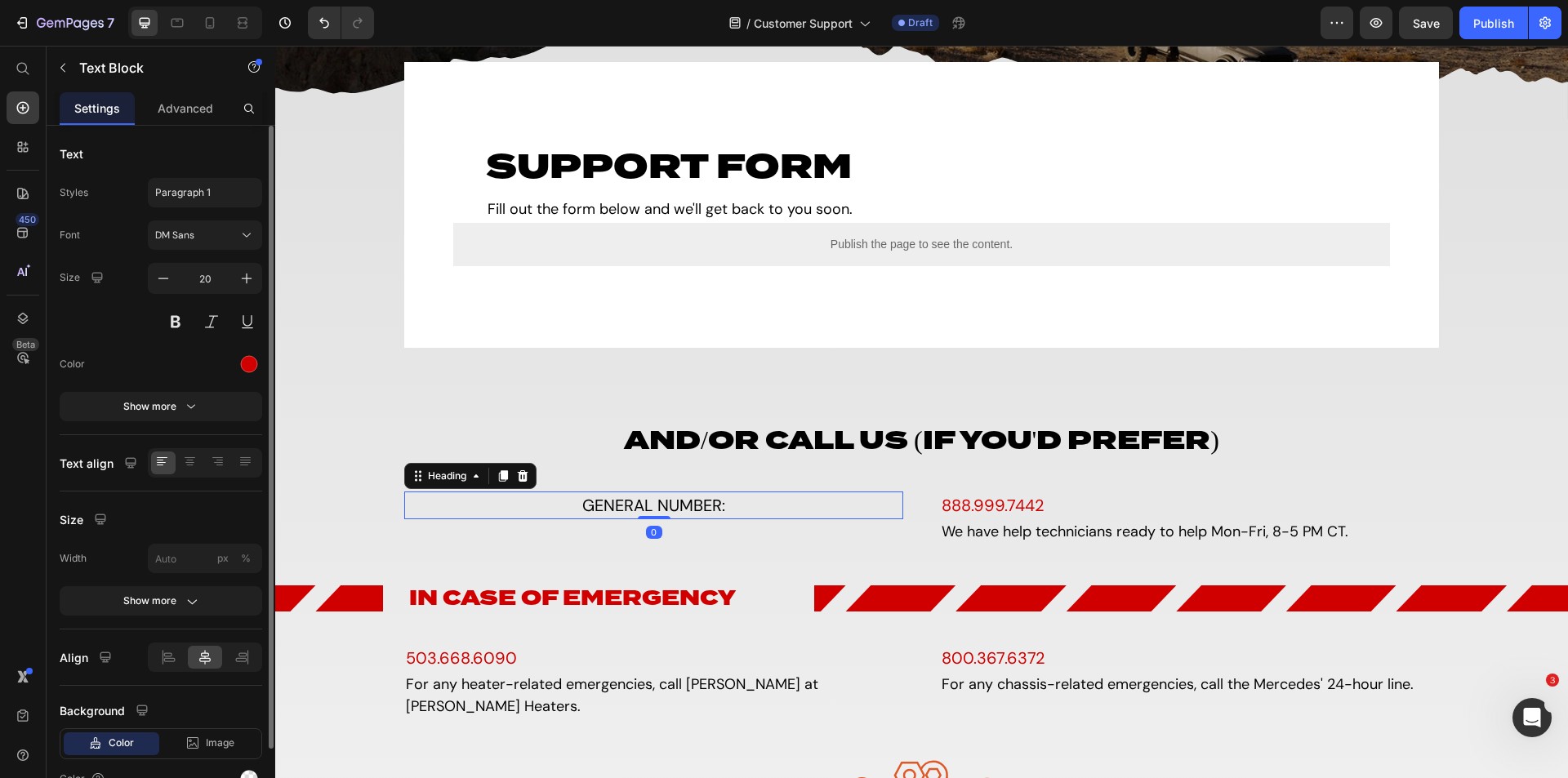 click on "General Number:" at bounding box center (653, 505) 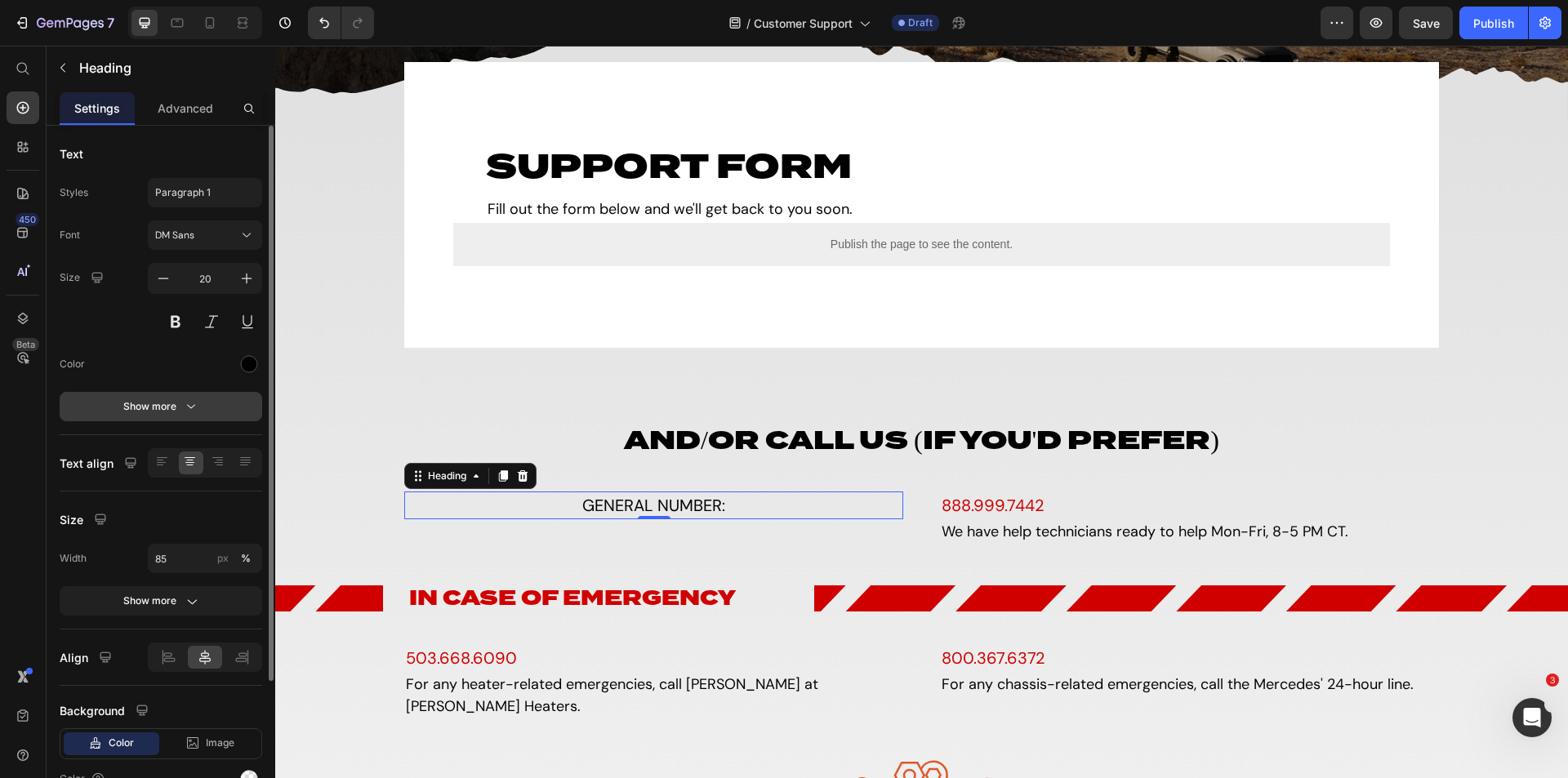 click 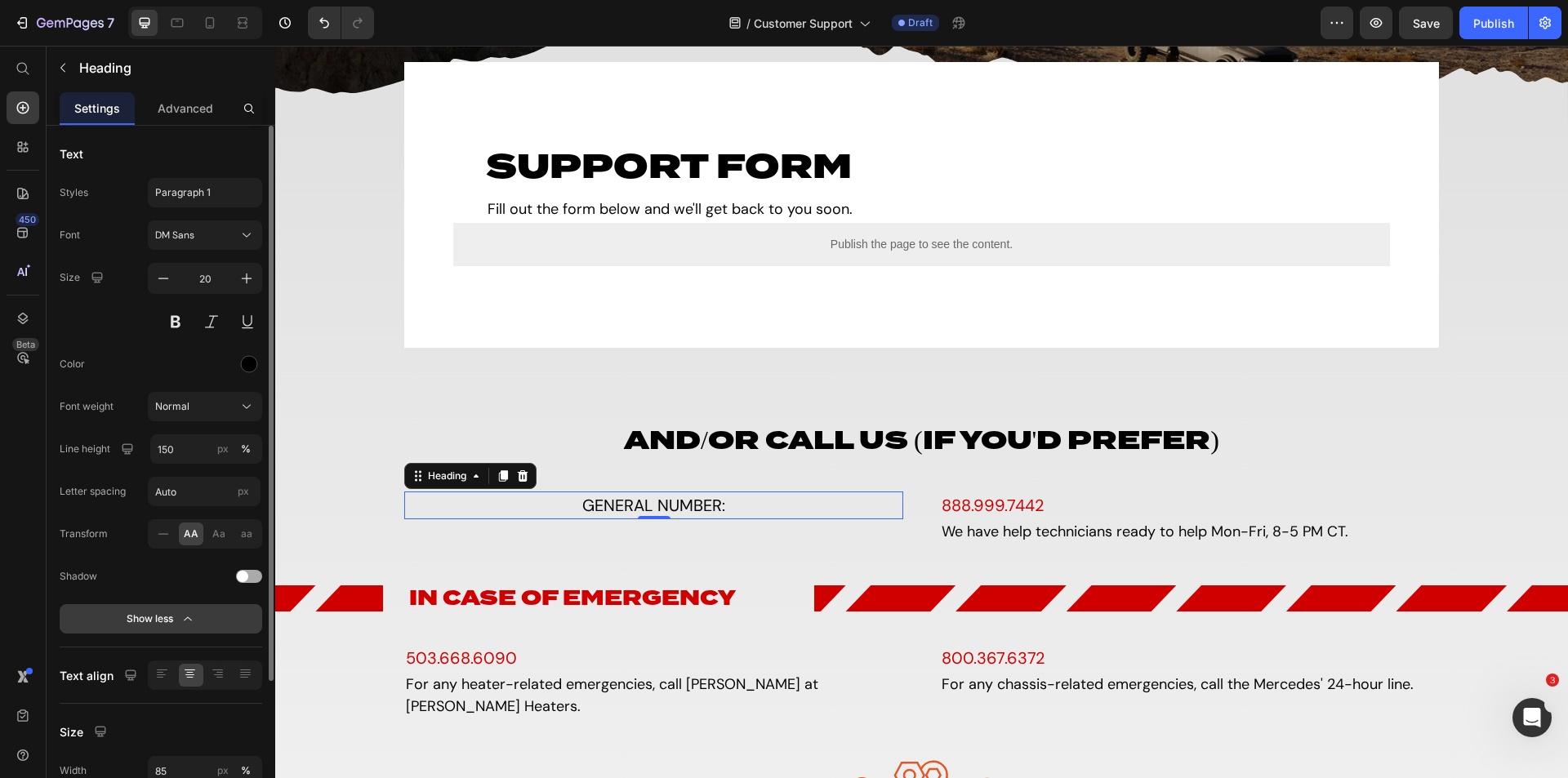 click on "Show less" at bounding box center (161, 619) 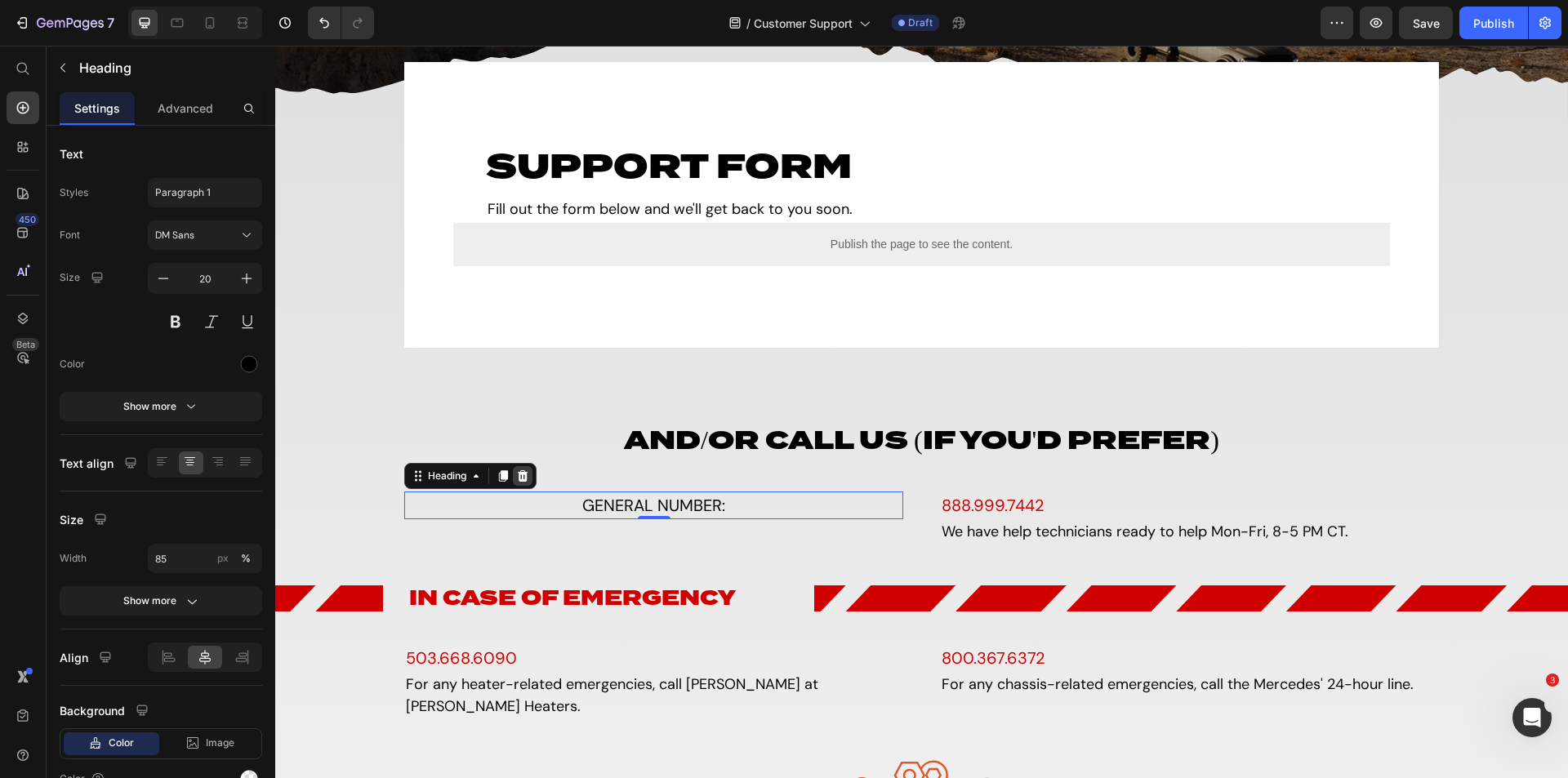 click 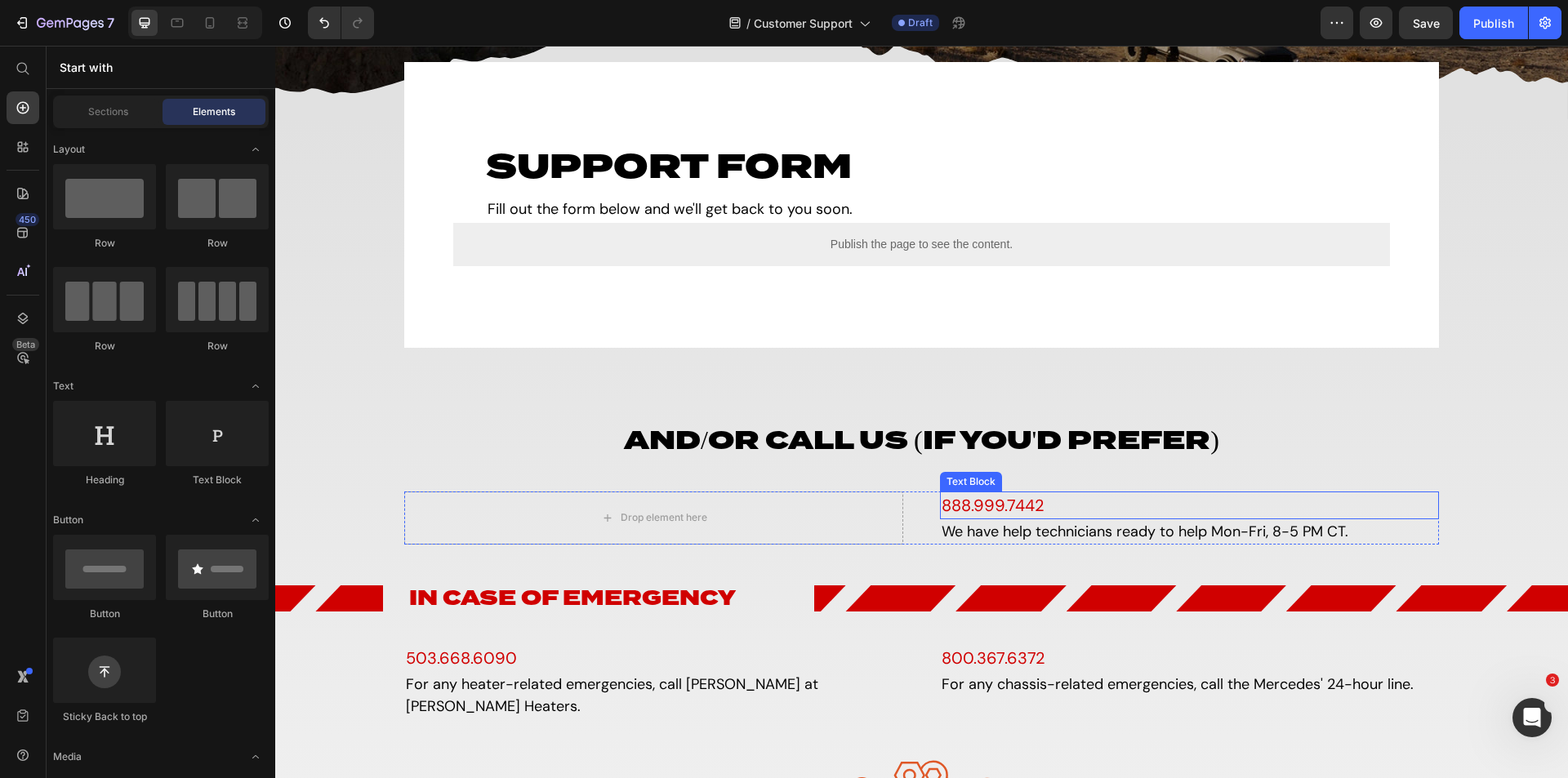 click on "888.999.7442" at bounding box center (1189, 505) 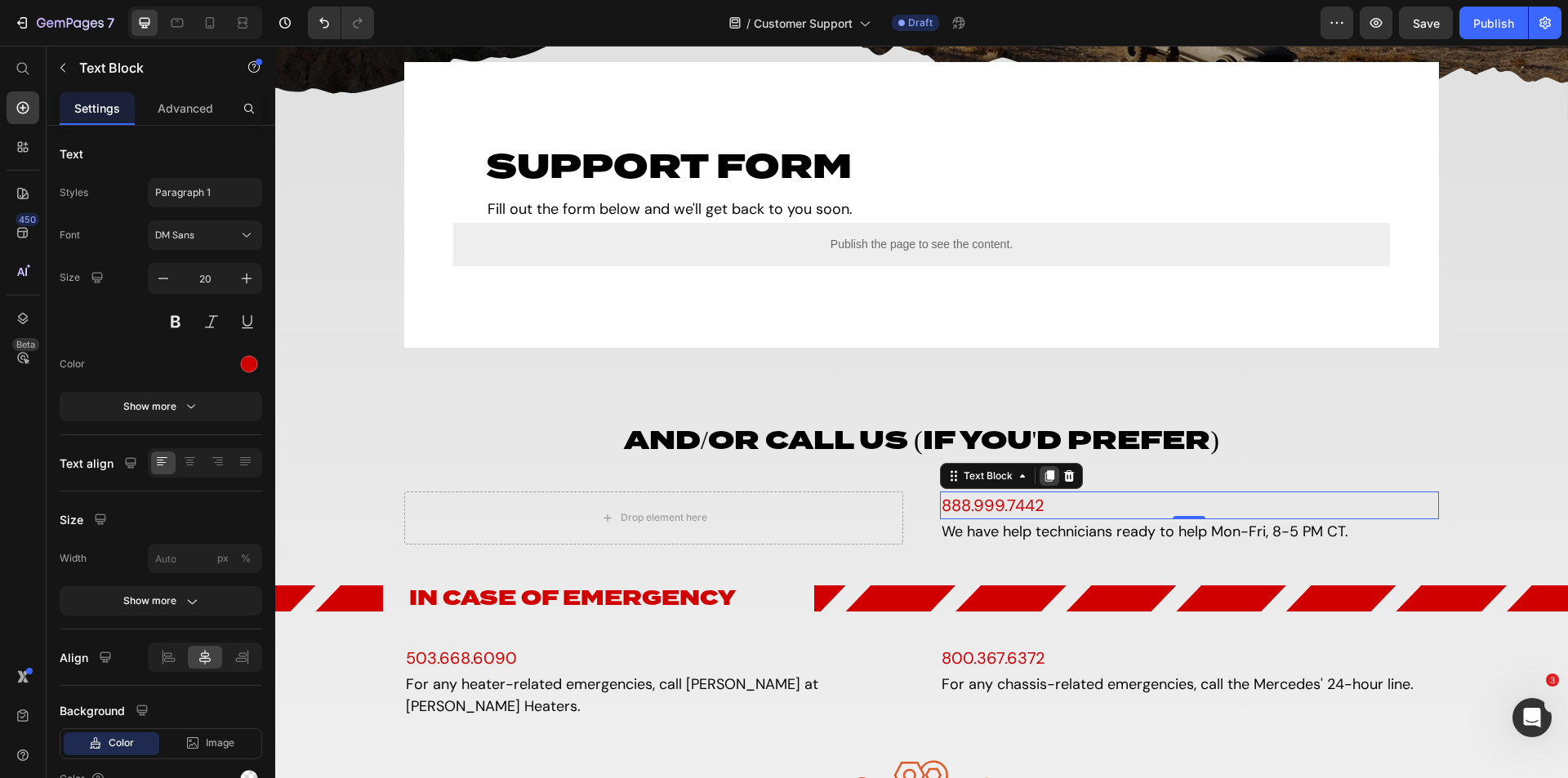 click 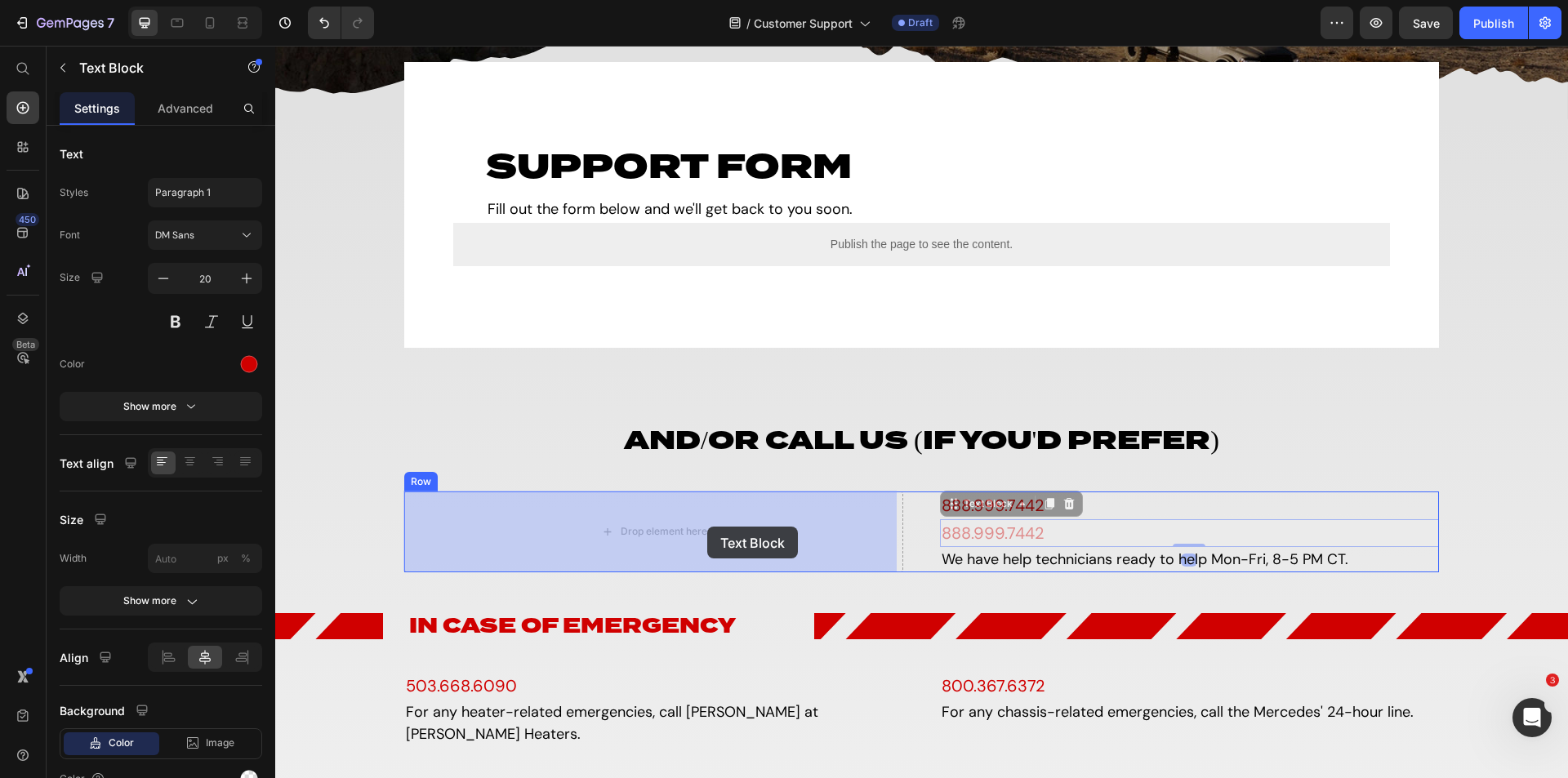 drag, startPoint x: 971, startPoint y: 507, endPoint x: 712, endPoint y: 526, distance: 259.69598 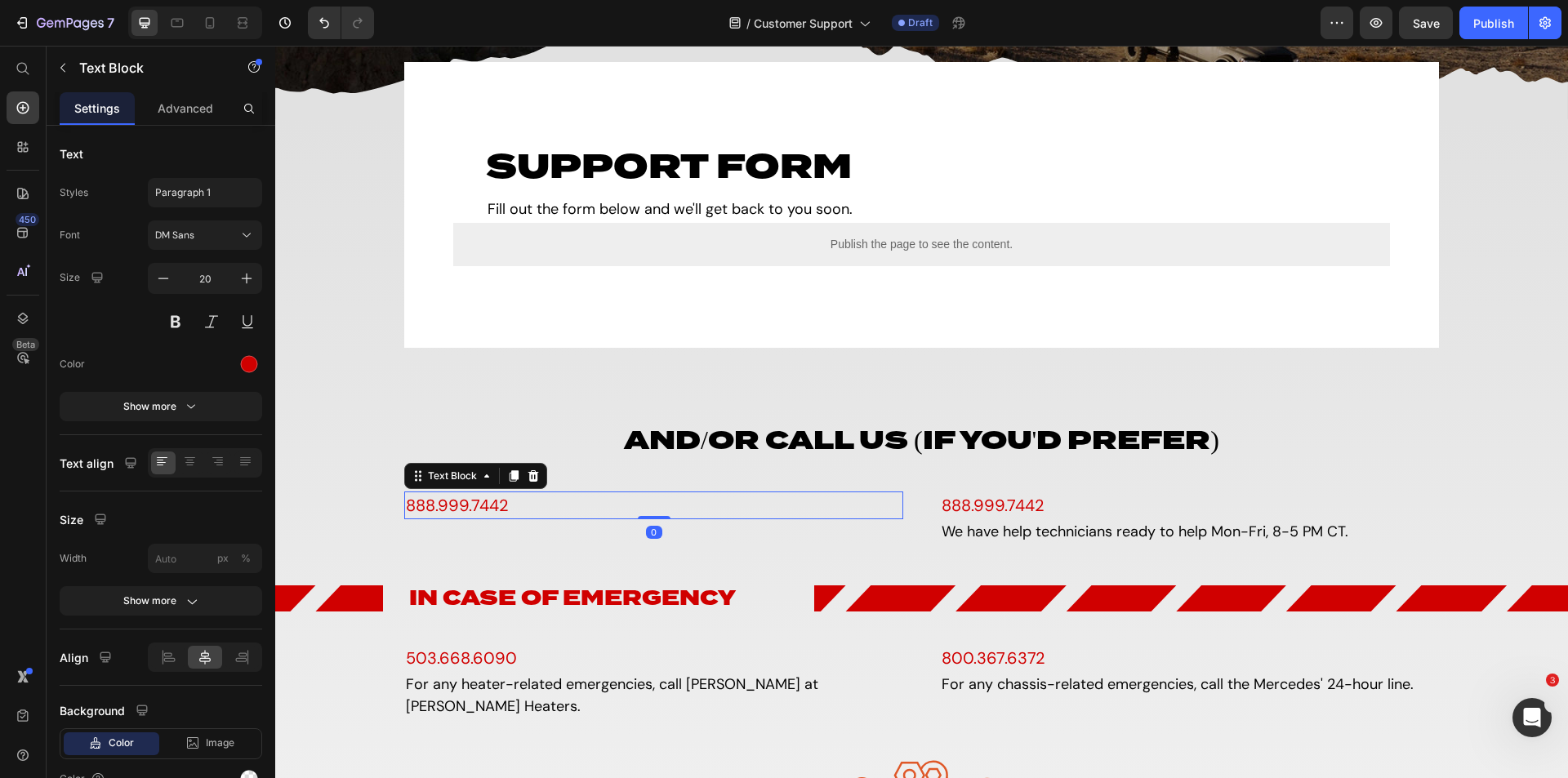click on "888.999.7442" at bounding box center [653, 505] 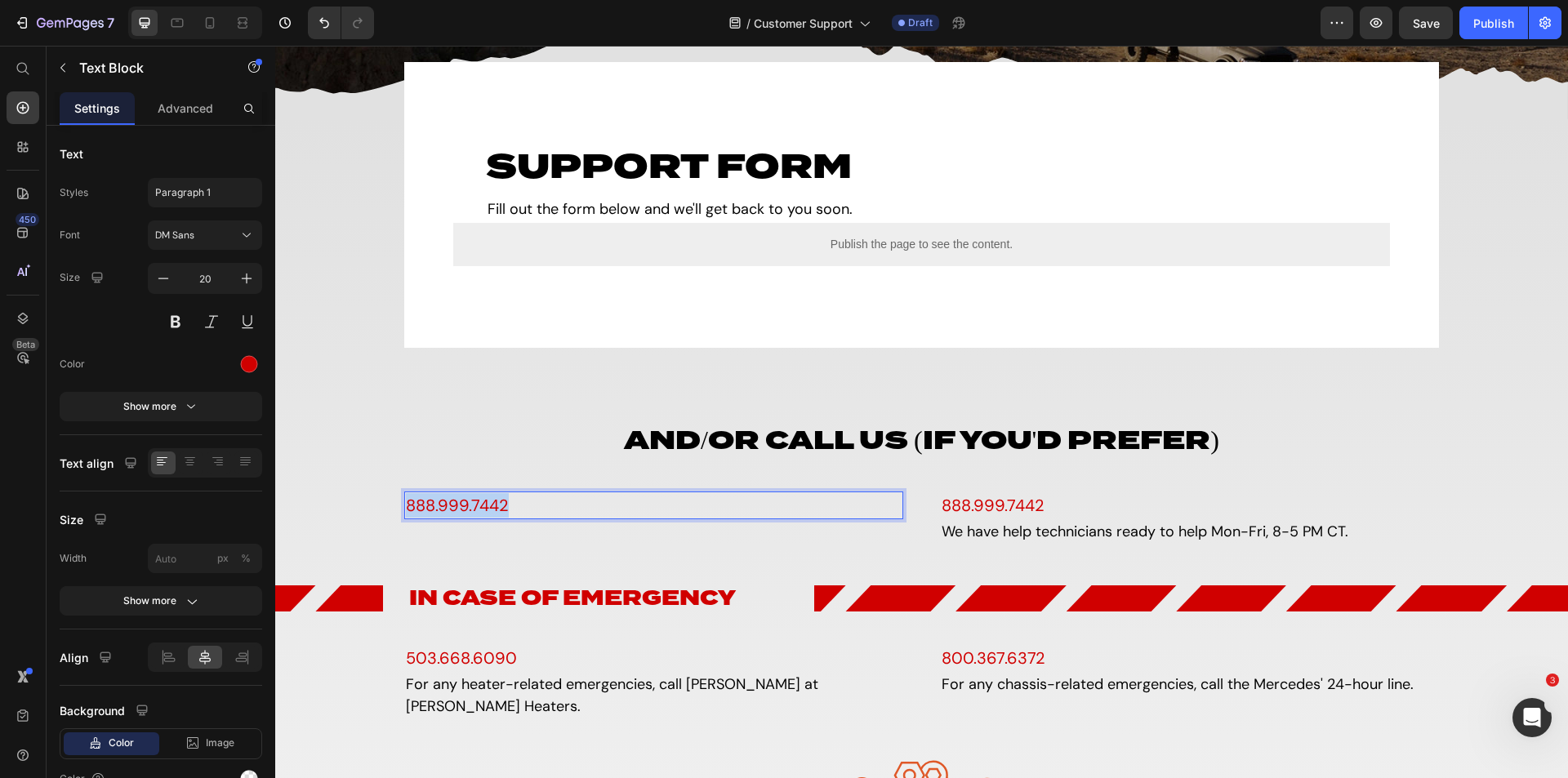 click on "888.999.7442" at bounding box center (653, 505) 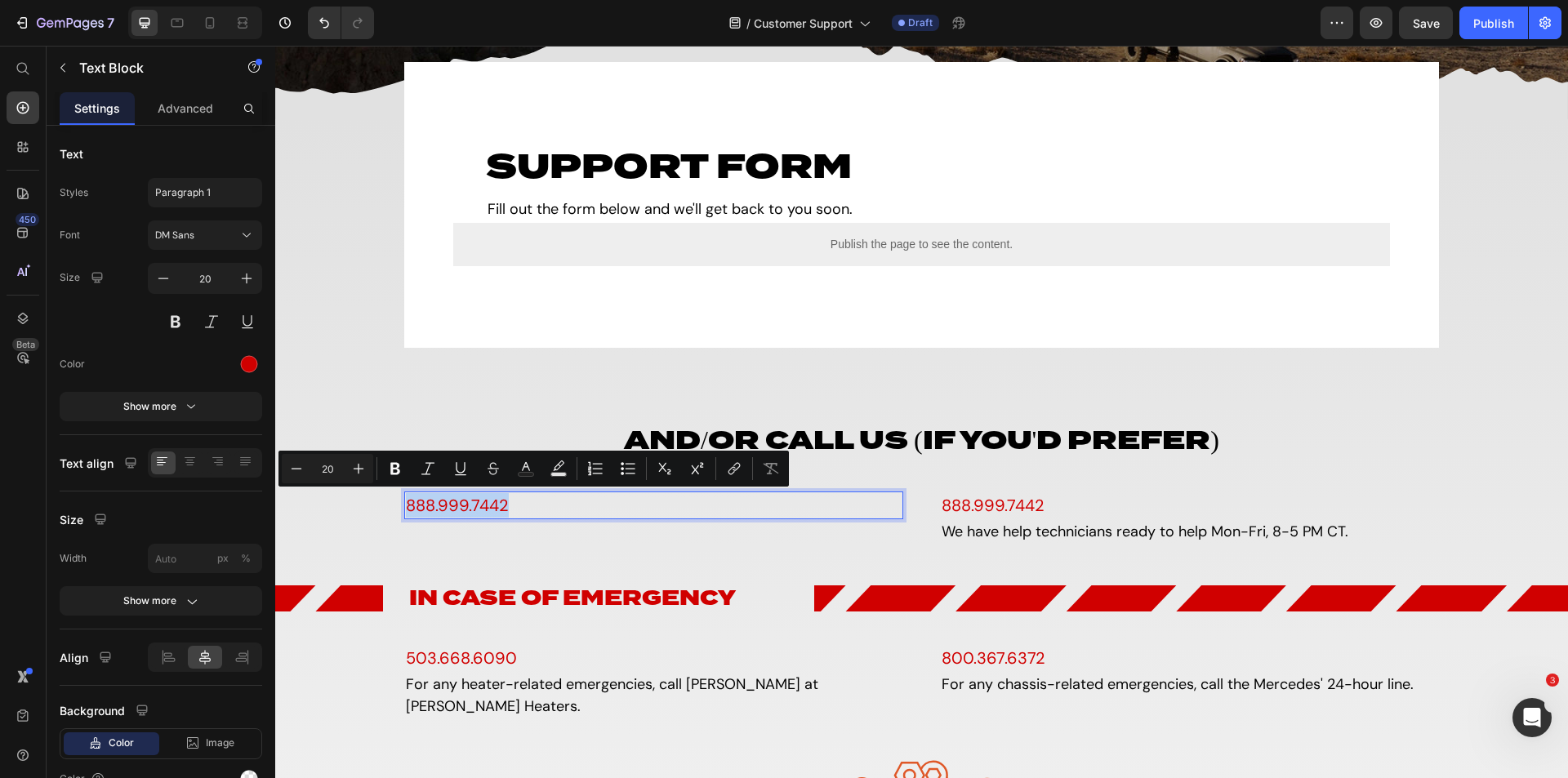 click on "888.999.7442" at bounding box center [653, 505] 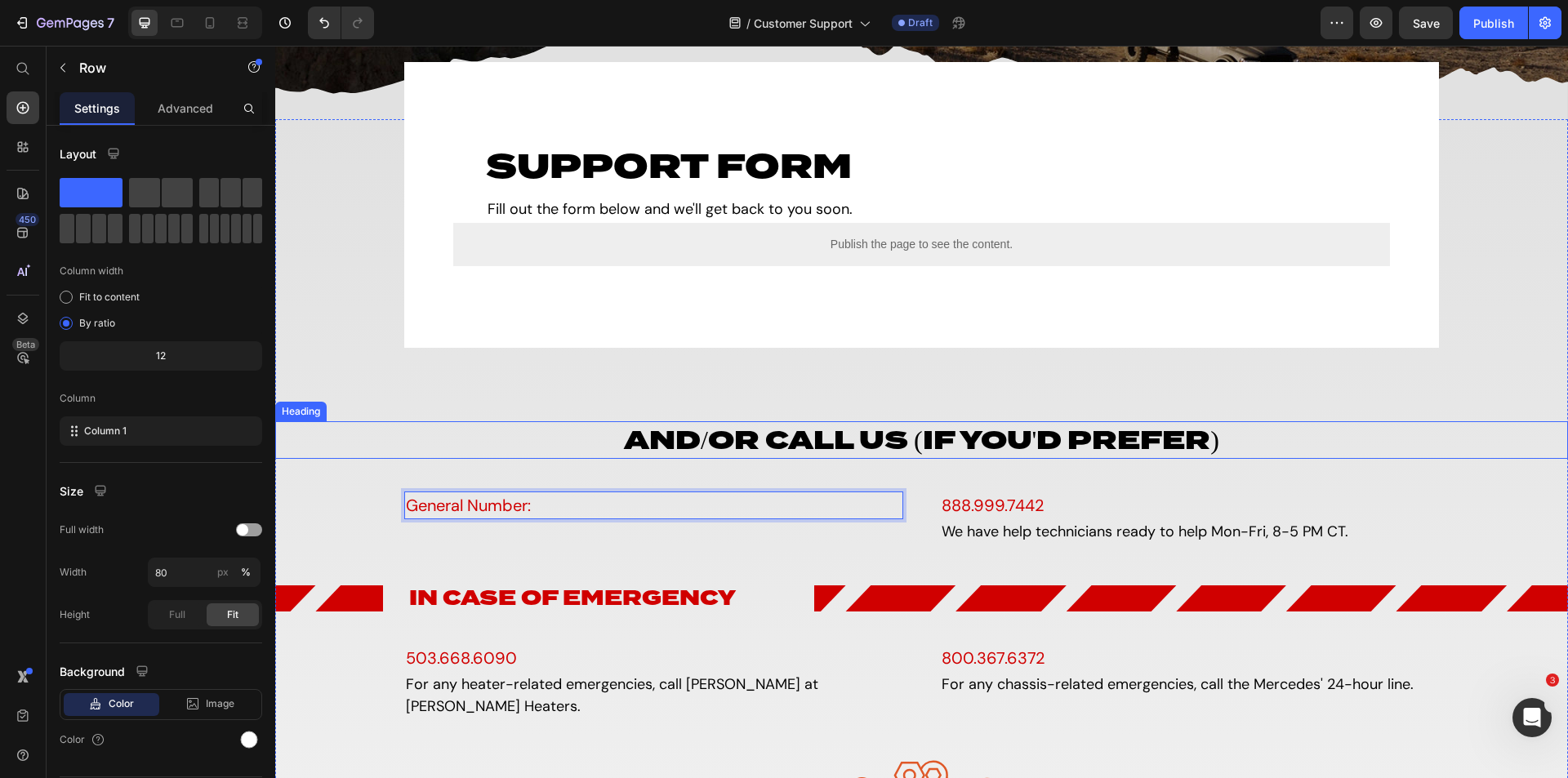 click on "Support Form Heading Fill out the form below and we'll get back to you soon. Text Block
Publish the page to see the content.
Custom Code Row Row" at bounding box center [921, 205] 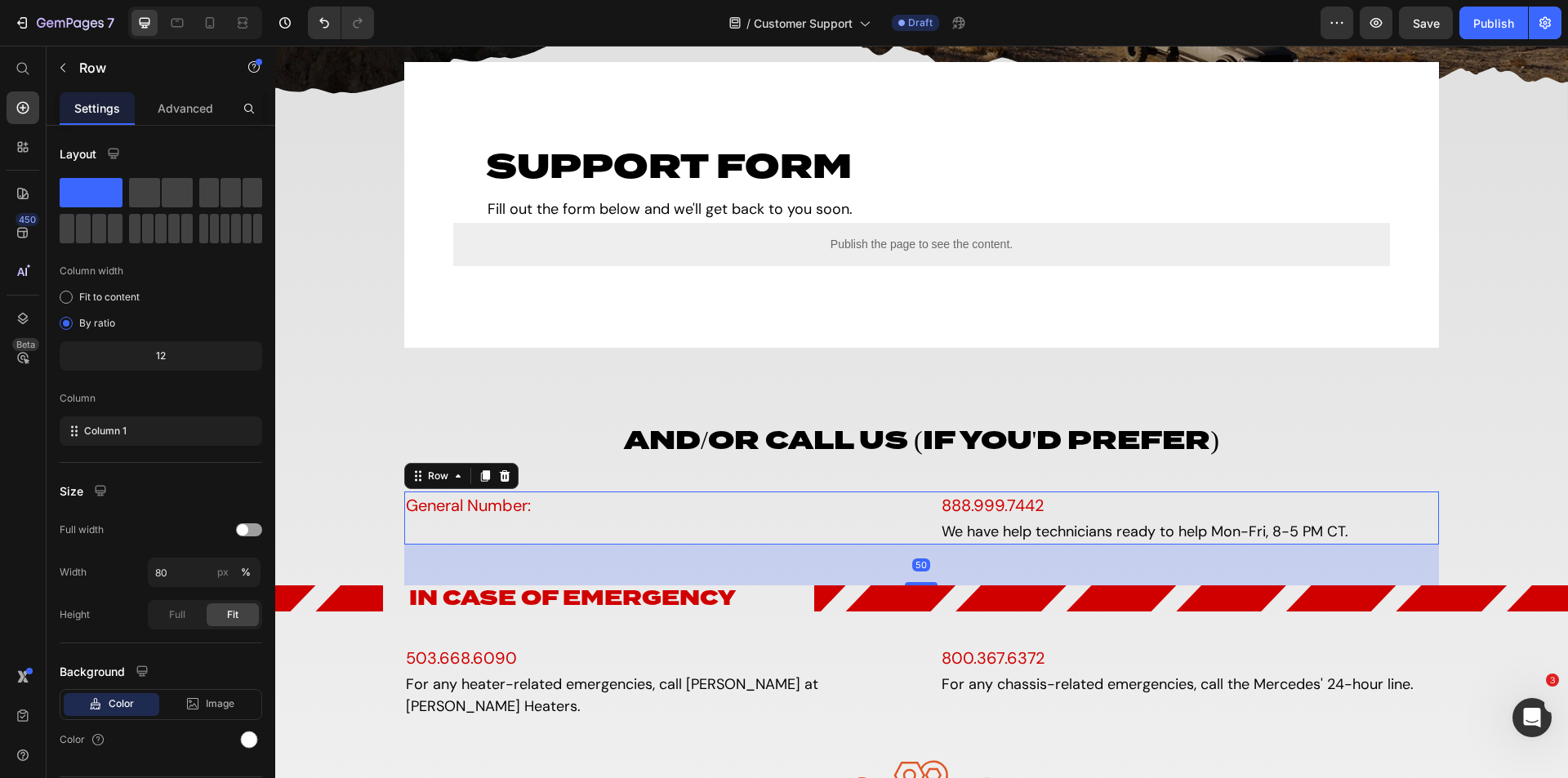 click on "General Number: Text Block" at bounding box center (653, 518) 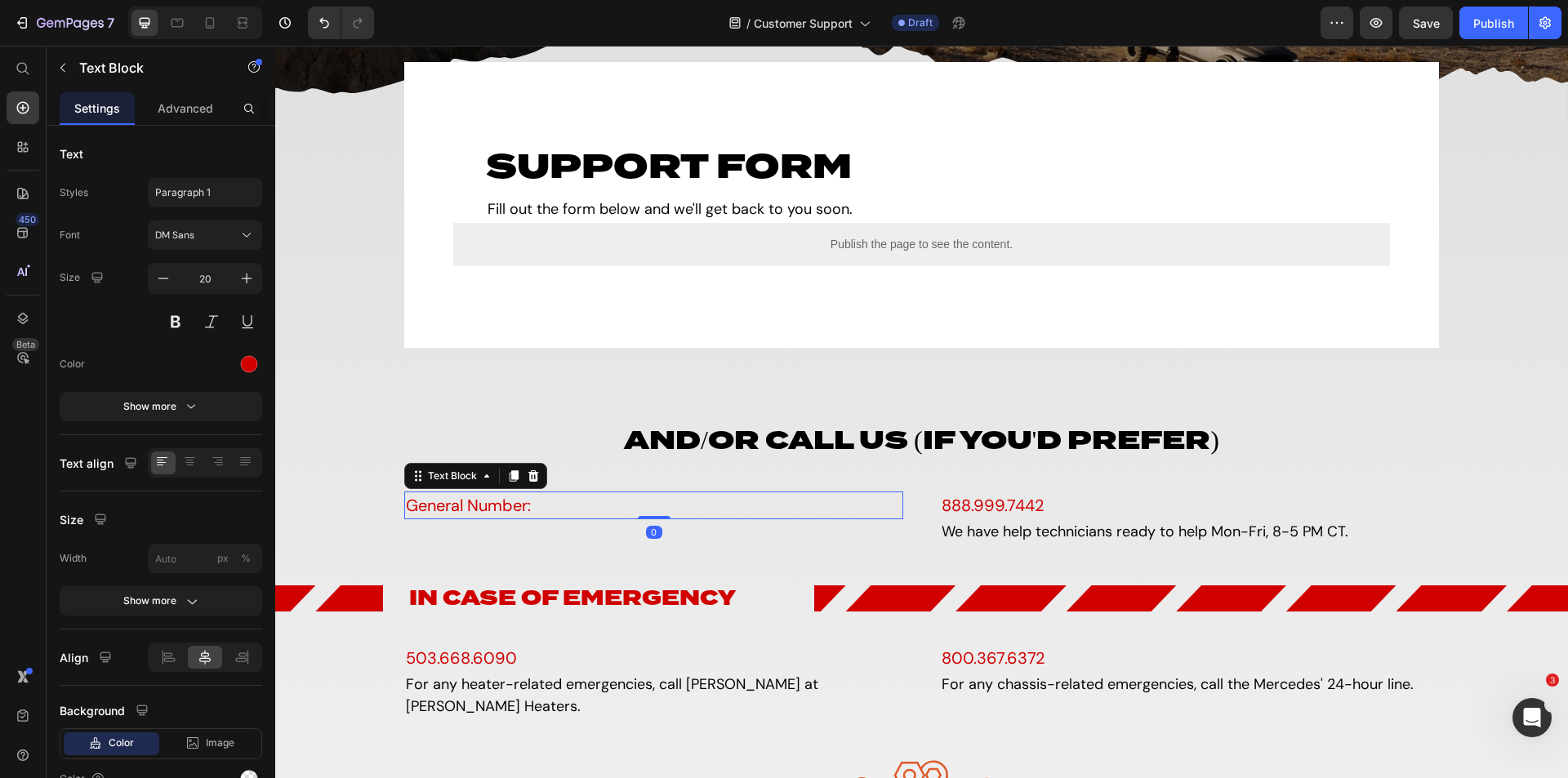 click on "General Number:" at bounding box center (653, 505) 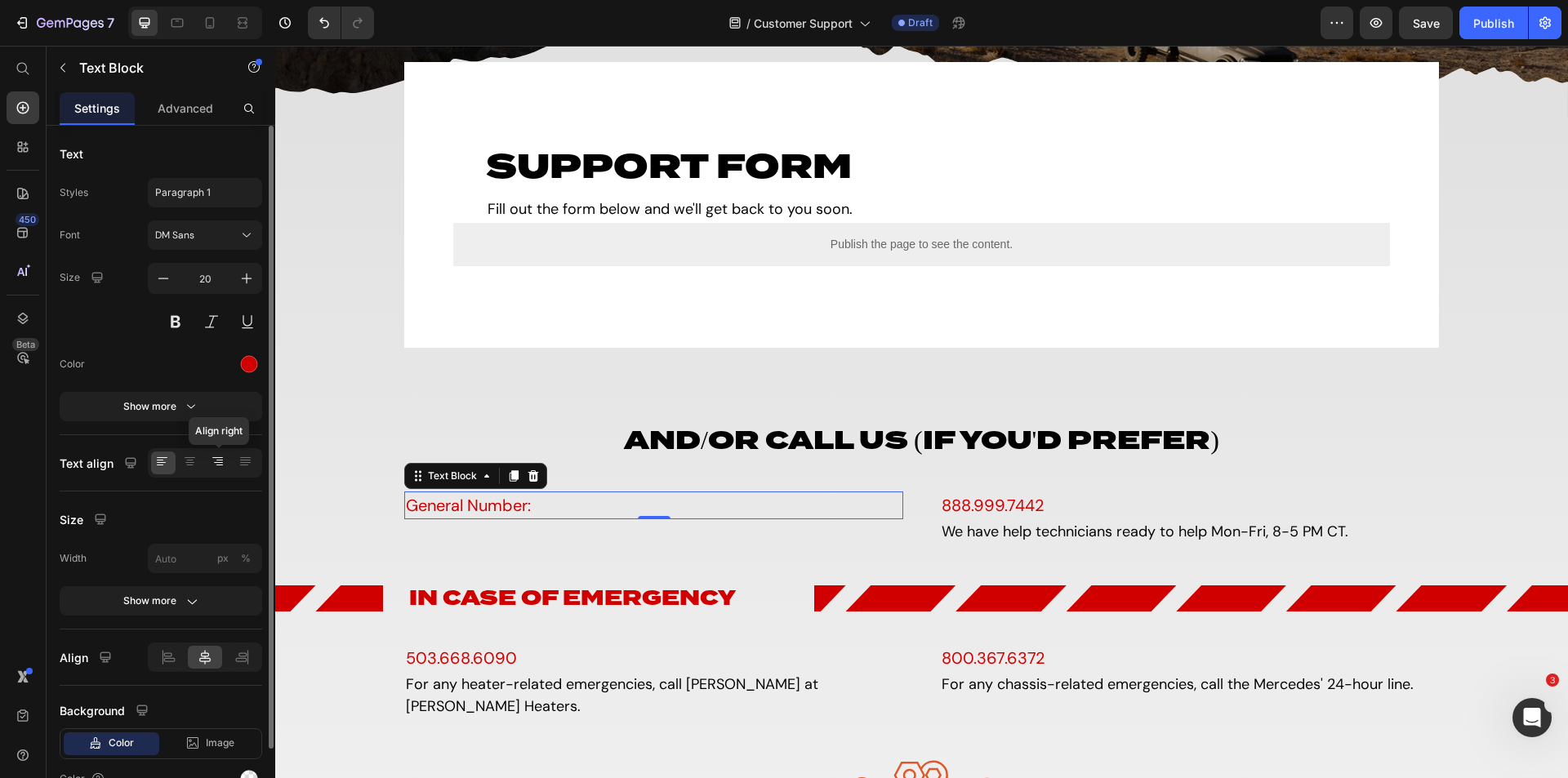 click 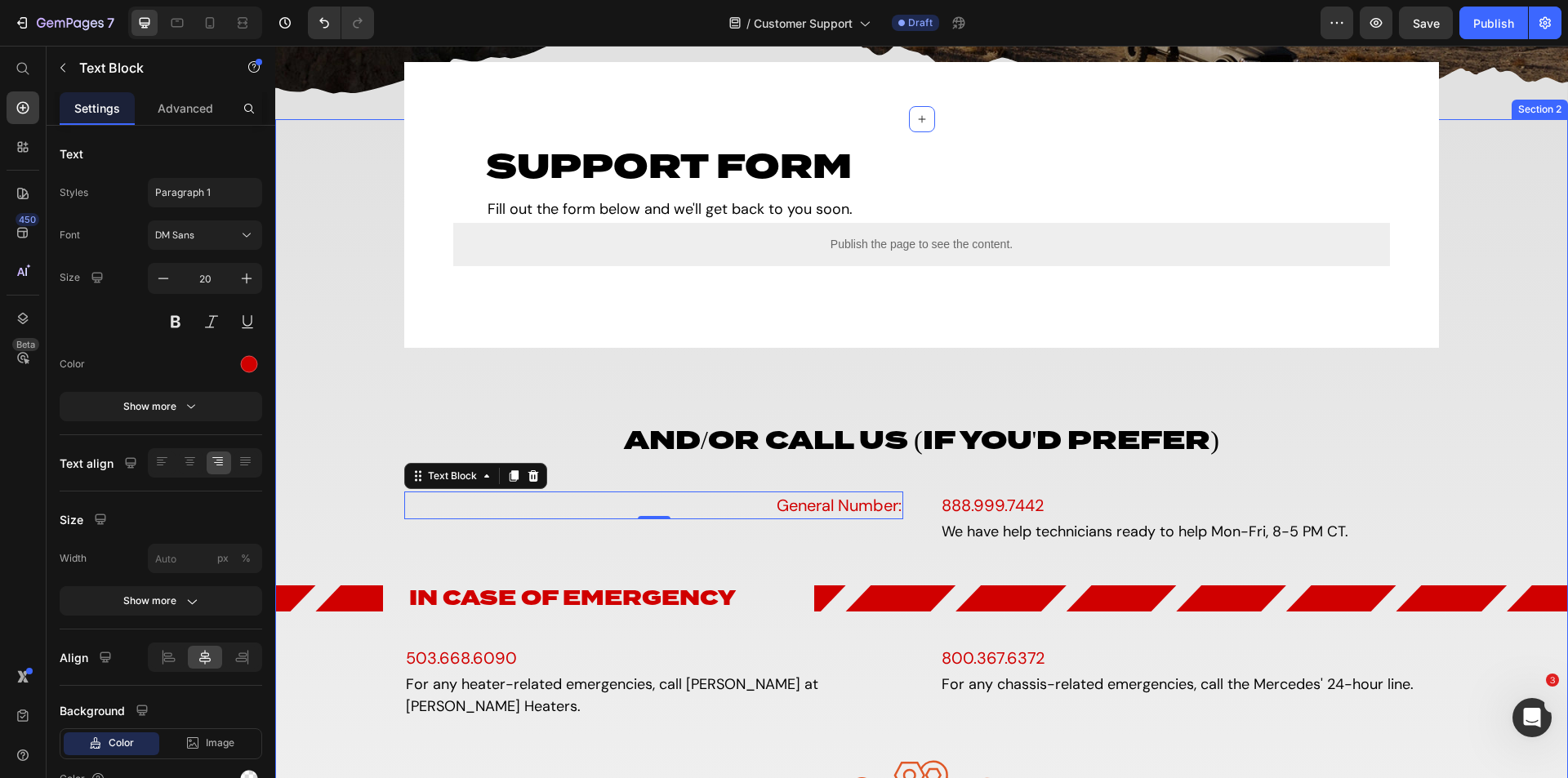 click on "Support Form Heading Fill out the form below and we'll get back to you soon. Text Block
Publish the page to see the content.
Custom Code Row Row And/Or Call Us (If you'd Prefer) Heading General Number: Text Block   [PHONE_NUMBER] Text Block We have help technicians ready to help Mon-Fri, 8-5 PM CT. Text Block Row Image In Case of Emergency Heading Image Row 503.668.6090 Text Block For any heater-related emergencies, call [PERSON_NAME] at [PERSON_NAME] Heaters. Text Block 800.367.6372 Text Block For any chassis-related emergencies, call the Mercedes' 24-hour line. Text Block Row Image Set up an Appointment Heading Now that you've filled out the form, if you would like to schedule an appointment, you can do so here: Text Block Schedule a Time Button" at bounding box center [921, 594] 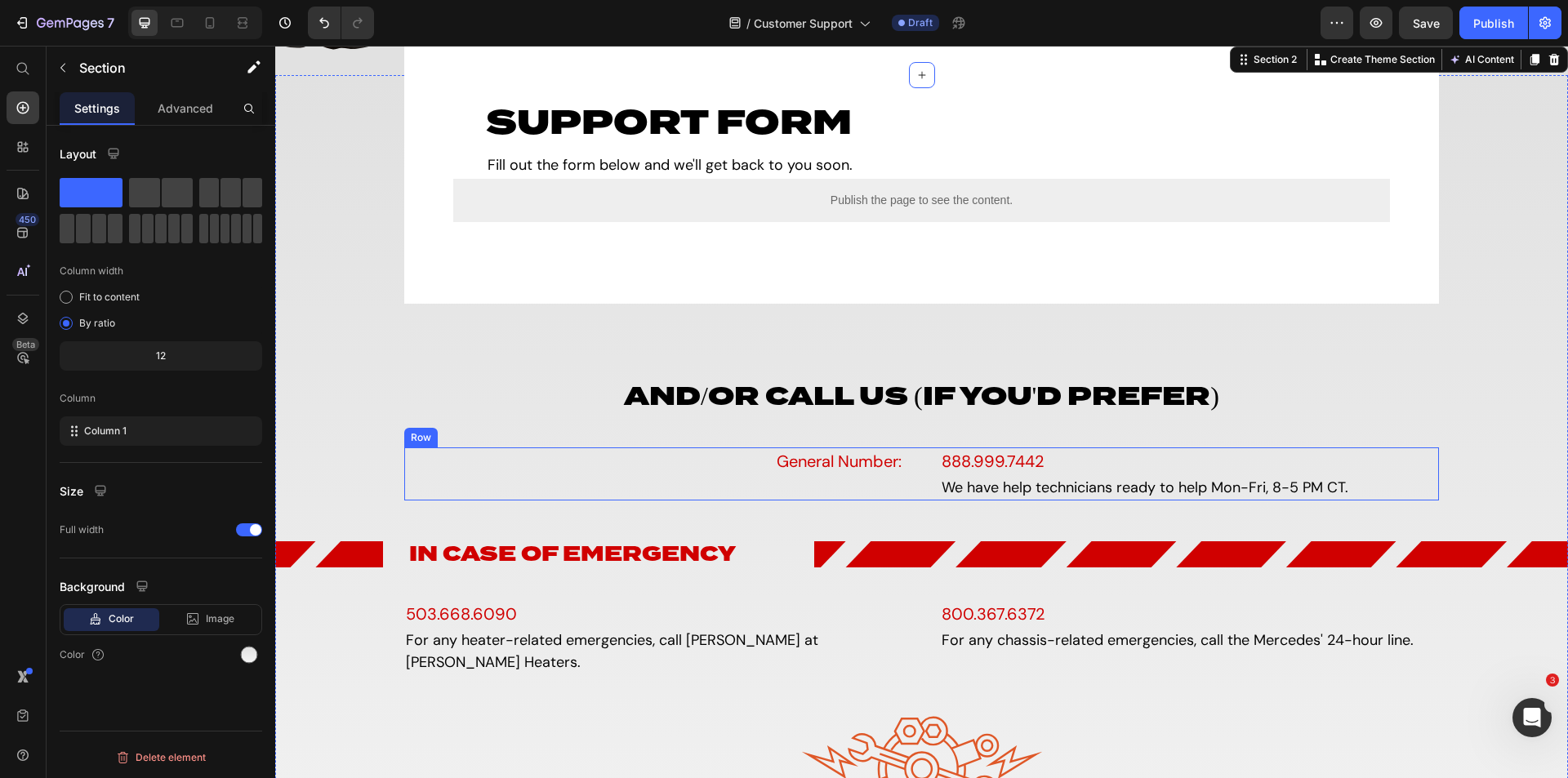 scroll, scrollTop: 643, scrollLeft: 0, axis: vertical 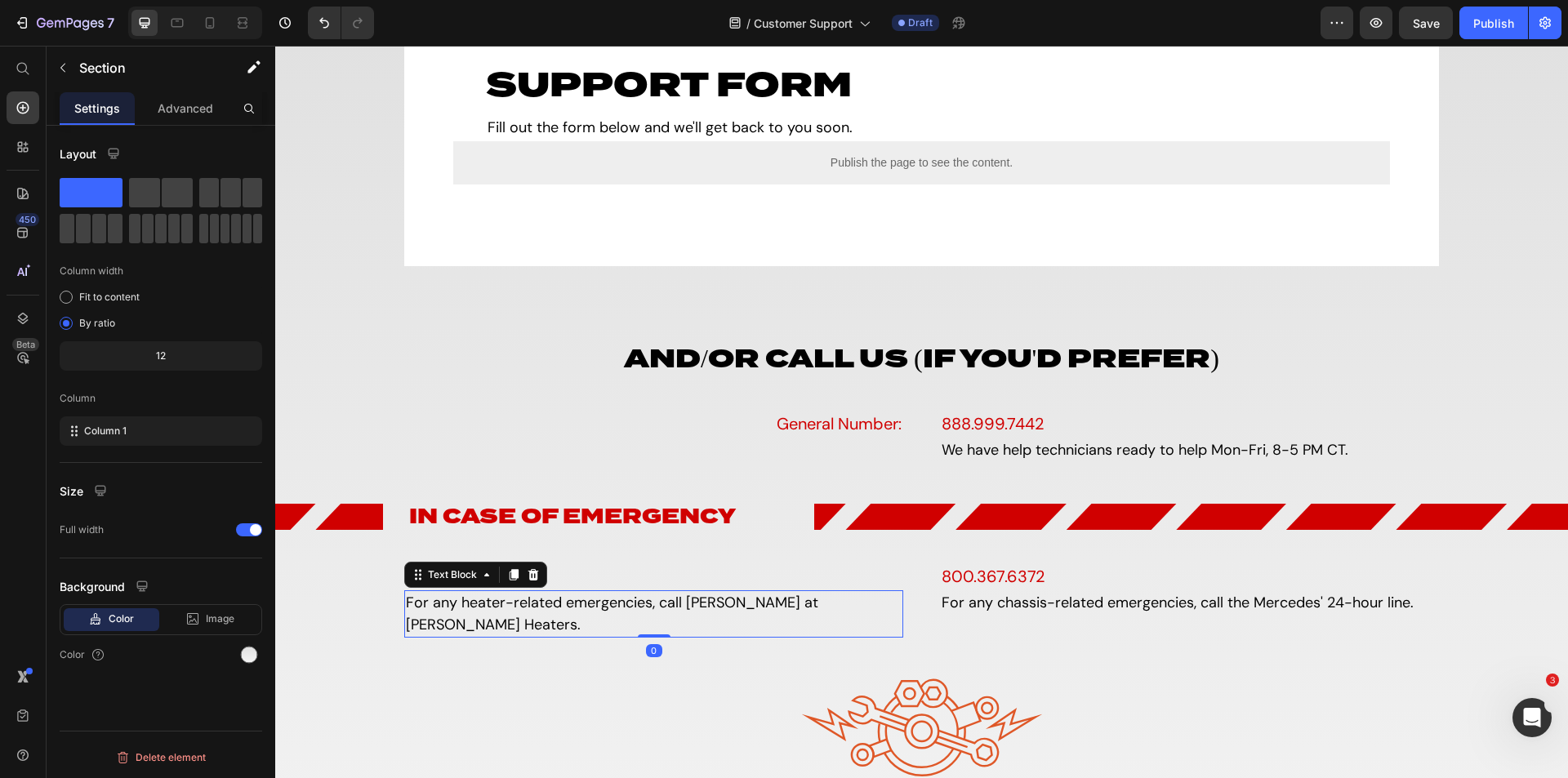 click on "For any heater-related emergencies, call [PERSON_NAME] at [PERSON_NAME] Heaters." at bounding box center (653, 614) 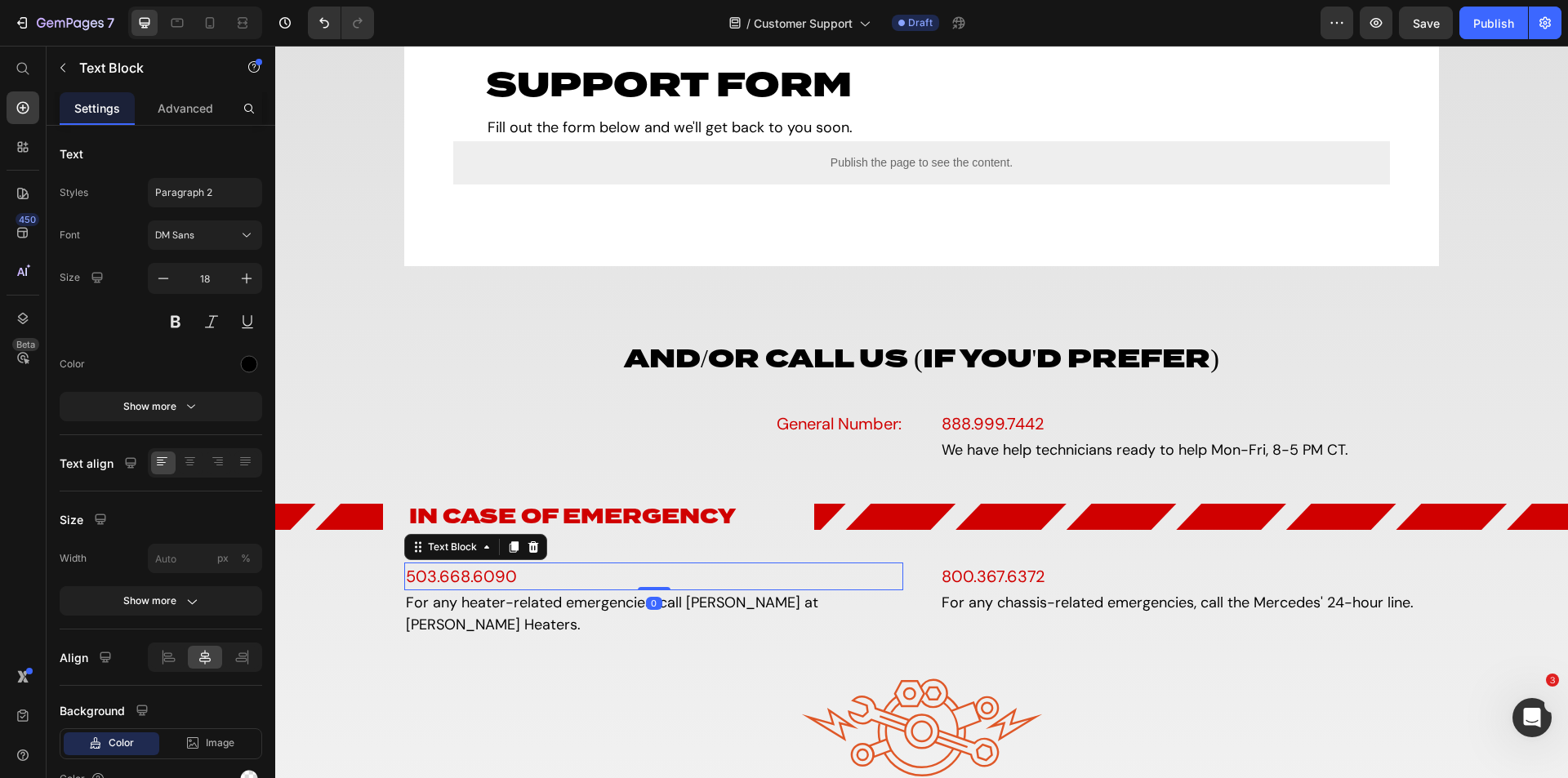 click on "503.668.6090" at bounding box center [653, 576] 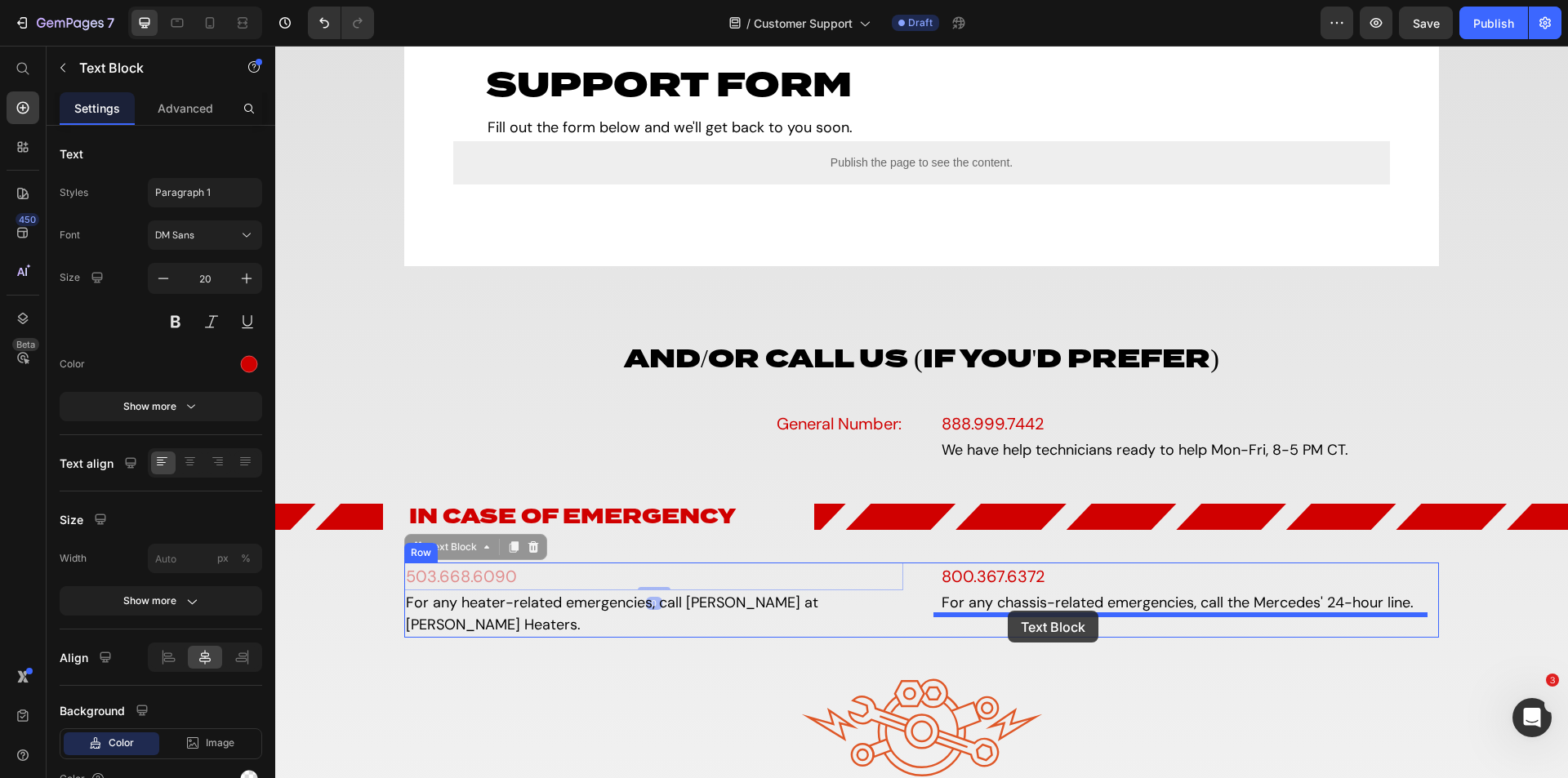 drag, startPoint x: 465, startPoint y: 549, endPoint x: 1008, endPoint y: 611, distance: 546.52813 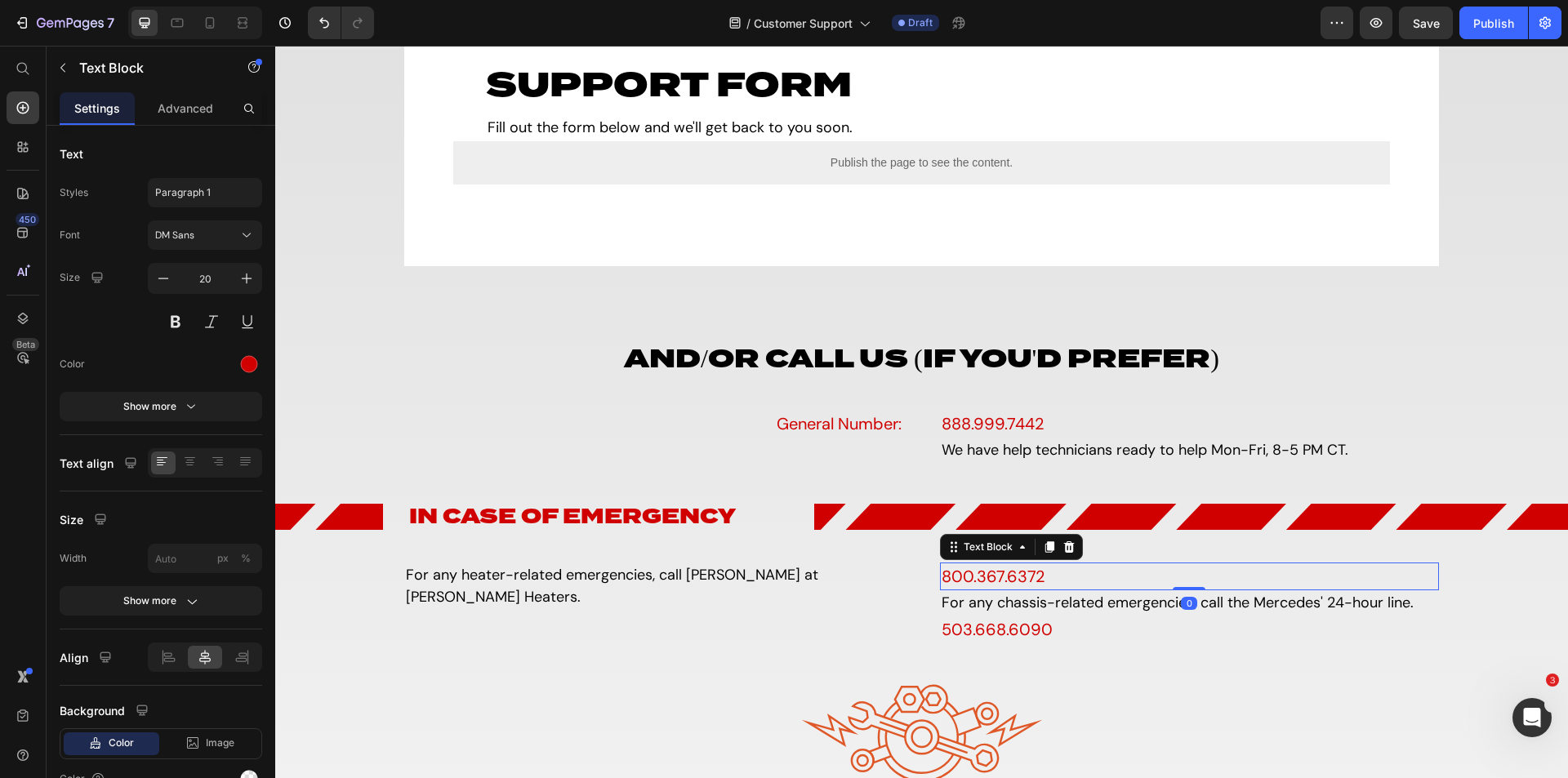 click on "800.367.6372" at bounding box center [1189, 576] 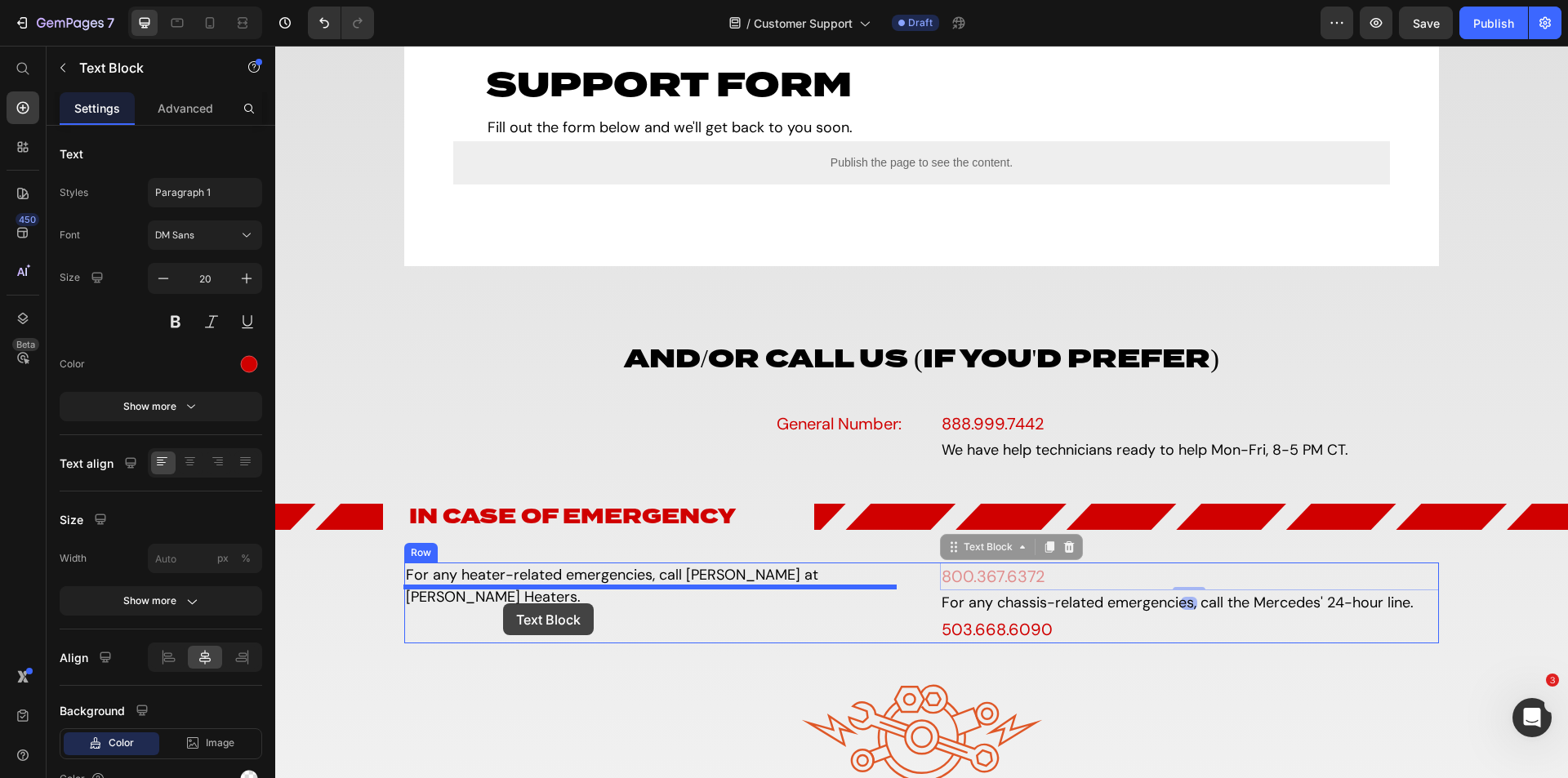 drag, startPoint x: 963, startPoint y: 547, endPoint x: 503, endPoint y: 603, distance: 463.39616 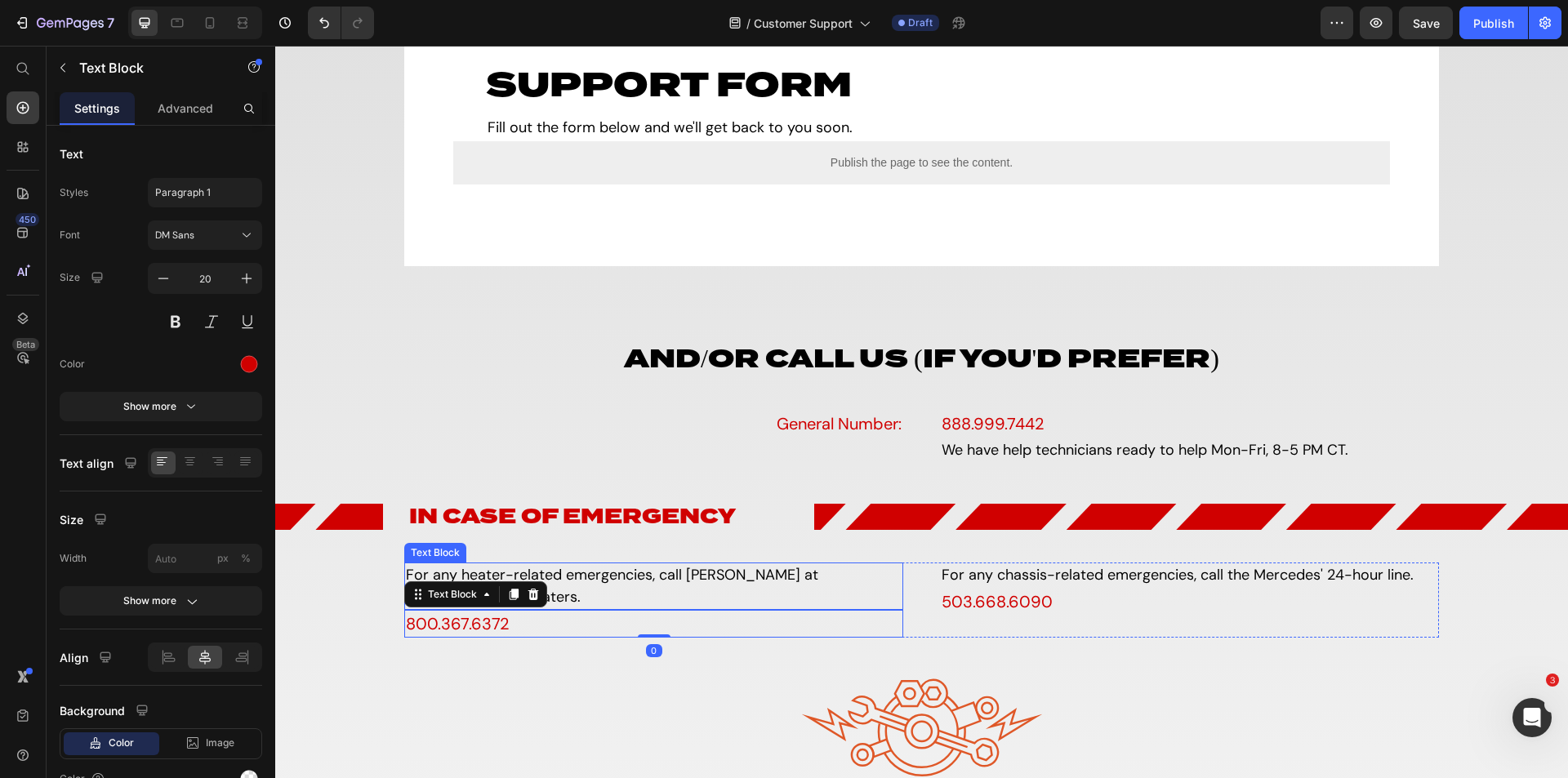 click on "For any heater-related emergencies, call [PERSON_NAME] at [PERSON_NAME] Heaters." at bounding box center [653, 586] 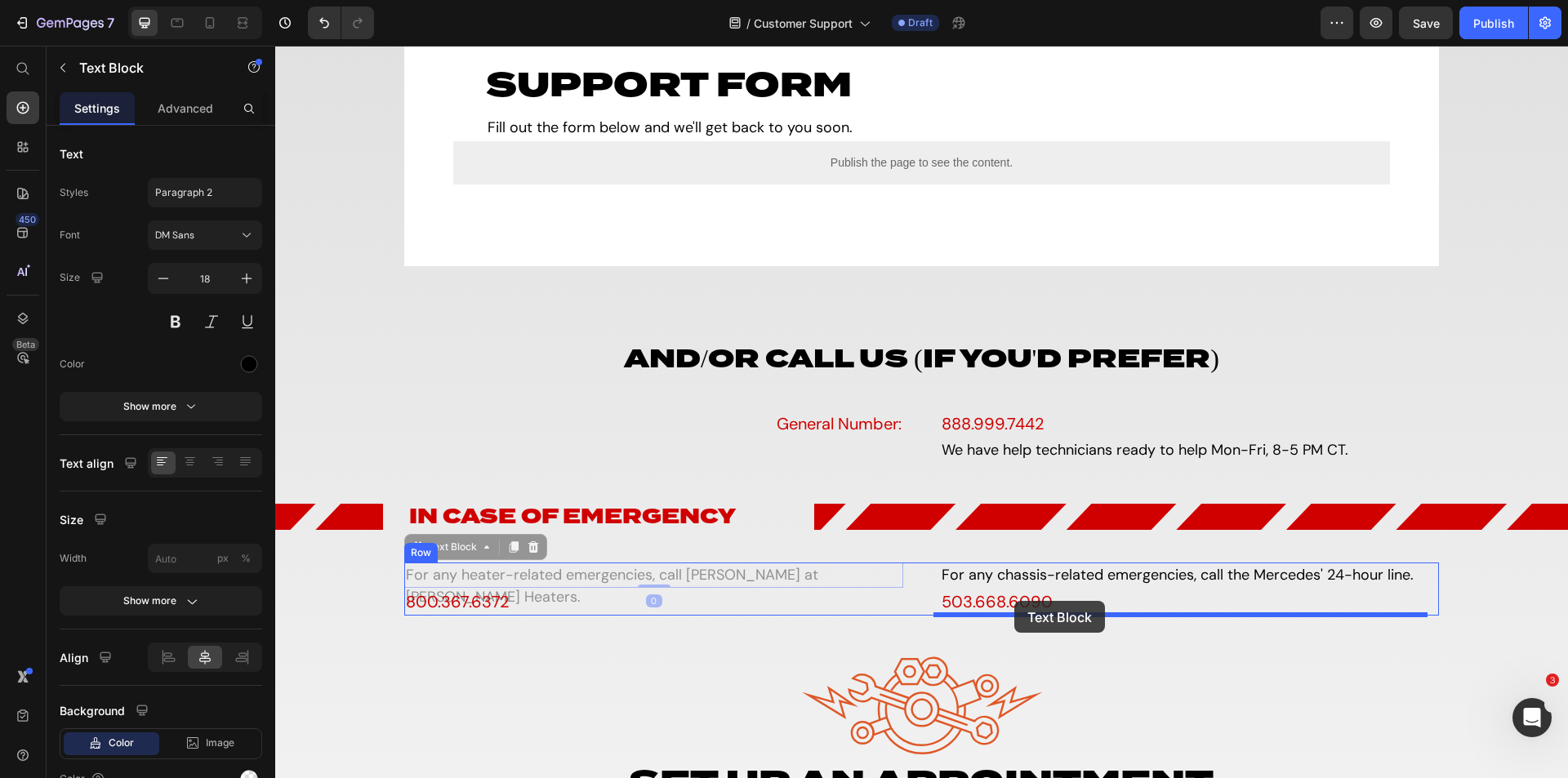 drag, startPoint x: 446, startPoint y: 549, endPoint x: 1014, endPoint y: 601, distance: 570.37532 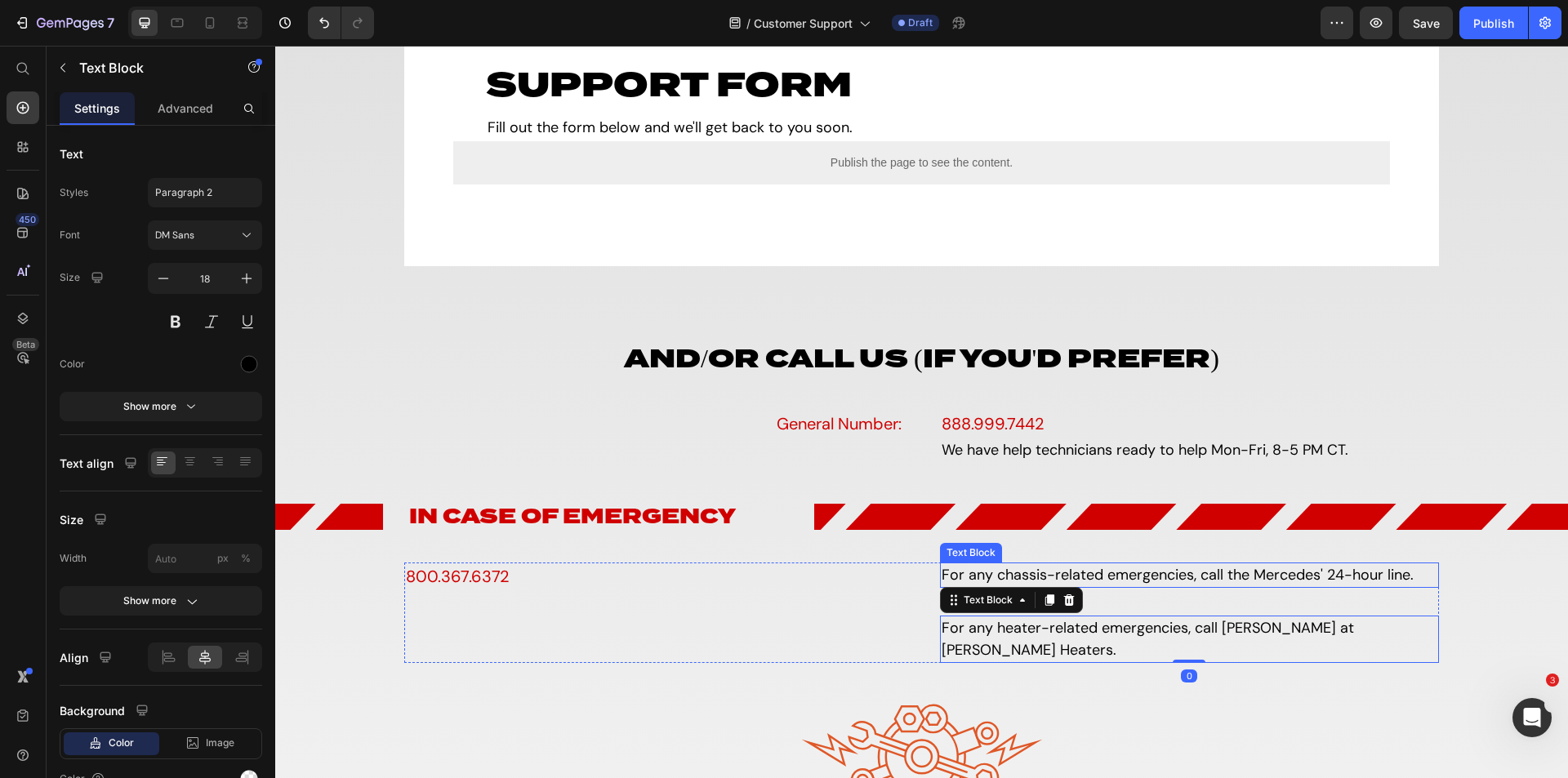 click on "For any chassis-related emergencies, call the Mercedes' 24-hour line." at bounding box center [1189, 575] 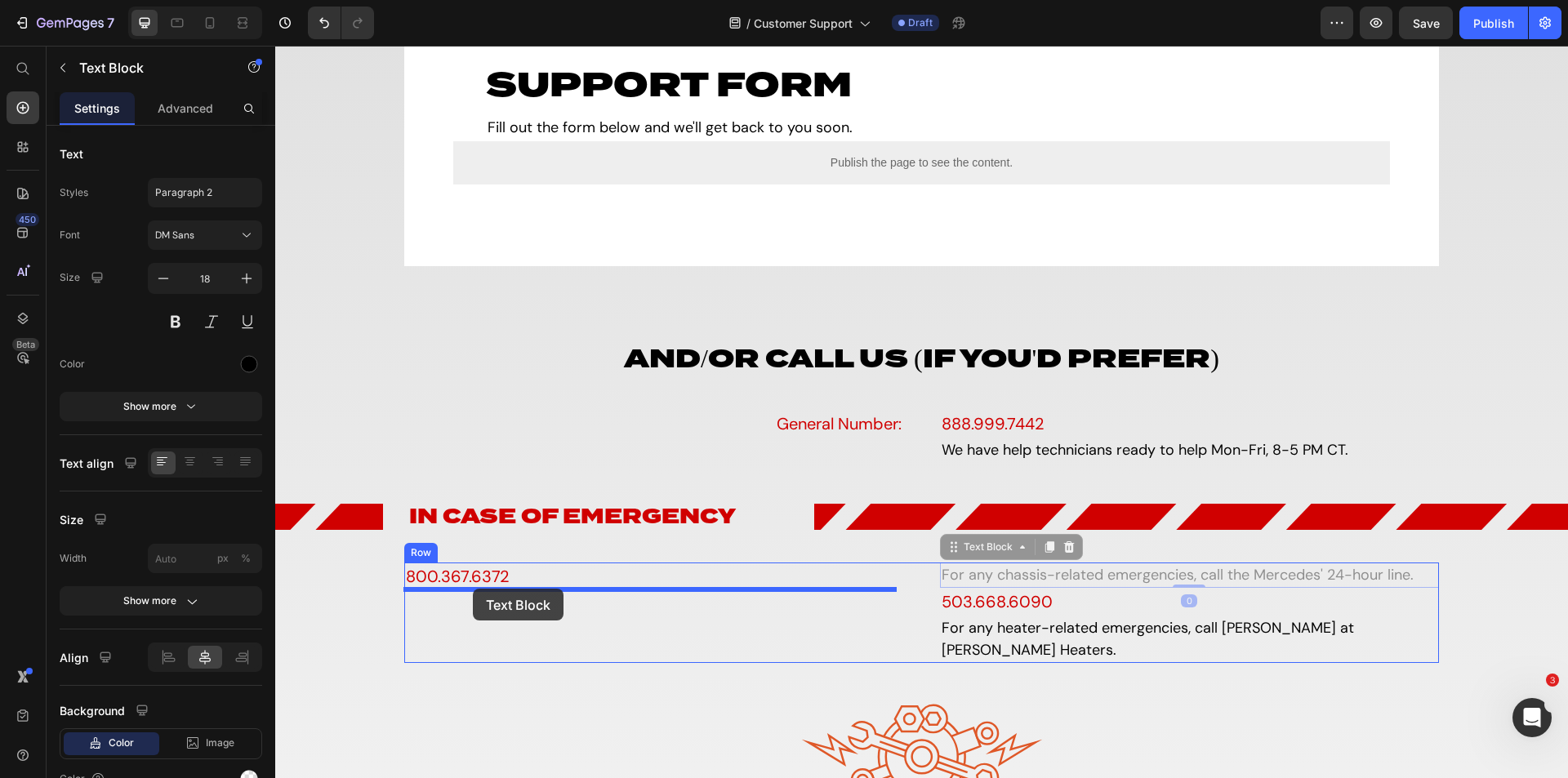 drag, startPoint x: 955, startPoint y: 549, endPoint x: 473, endPoint y: 589, distance: 483.6569 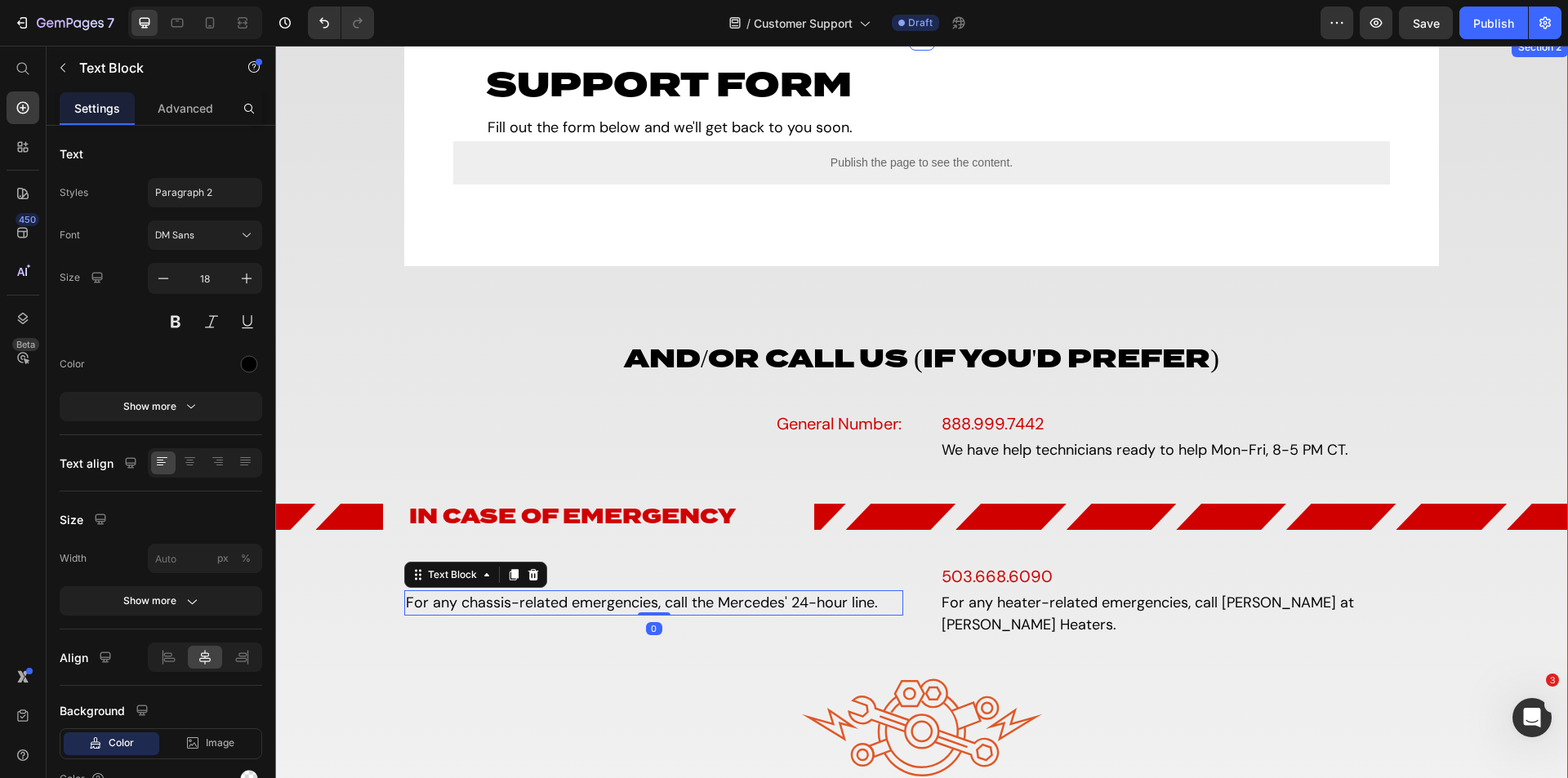 click on "Support Form Heading Fill out the form below and we'll get back to you soon. Text Block
Publish the page to see the content.
Custom Code Row Row And/Or Call Us (If you'd Prefer) Heading General Number: Text Block 888.999.7442 Text Block We have help technicians ready to help Mon-Fri, 8-5 PM CT. Text Block Row Image In Case of Emergency Heading Image Row 800.367.6372 Text Block For any chassis-related emergencies, call the Mercedes' 24-hour line. Text Block   [PHONE_NUMBER] Text Block For any heater-related emergencies, call [PERSON_NAME] at [PERSON_NAME] Heaters. Text Block Row Image Set up an Appointment Heading Now that you've filled out the form, if you would like to schedule an appointment, you can do so here: Text Block Schedule a Time Button" at bounding box center [921, 512] 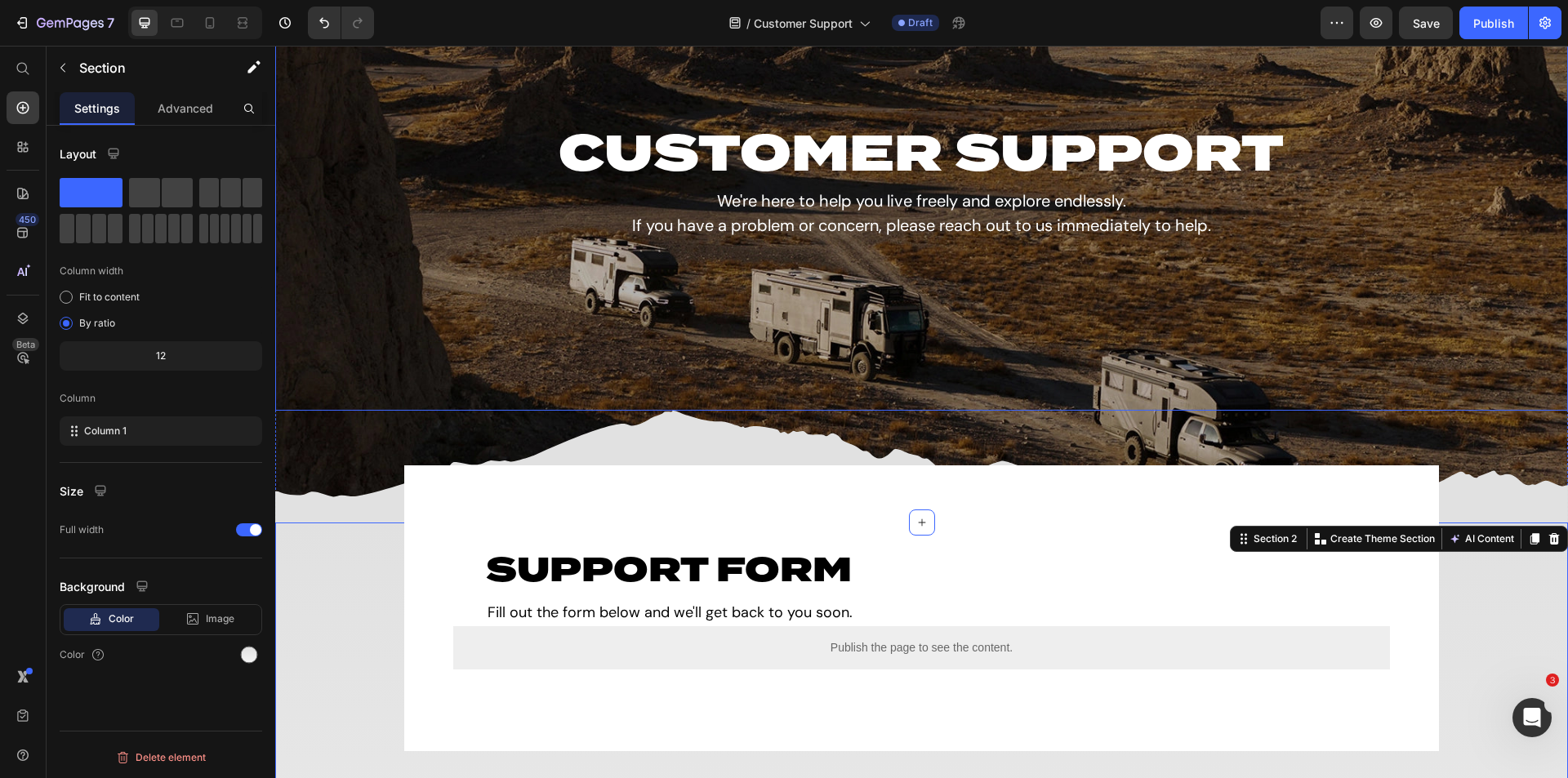 scroll, scrollTop: 0, scrollLeft: 0, axis: both 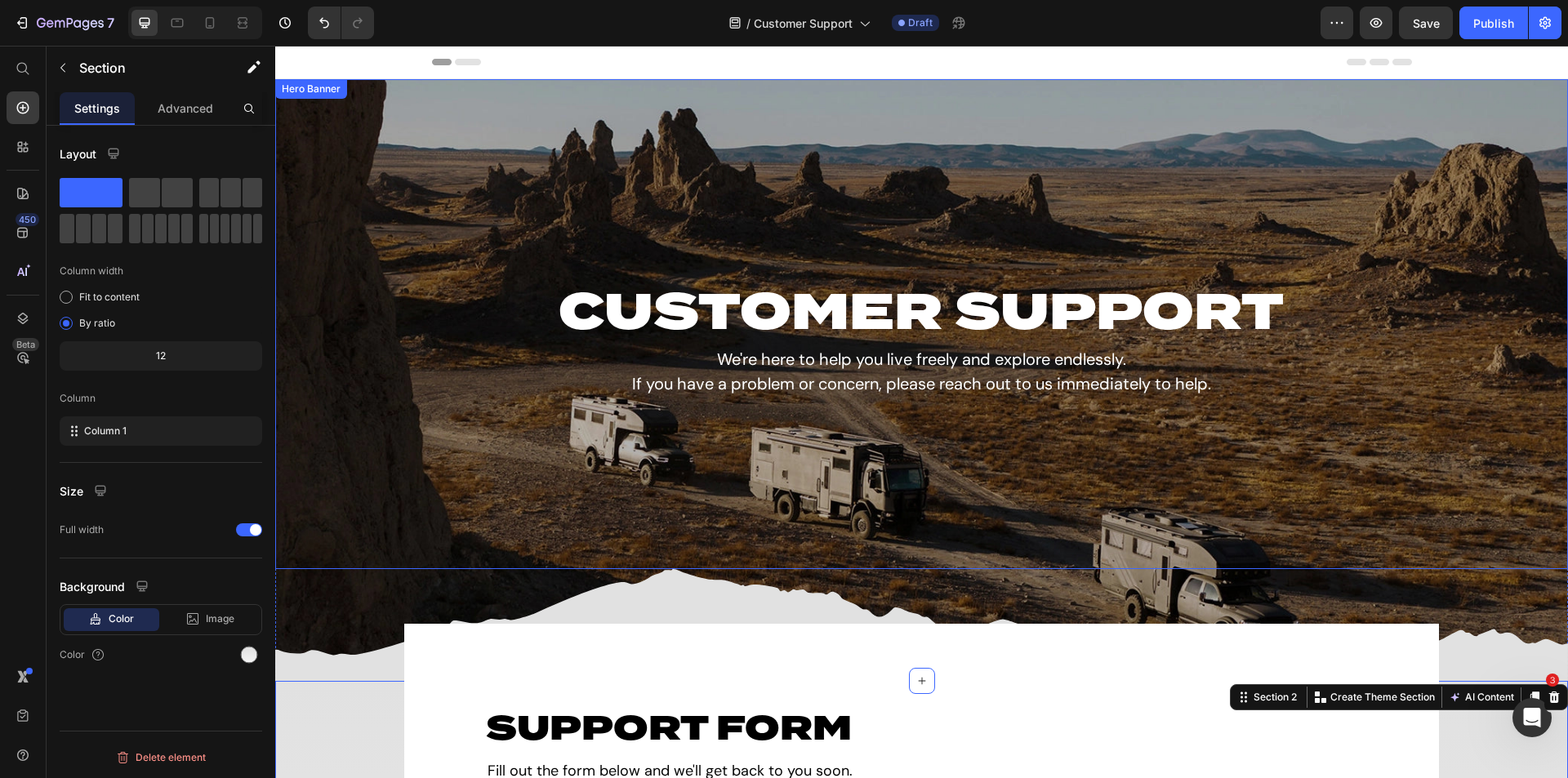 click on "Customer Support Heading We're here to help you live freely and explore endlessly. If you have a problem or concern, please reach out to us immediately to help. Text Block" at bounding box center [921, 324] 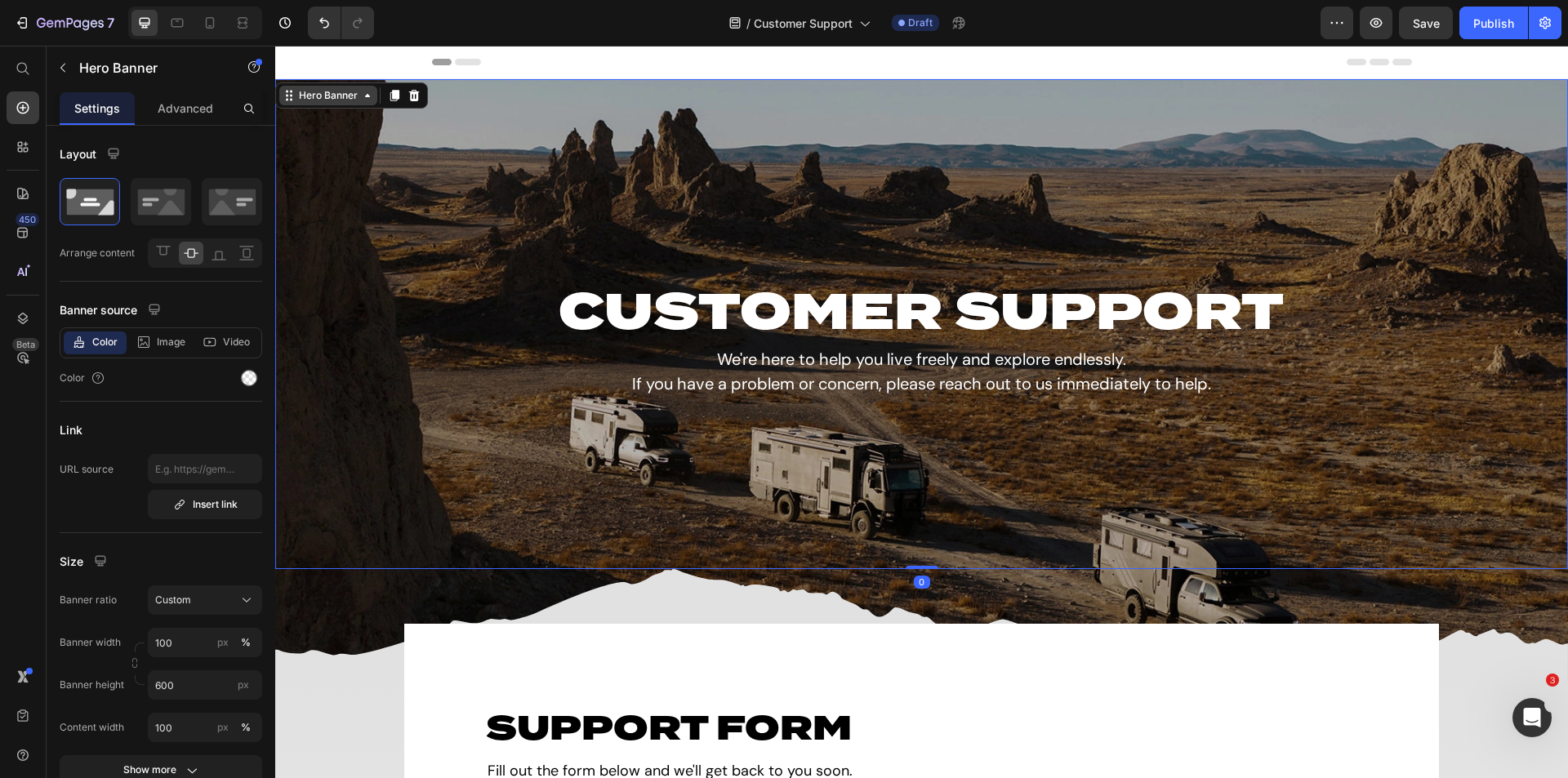 click 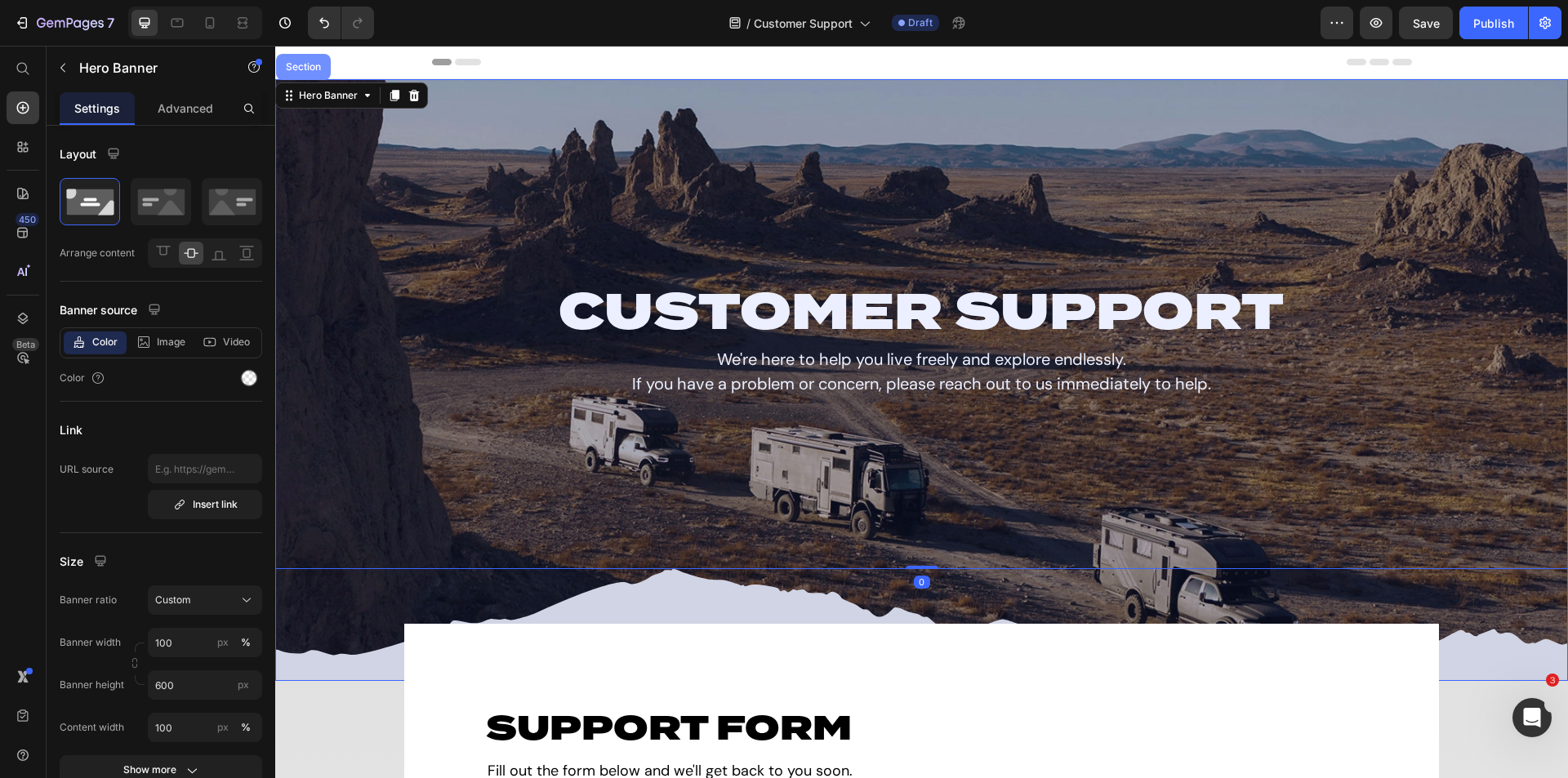 click on "Section" at bounding box center (303, 67) 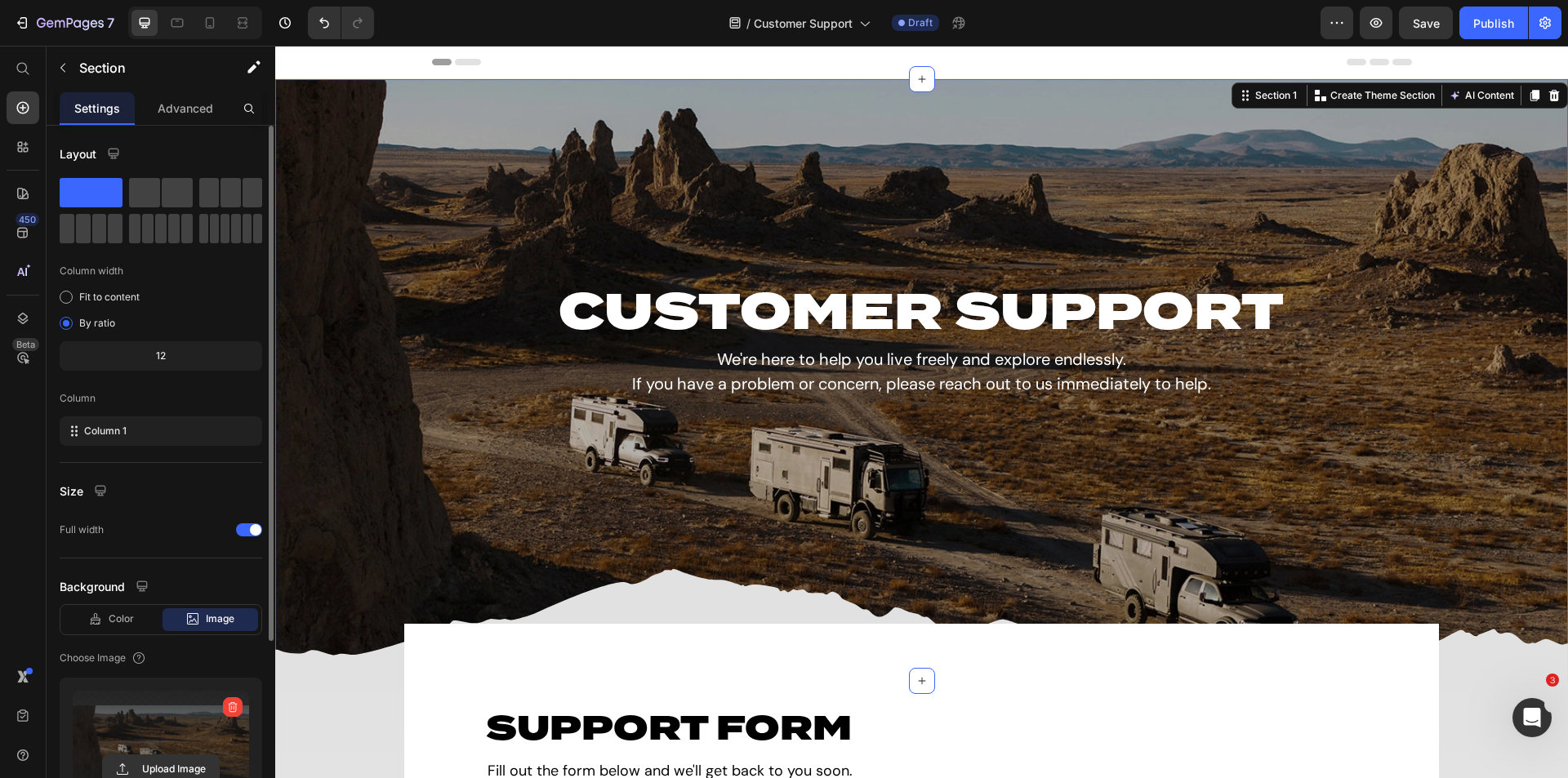 click at bounding box center (161, 742) 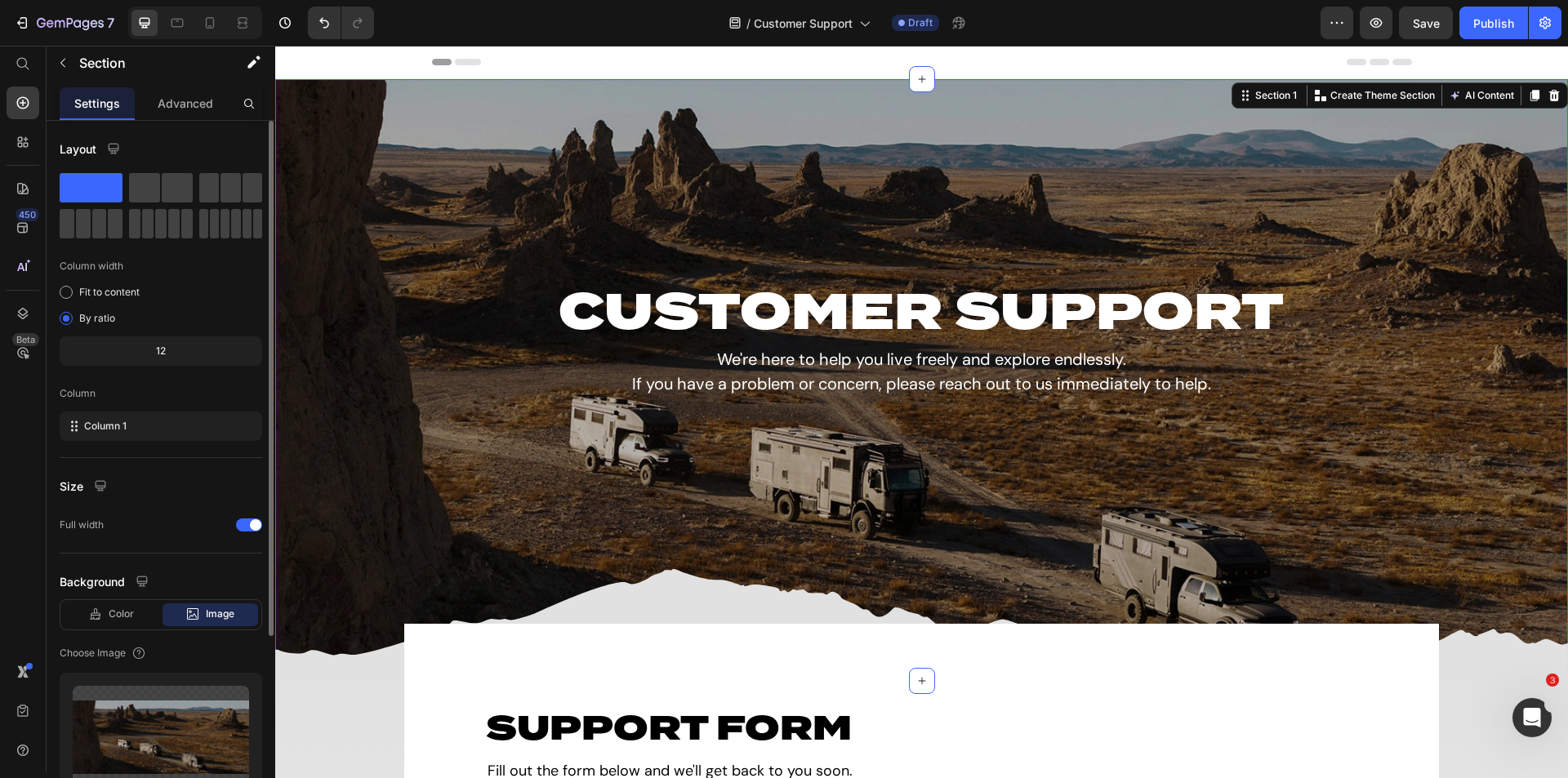 scroll, scrollTop: 245, scrollLeft: 0, axis: vertical 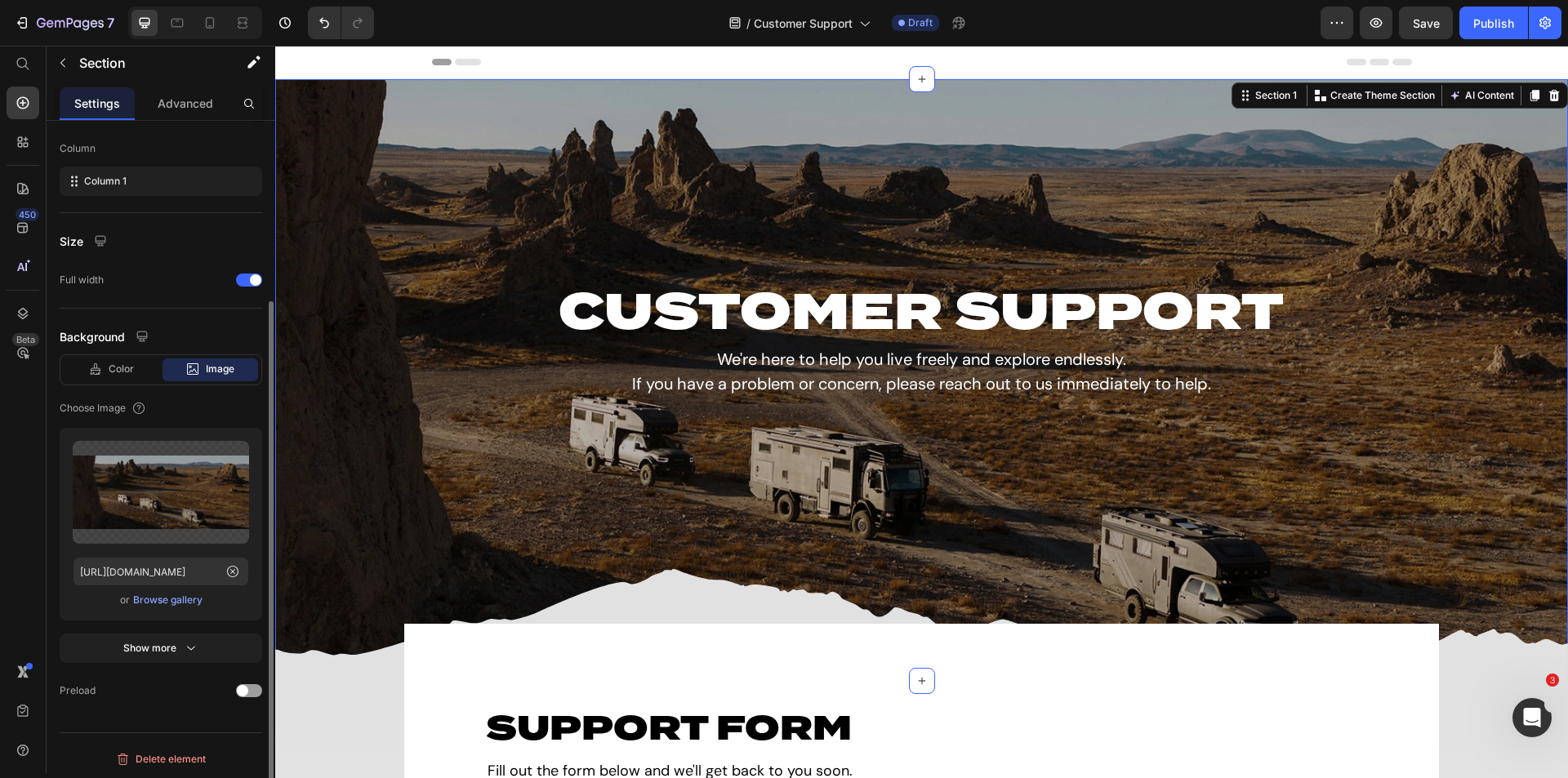 click on "Browse gallery" at bounding box center [167, 600] 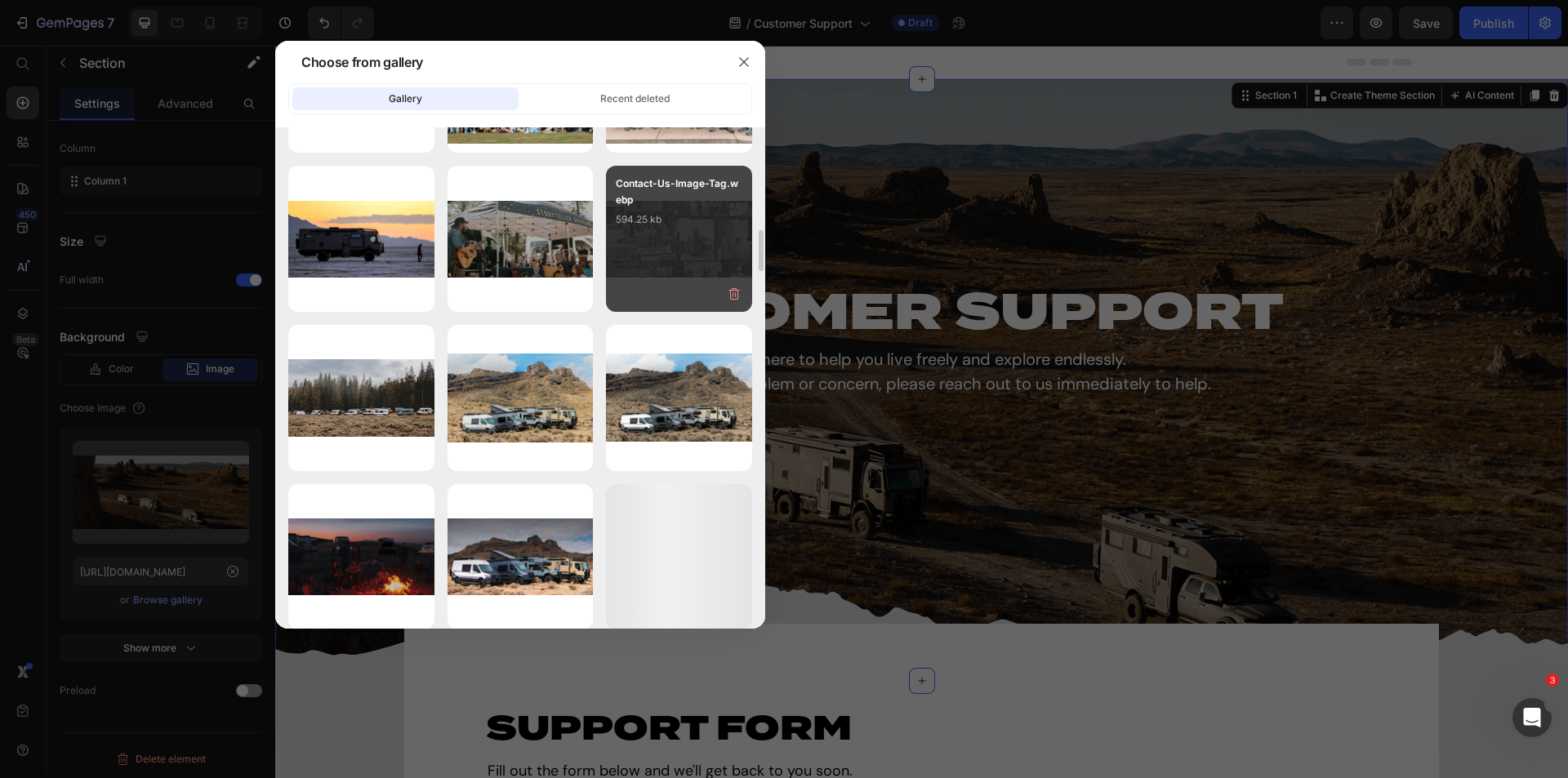 scroll, scrollTop: 1001, scrollLeft: 0, axis: vertical 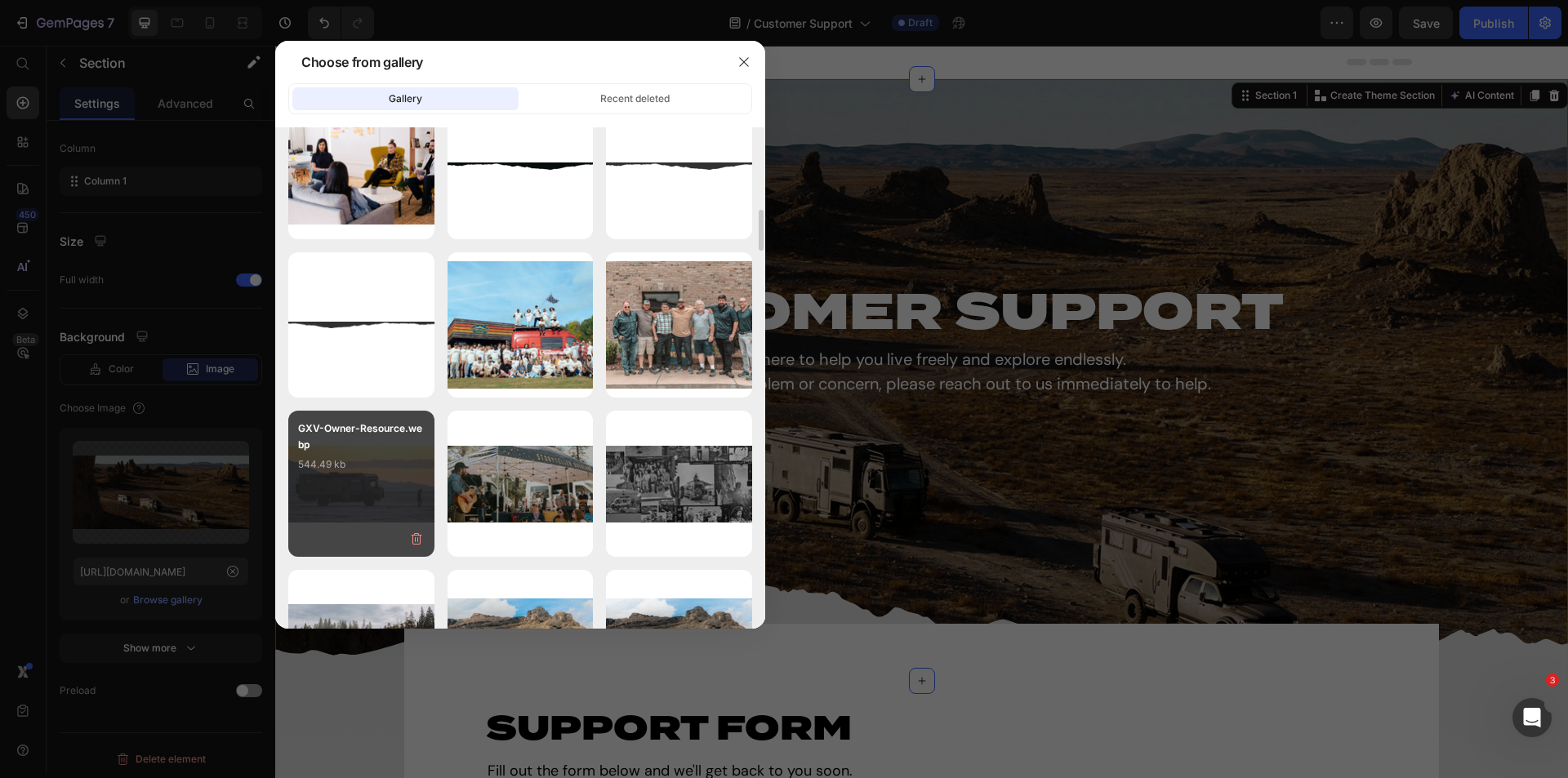 click on "GXV-Owner-Resource.webp 544.49 kb" at bounding box center [361, 483] 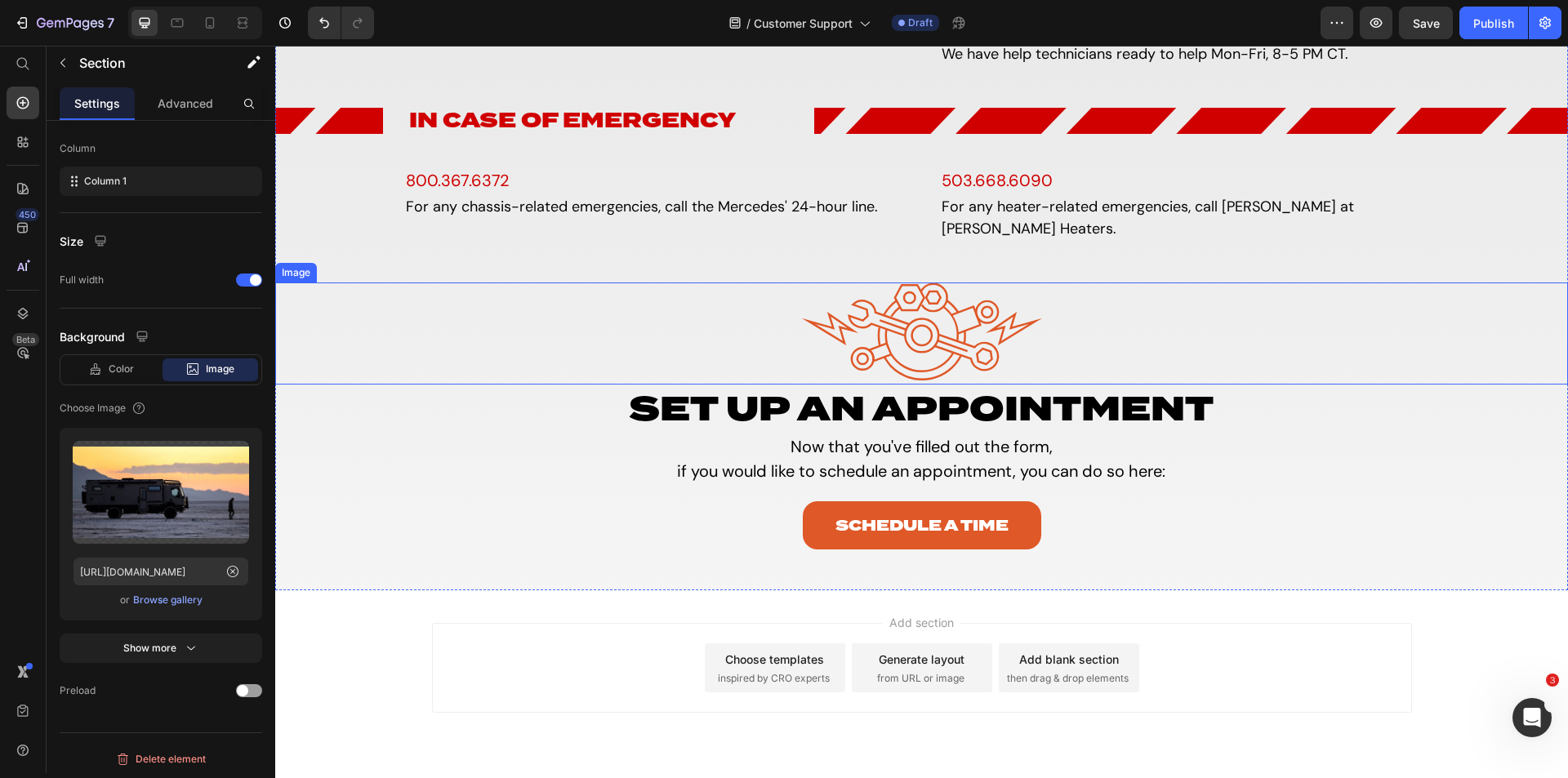scroll, scrollTop: 1061, scrollLeft: 0, axis: vertical 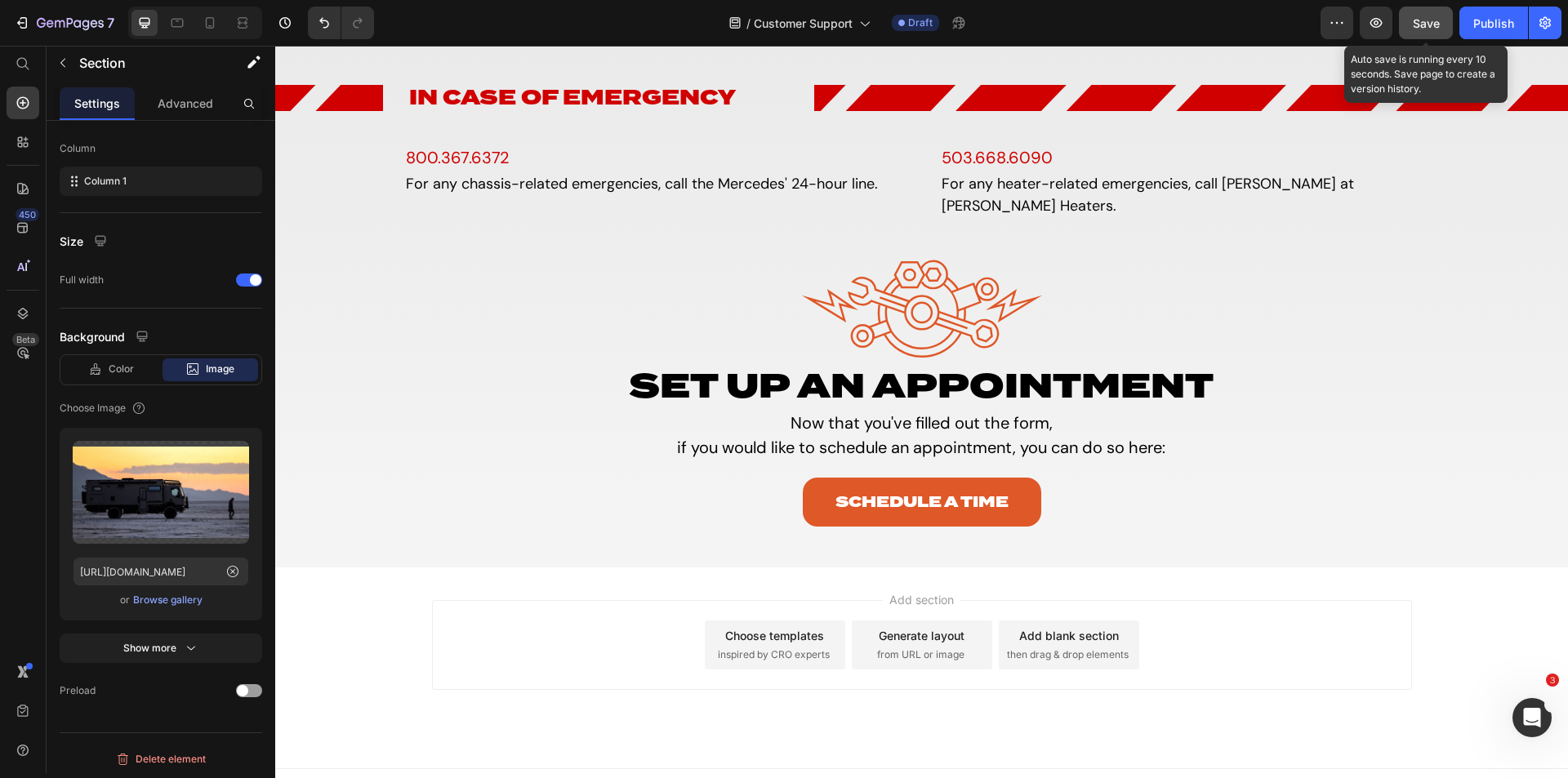 click on "Save" at bounding box center [1426, 23] 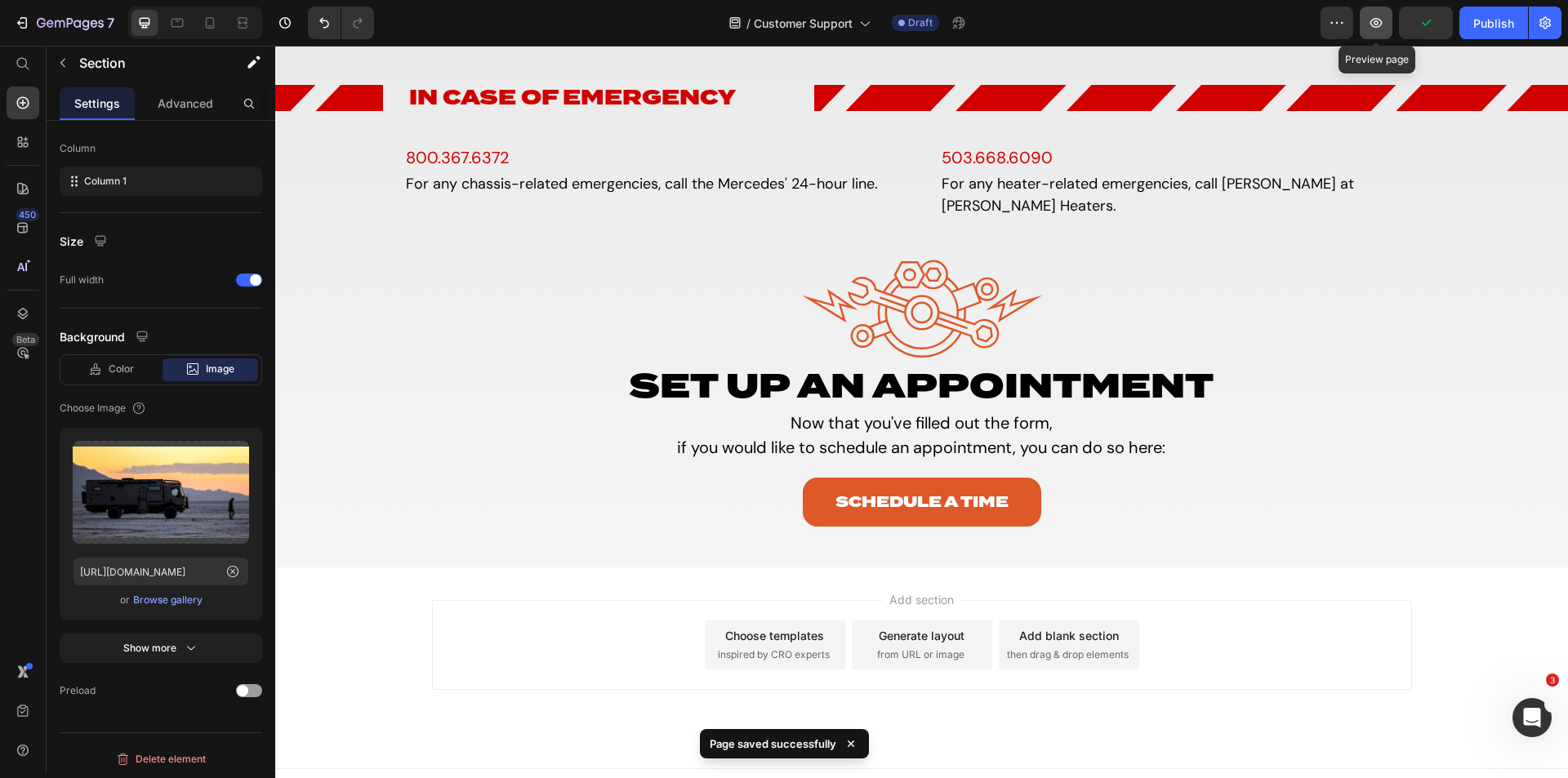 click 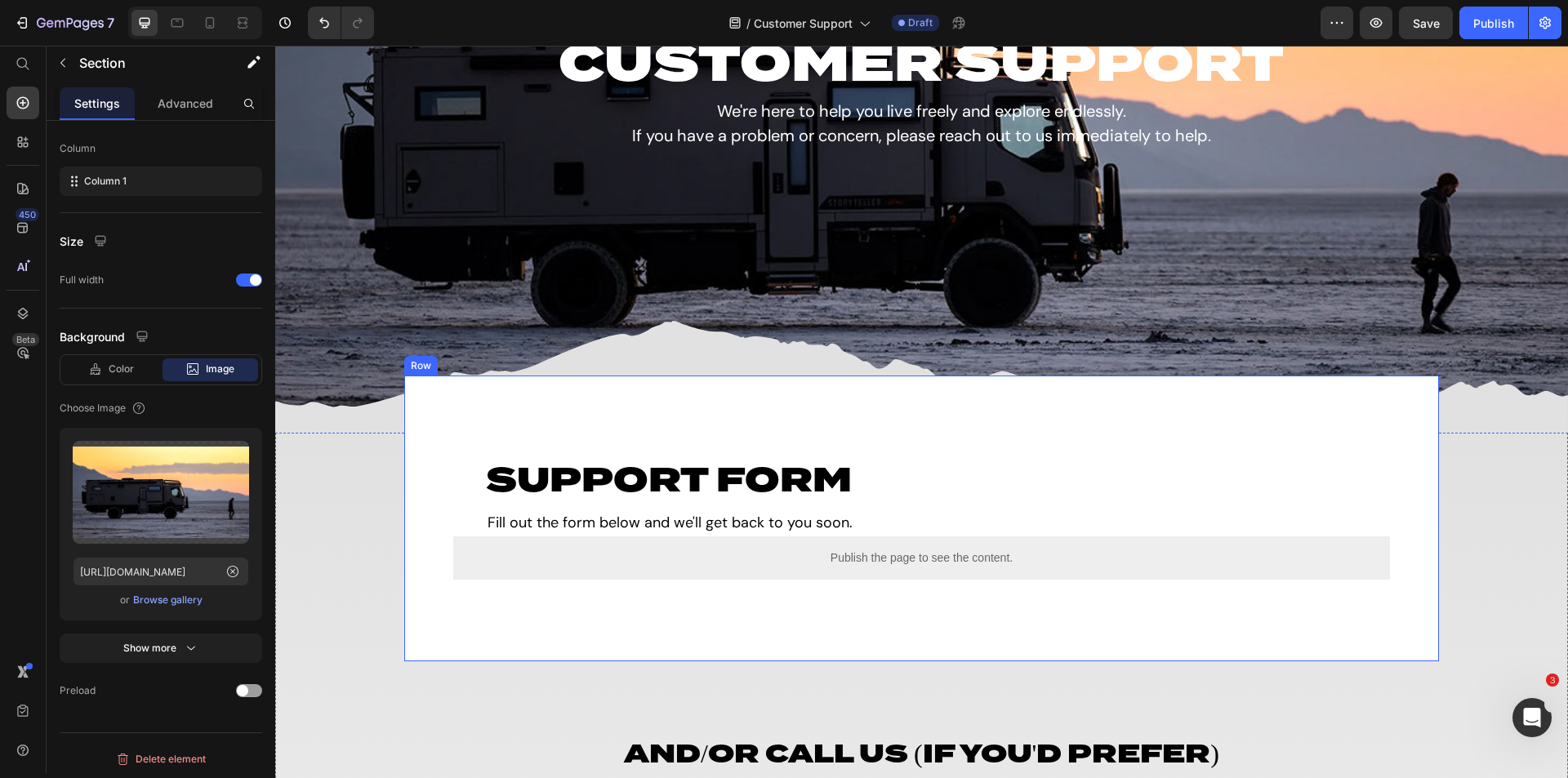 scroll, scrollTop: 245, scrollLeft: 0, axis: vertical 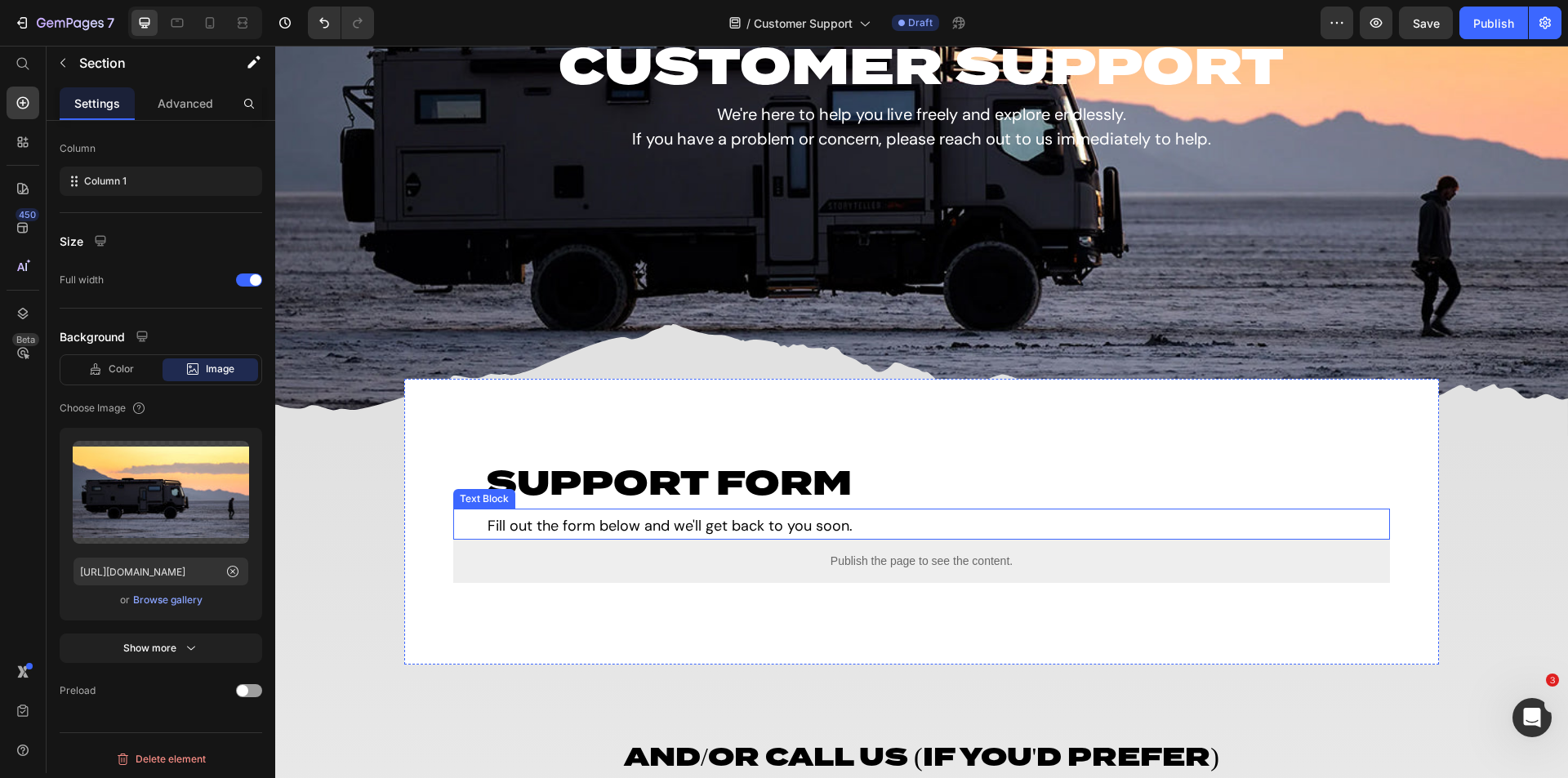 click on "Fill out the form below and we'll get back to you soon." at bounding box center (921, 526) 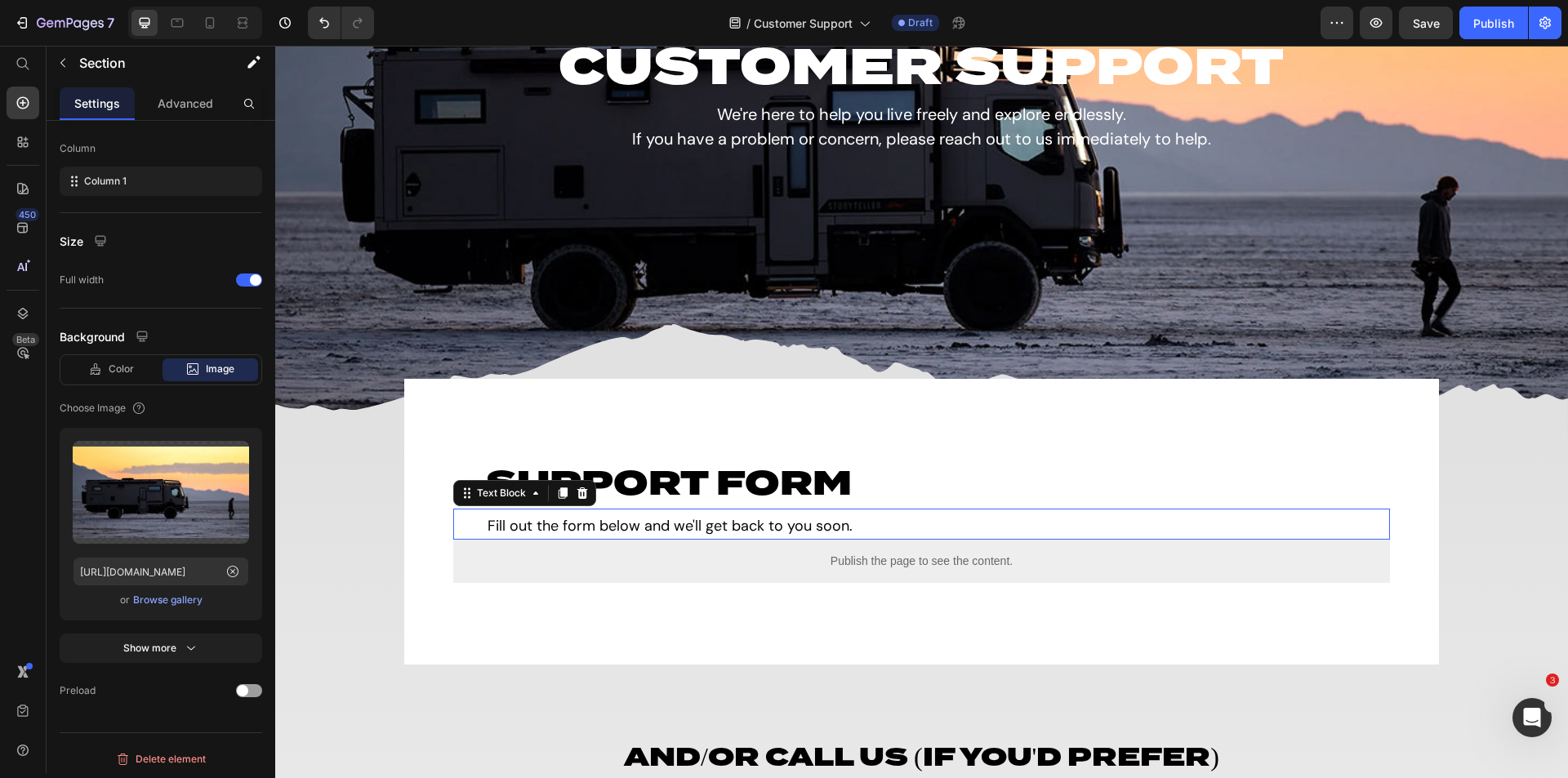 scroll, scrollTop: 0, scrollLeft: 0, axis: both 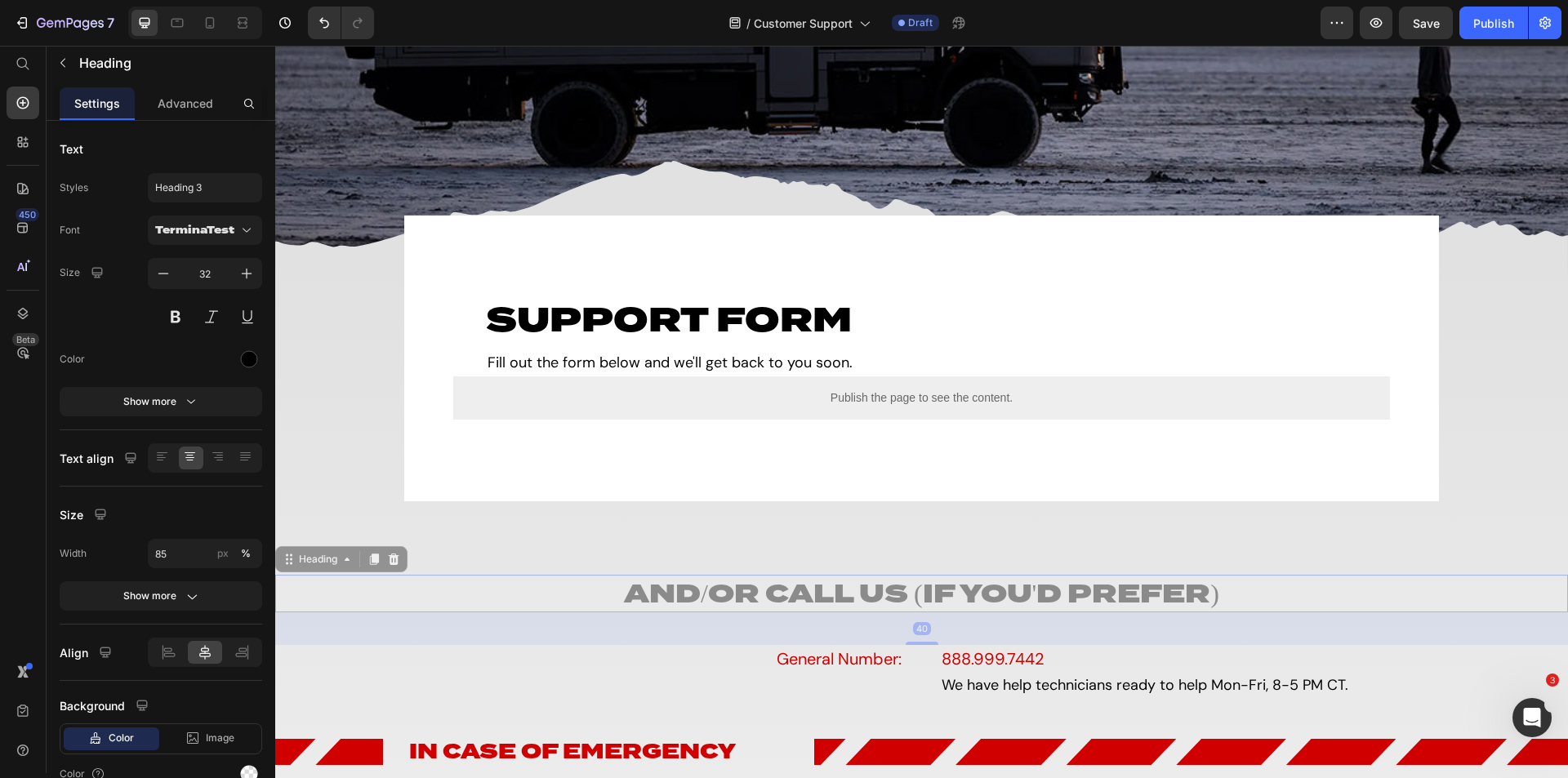 click on "And/Or Call Us (If you'd Prefer)" at bounding box center [275, 46] 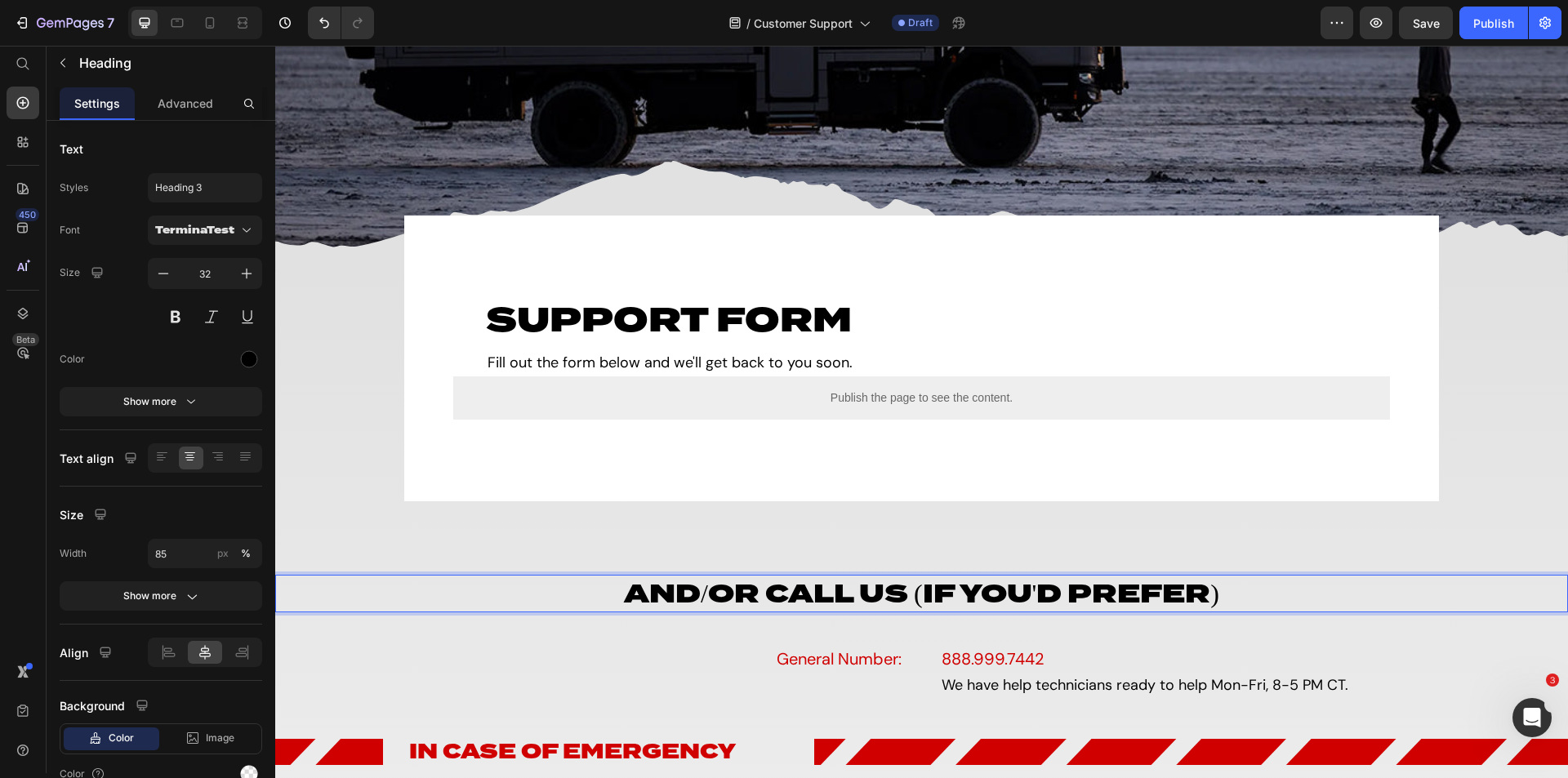 click on "And/Or Call Us (If you'd Prefer)" at bounding box center (922, 594) 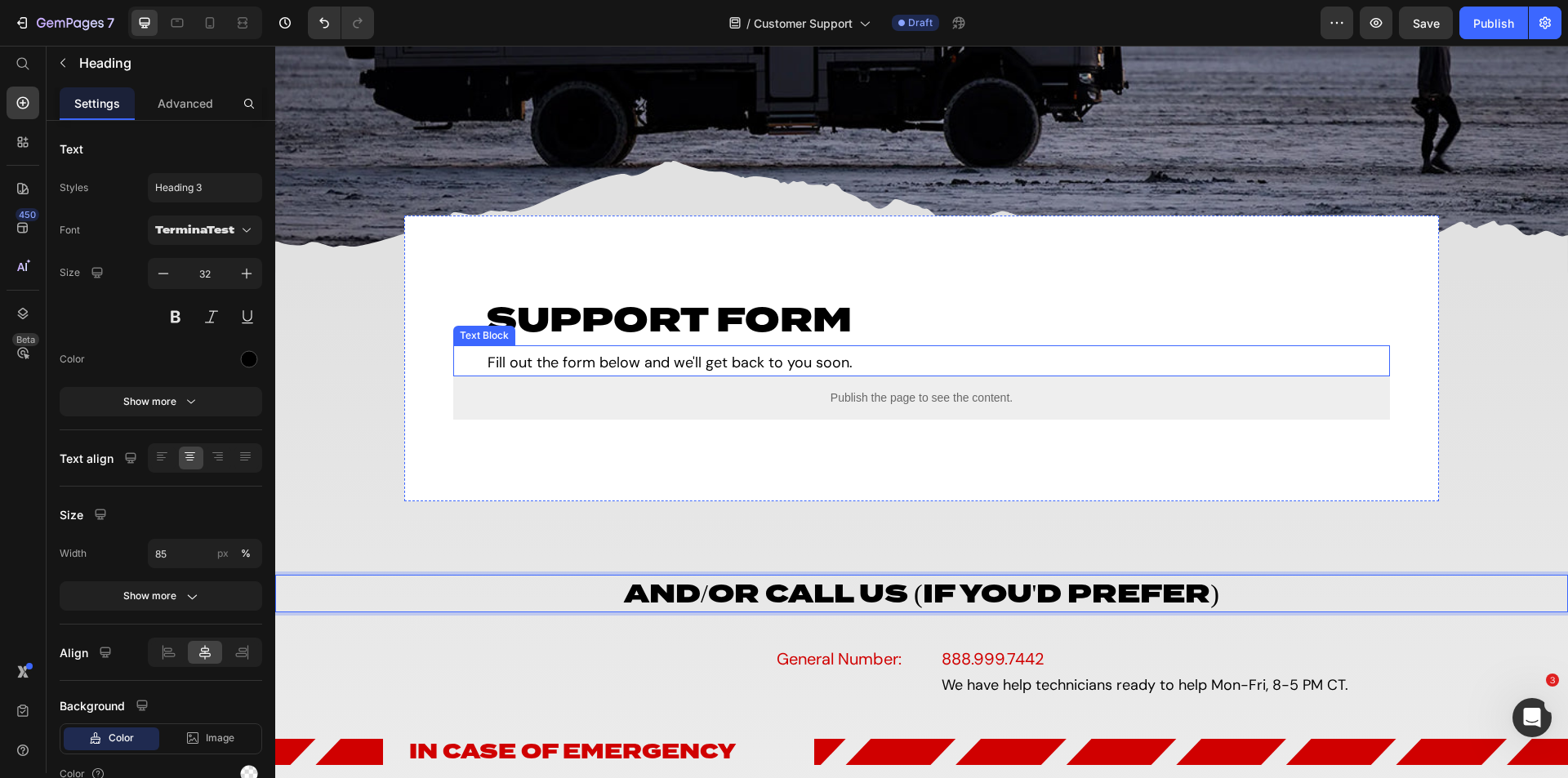 click on "Fill out the form below and we'll get back to you soon." at bounding box center [921, 362] 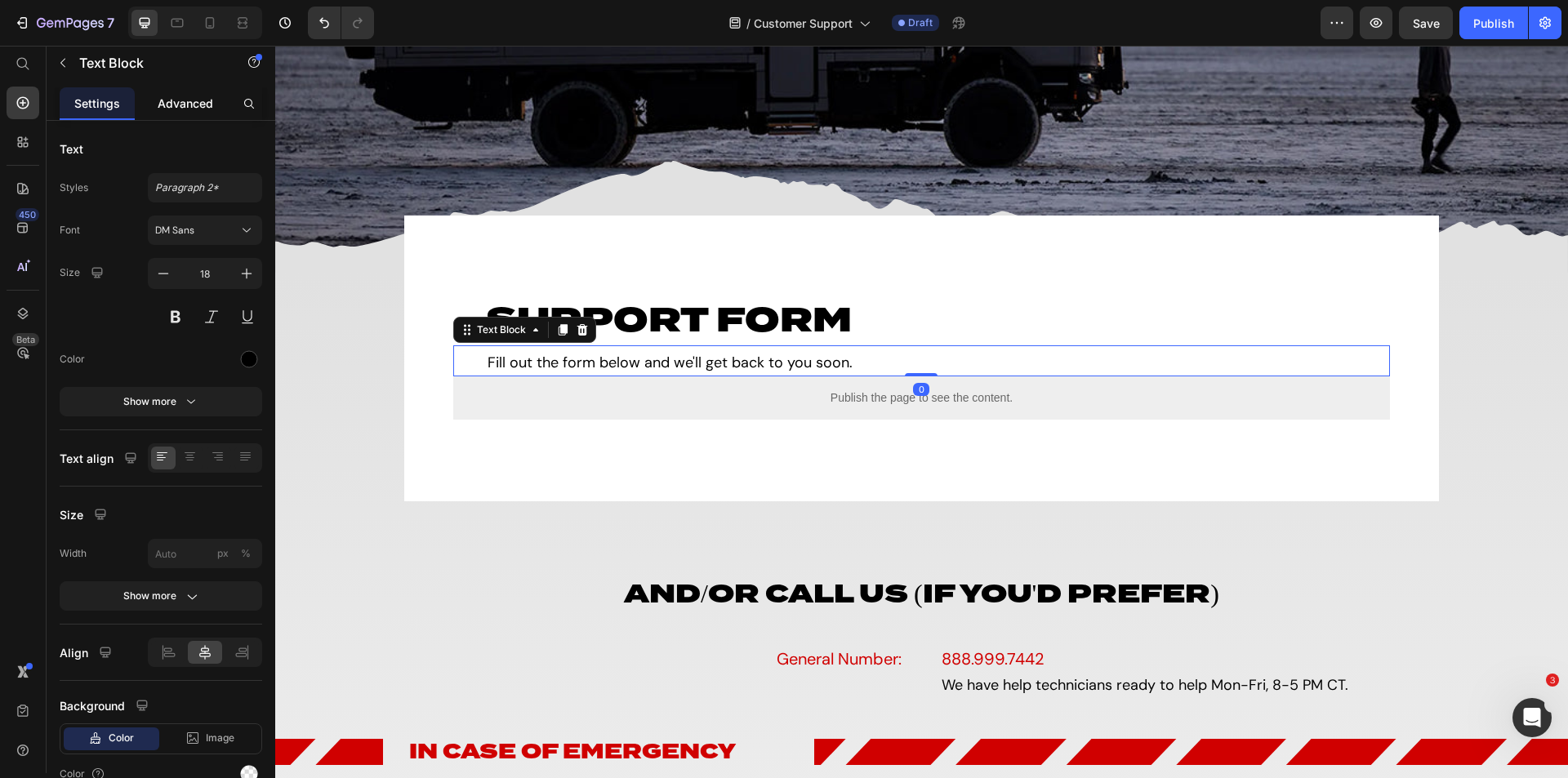 click on "Advanced" at bounding box center (185, 103) 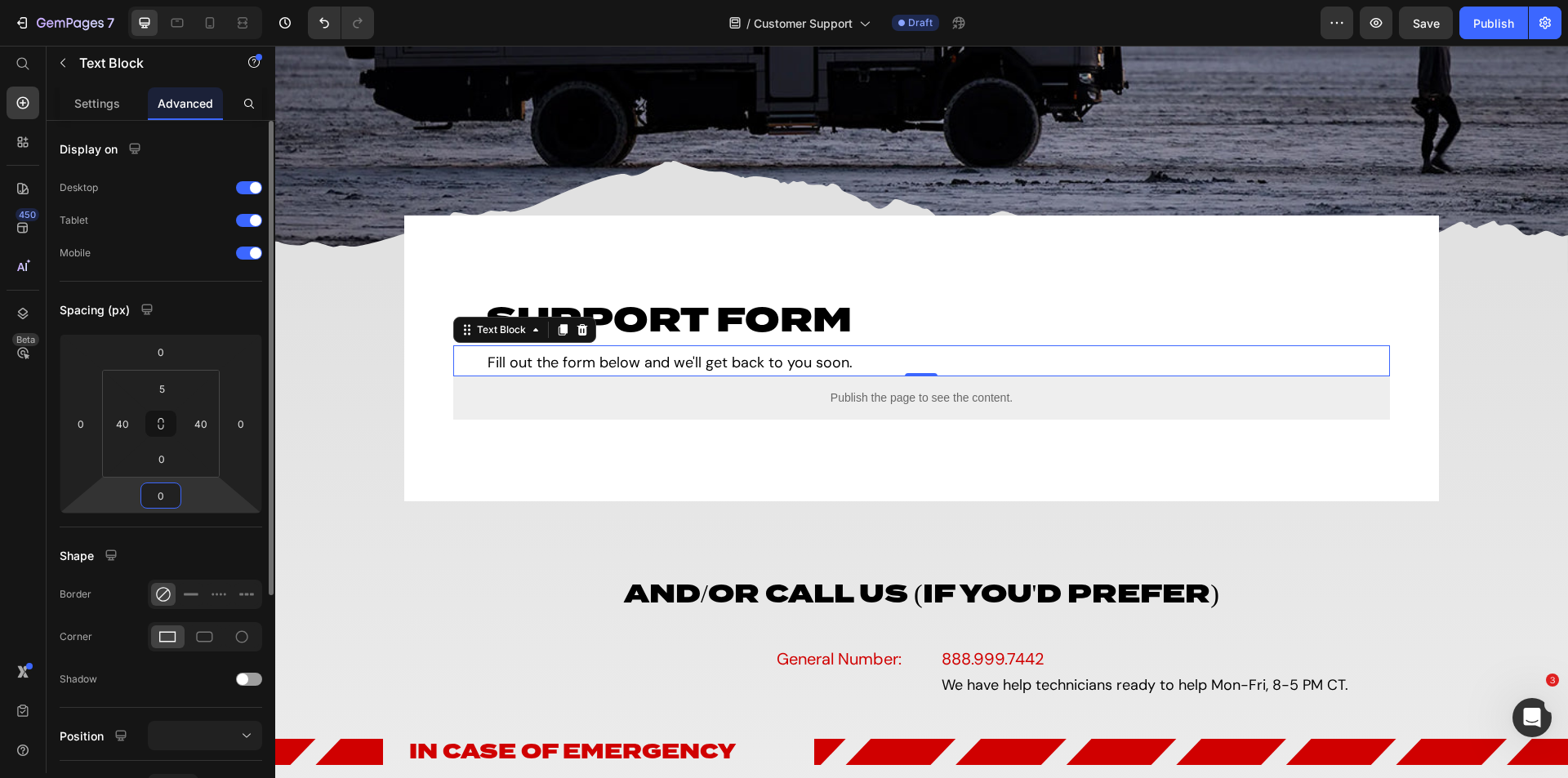 click on "0" at bounding box center [161, 496] 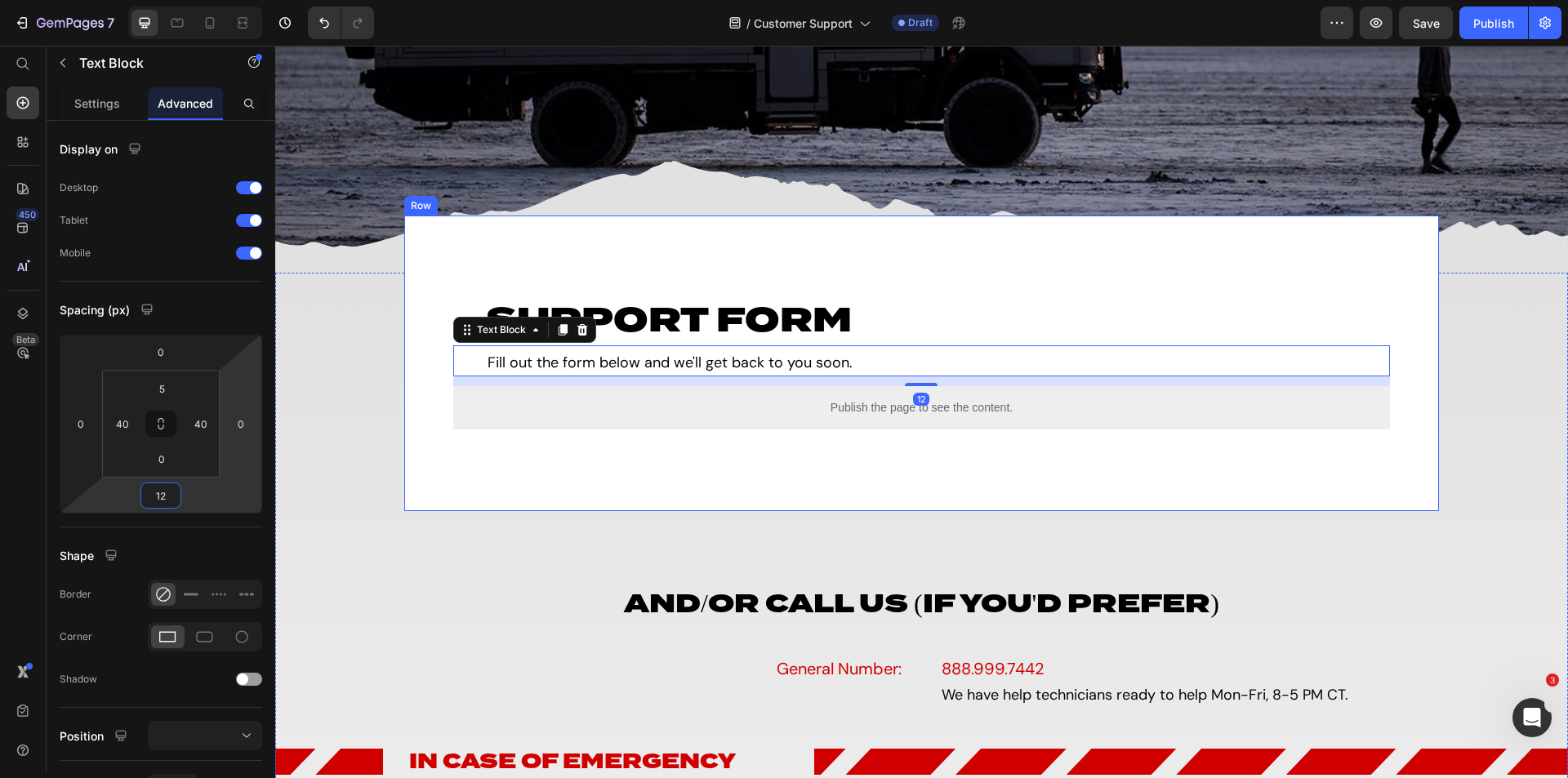 type on "1" 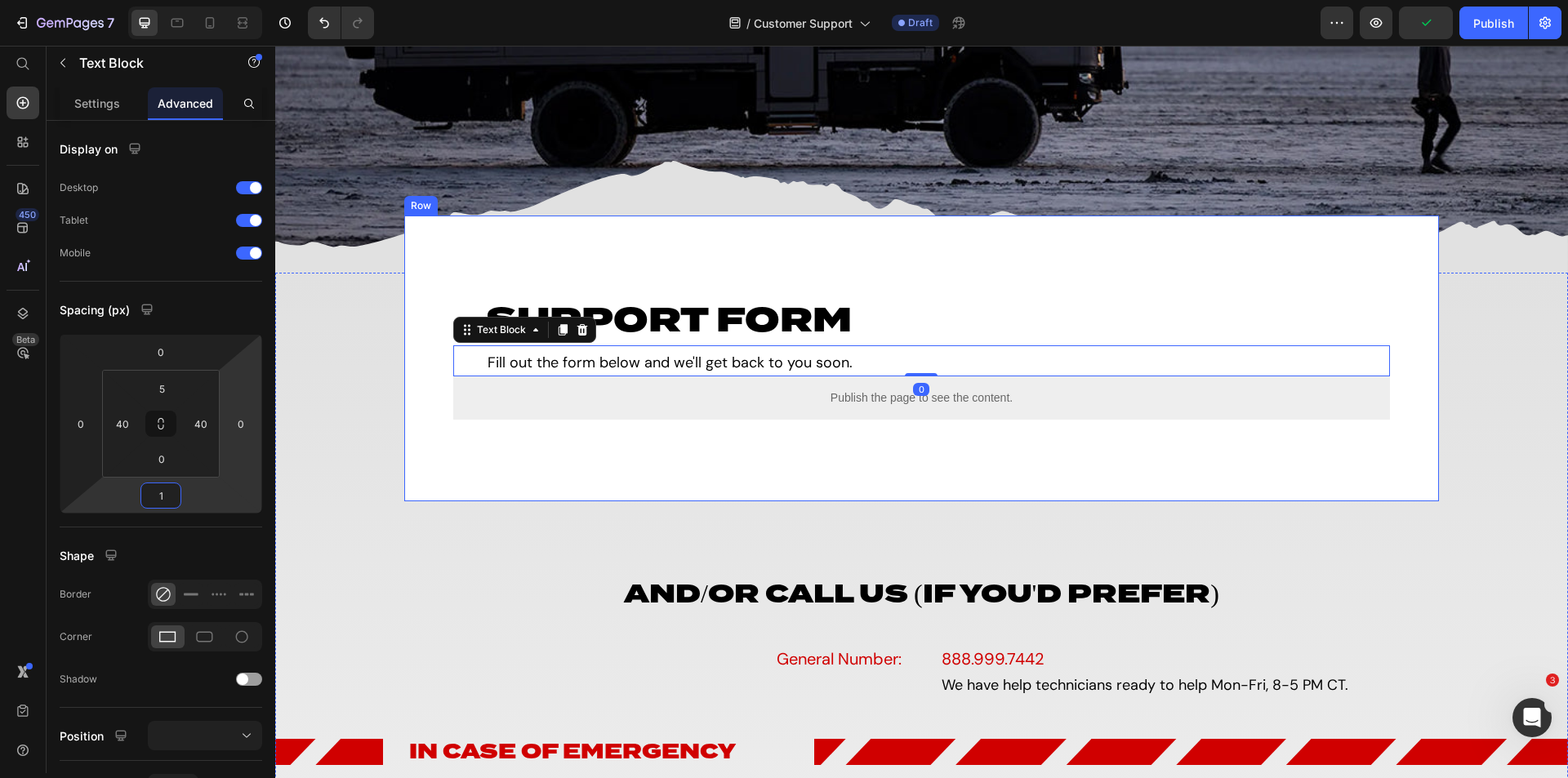 type on "15" 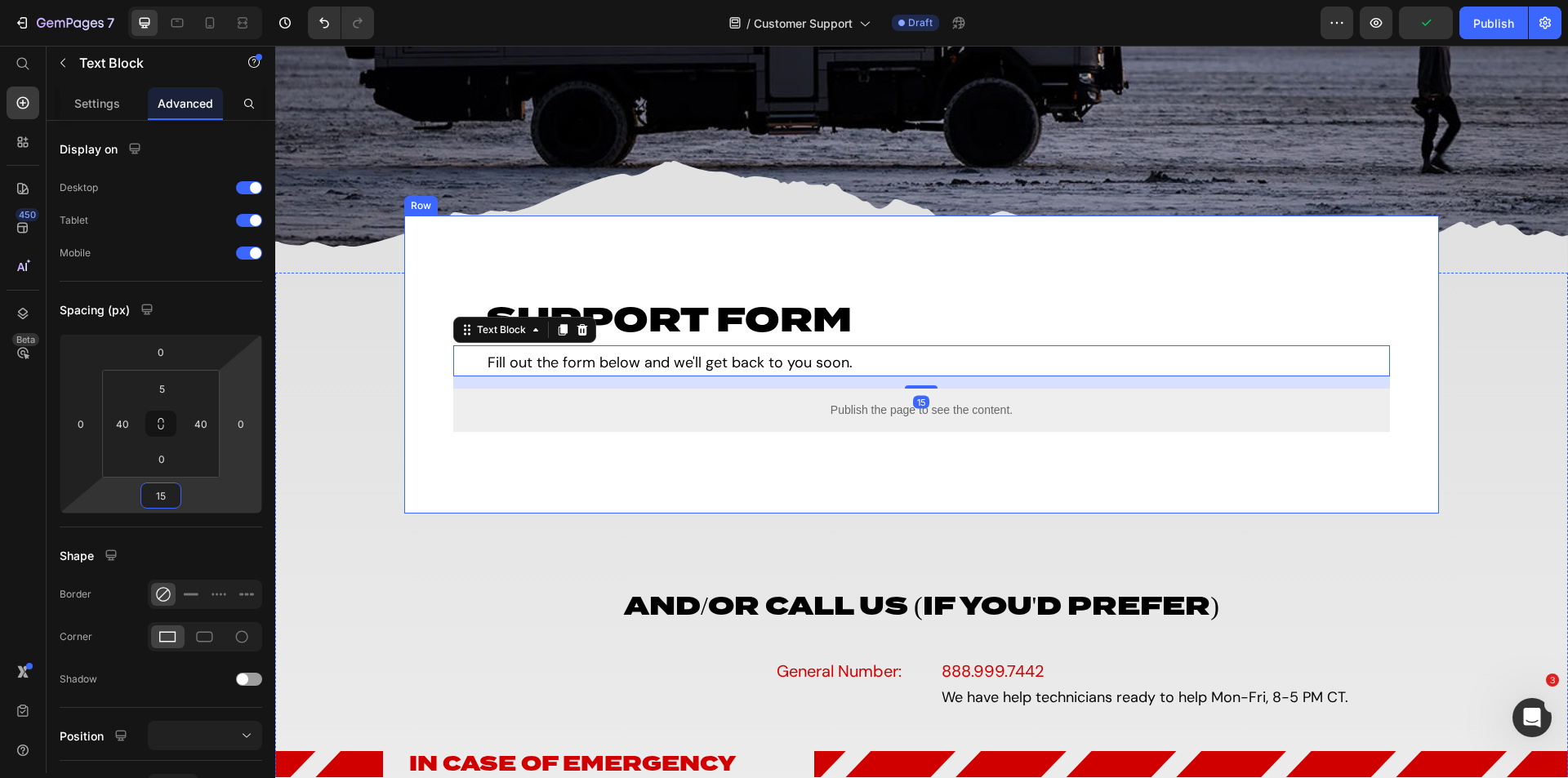 click on "Support Form Heading Fill out the form below and we'll get back to you soon. Text Block   15
Publish the page to see the content.
Custom Code Row Row" at bounding box center [921, 364] 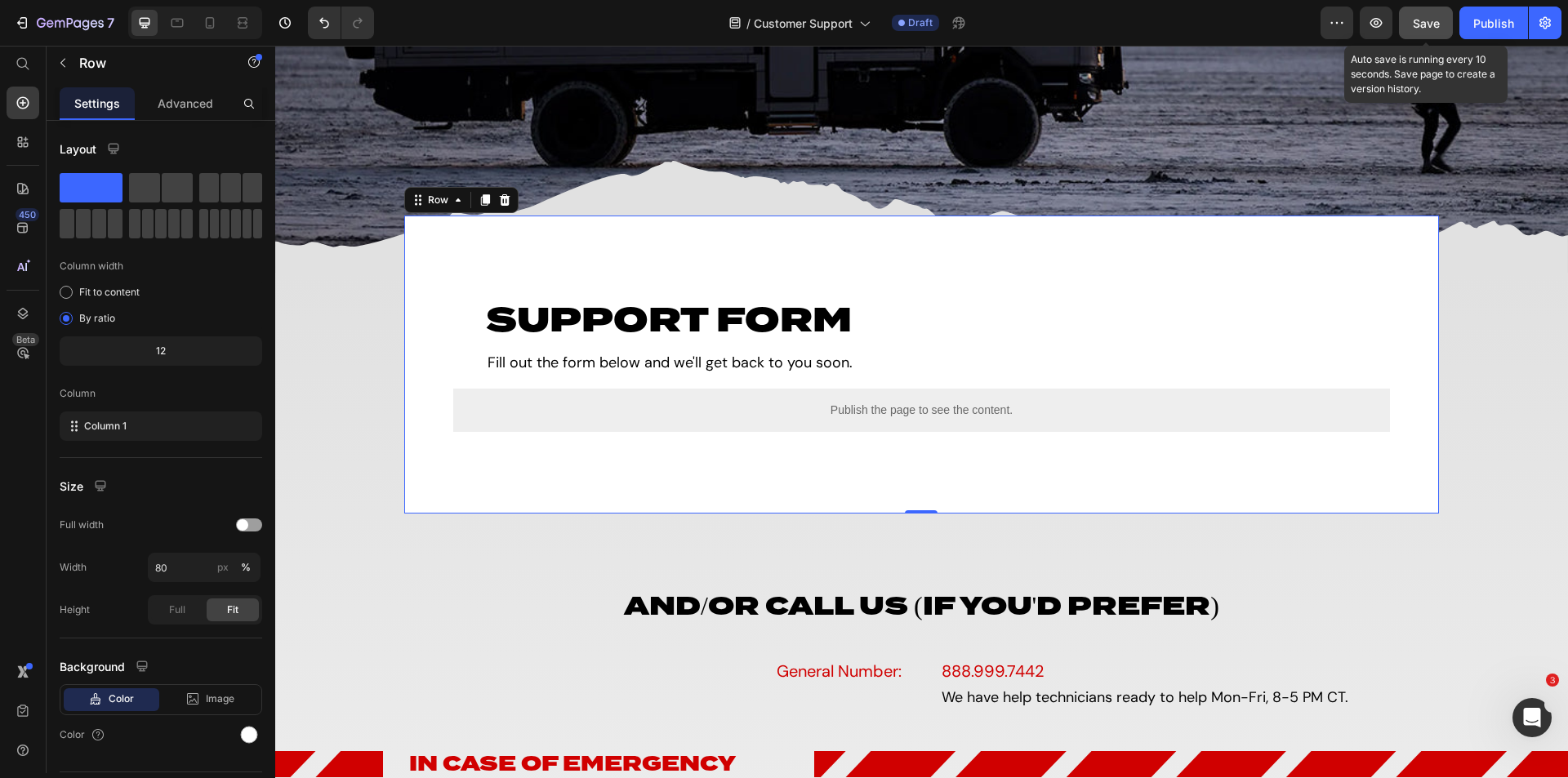 click on "Save" at bounding box center (1426, 23) 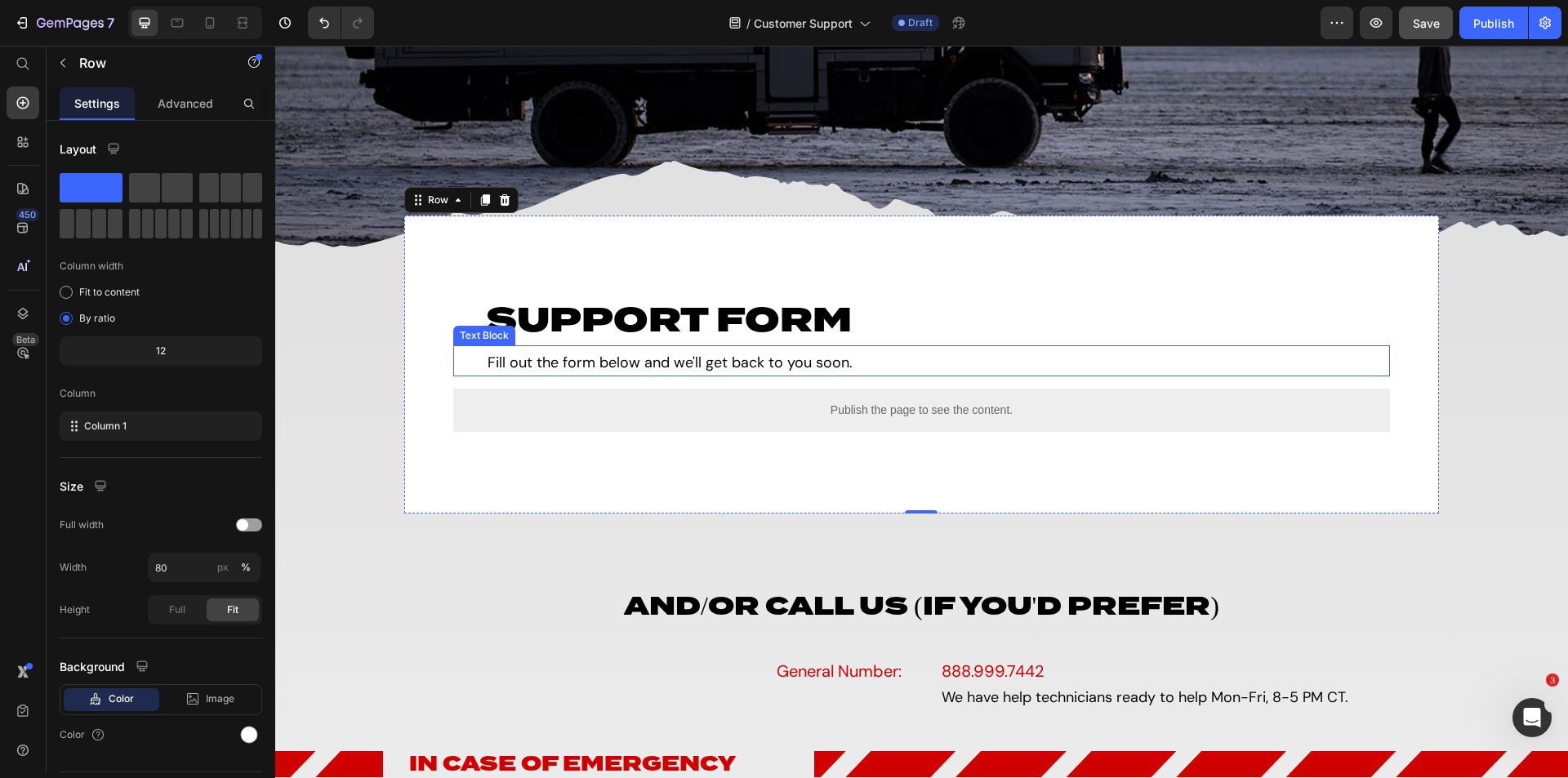 click on "Fill out the form below and we'll get back to you soon." at bounding box center [921, 362] 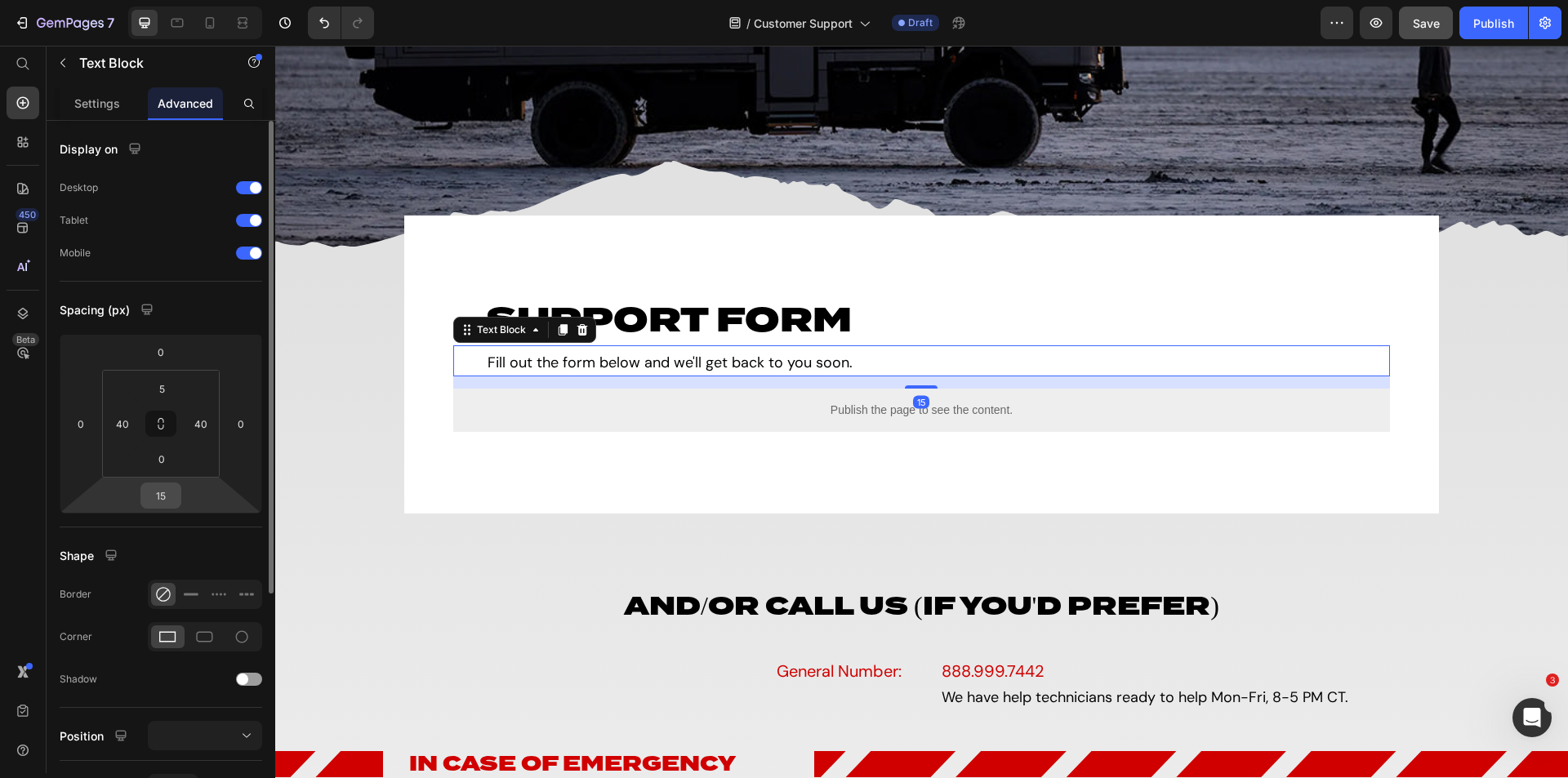 click on "15" at bounding box center (161, 496) 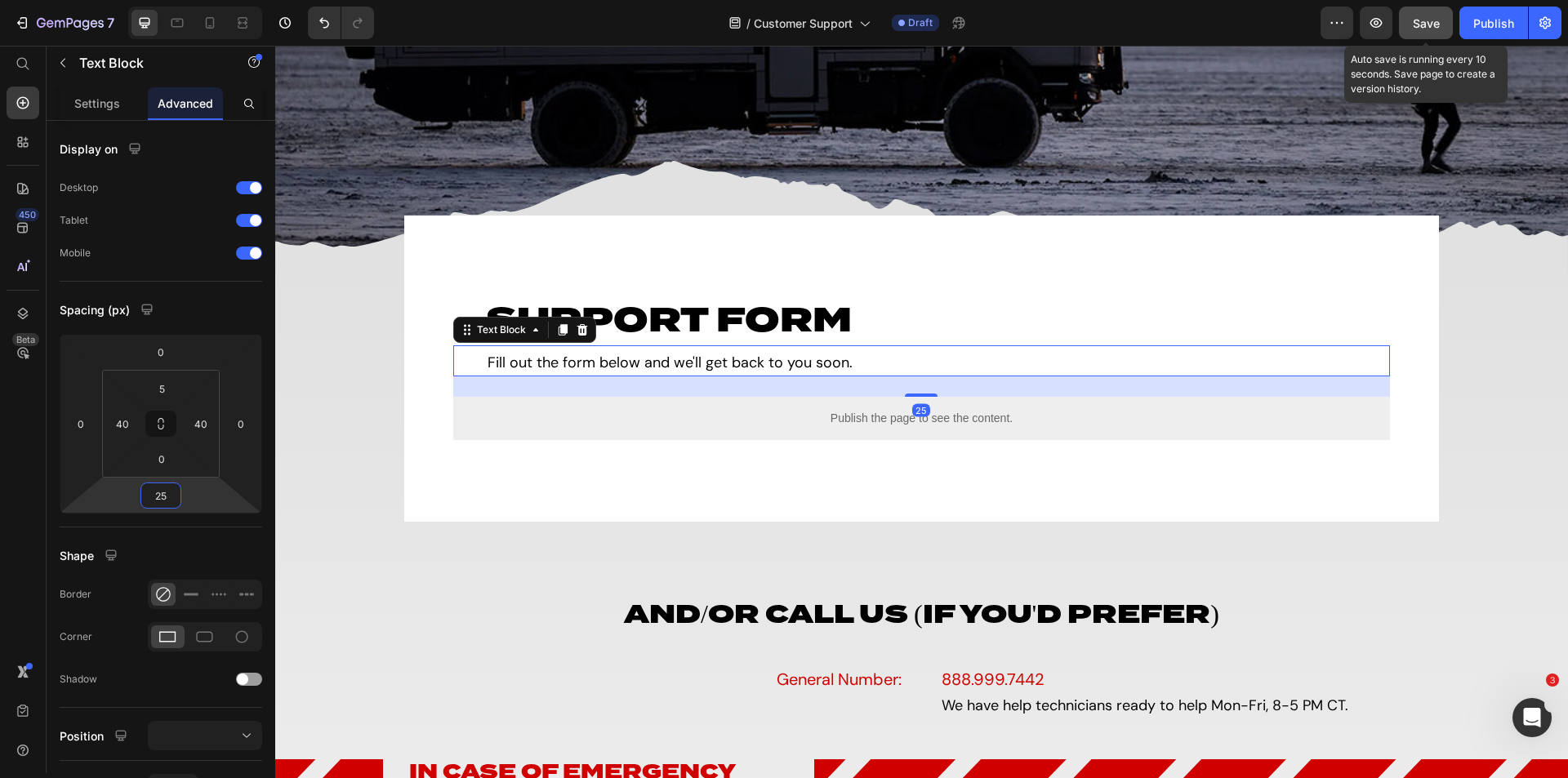 type on "25" 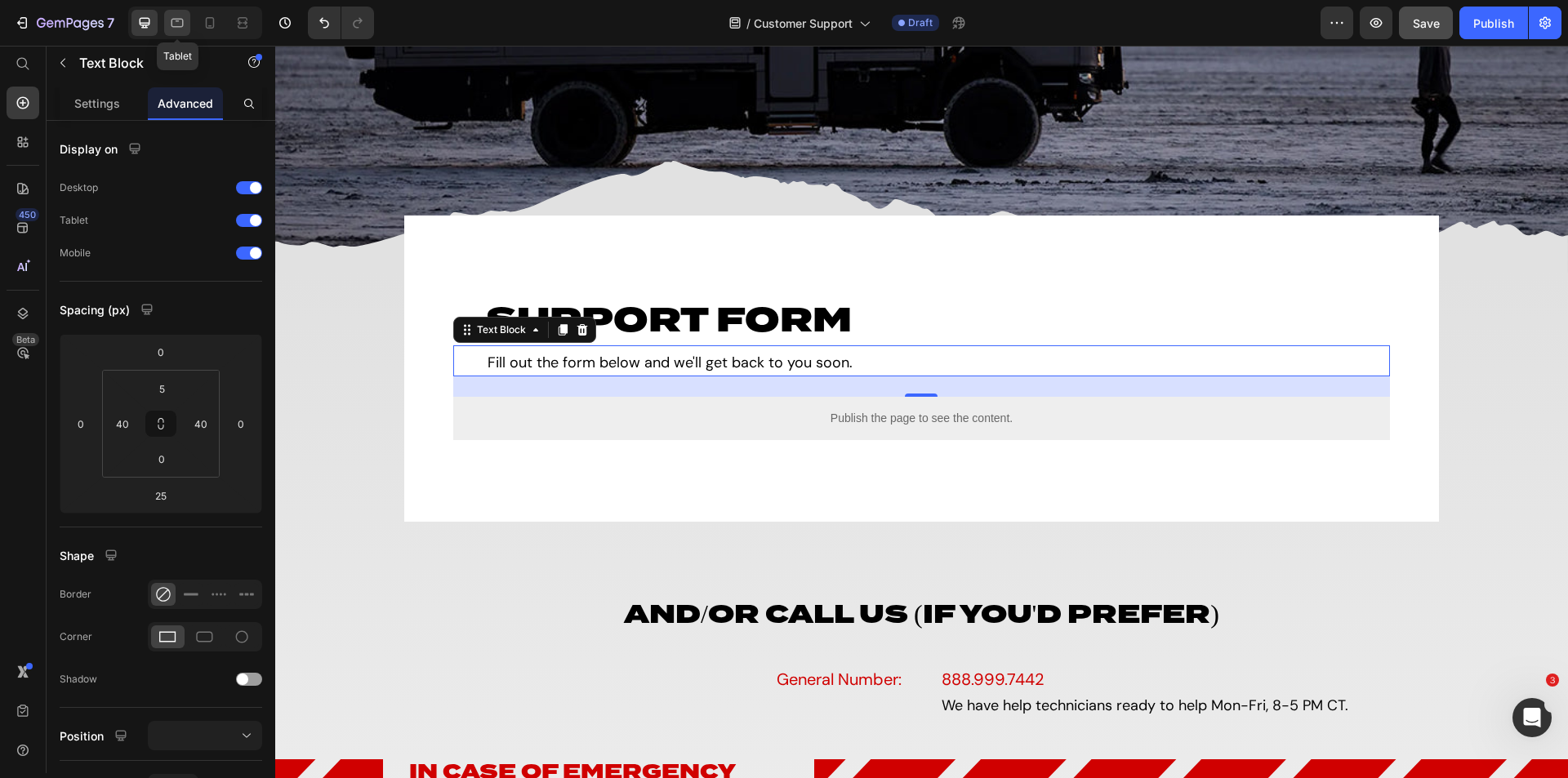 click 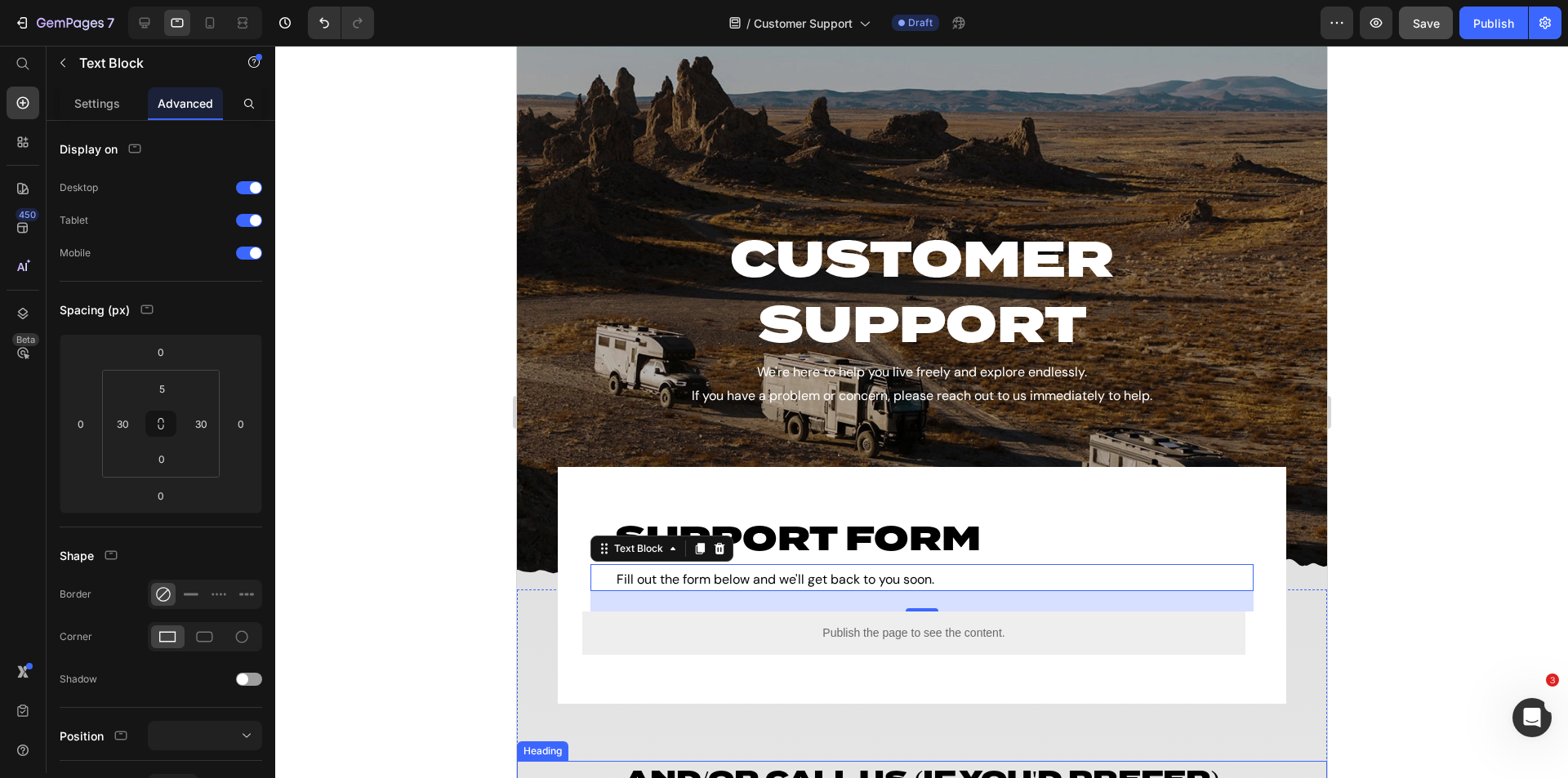 scroll, scrollTop: 16, scrollLeft: 0, axis: vertical 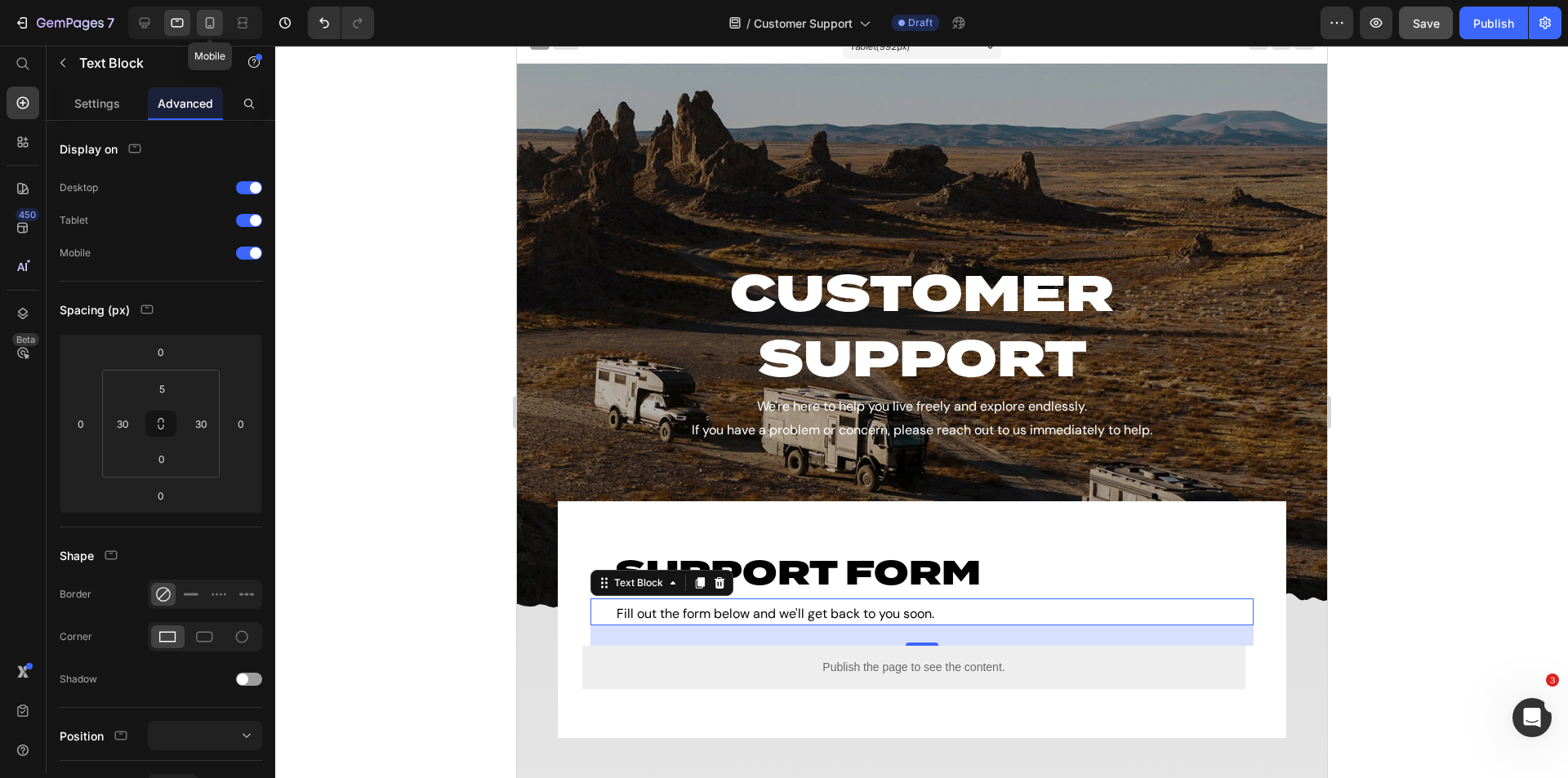 click 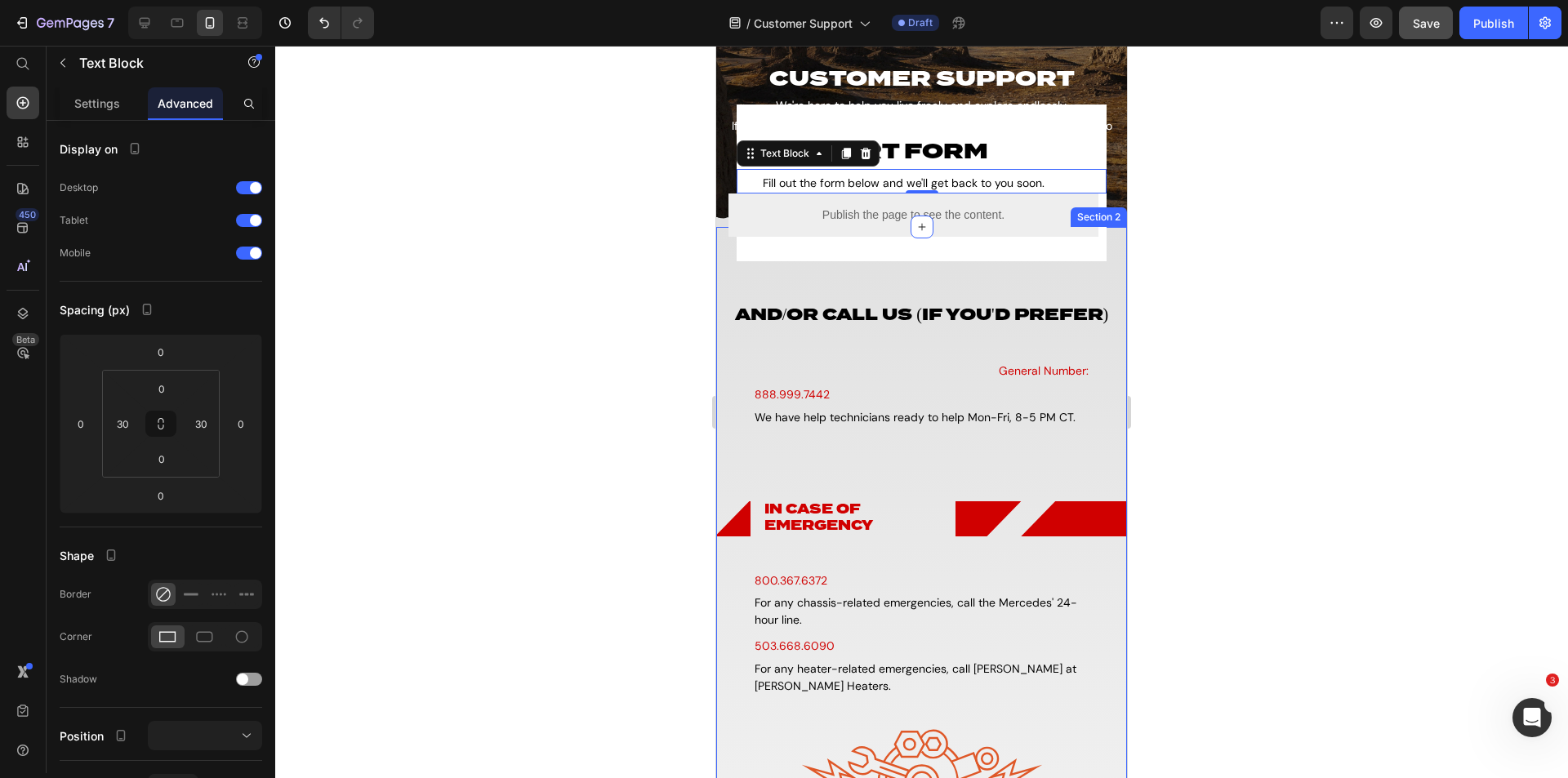 scroll, scrollTop: 0, scrollLeft: 0, axis: both 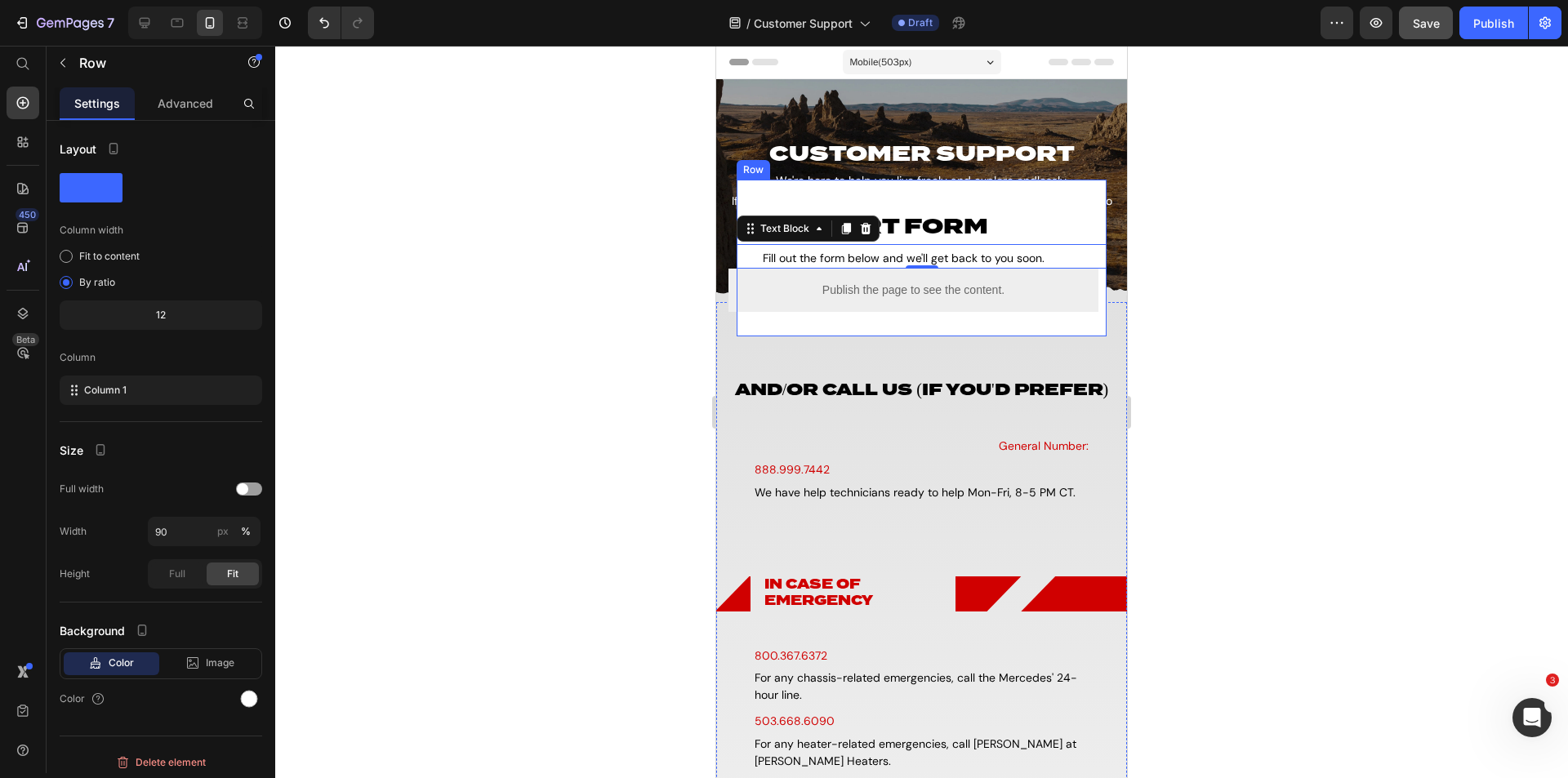 click on "Support Form Heading Fill out the form below and we'll get back to you soon. Text Block   25
Publish the page to see the content.
Custom Code Row Row" at bounding box center (921, 258) 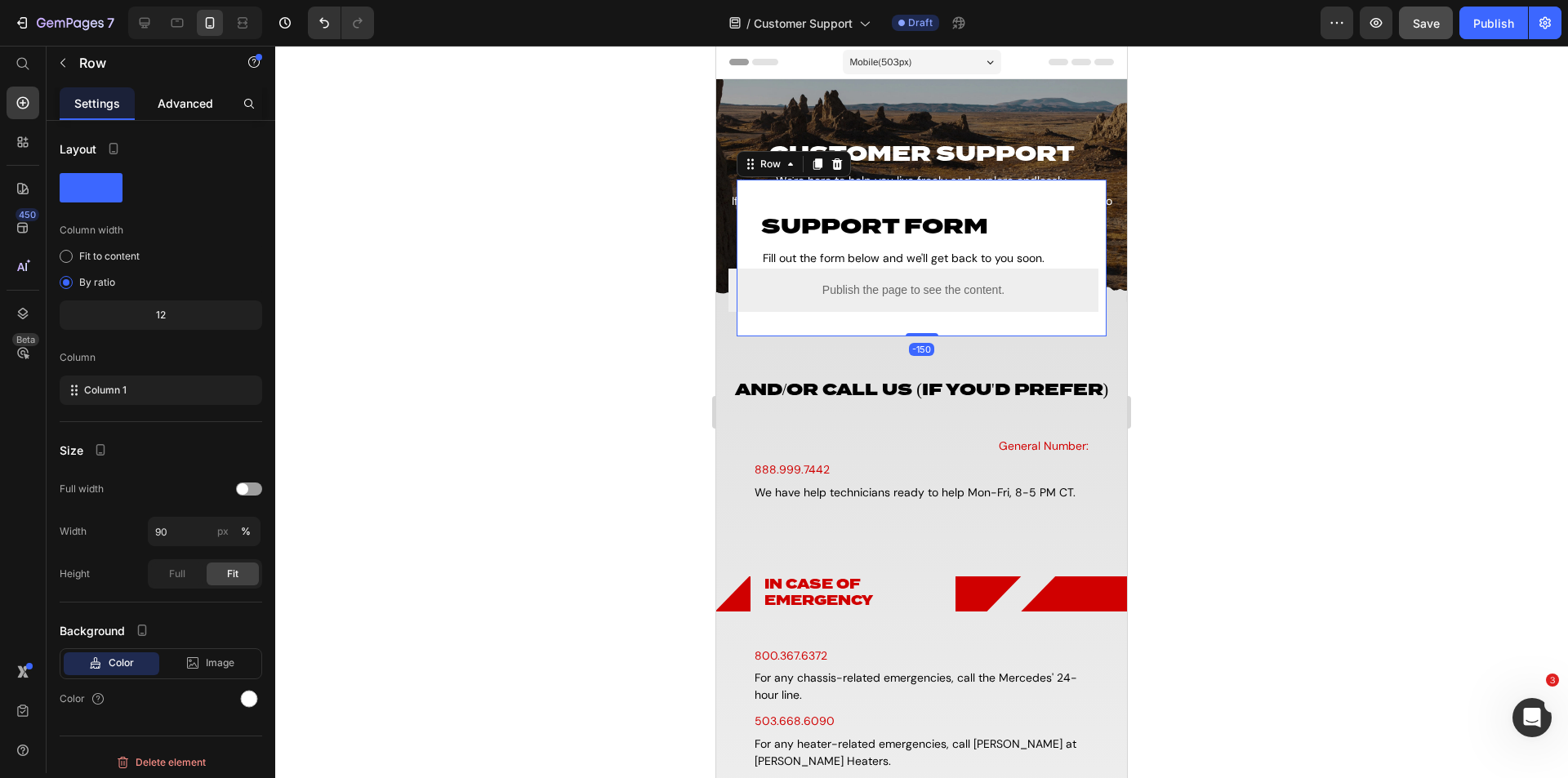 click on "Advanced" at bounding box center [185, 103] 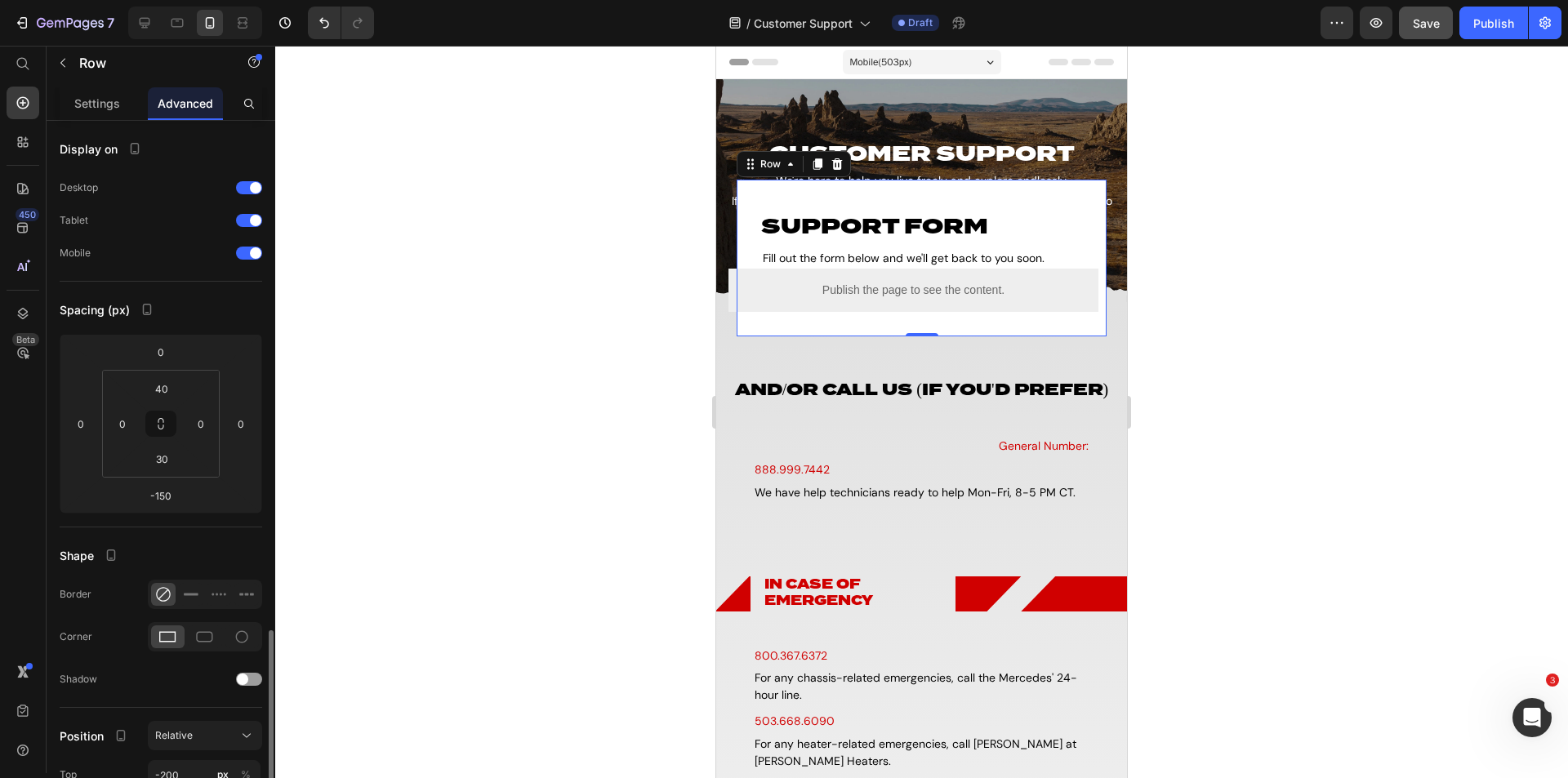 scroll, scrollTop: 327, scrollLeft: 0, axis: vertical 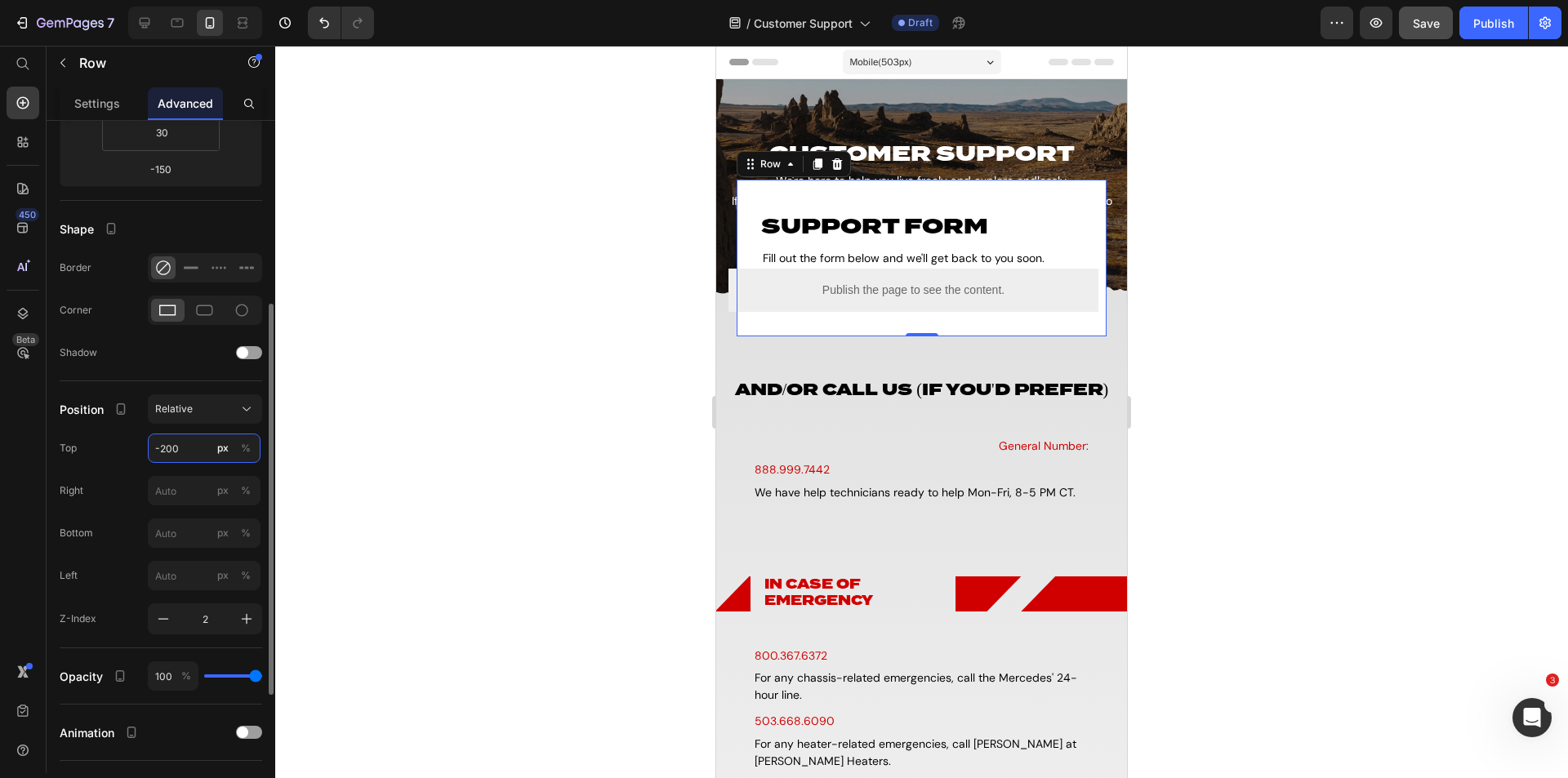 click on "-200" at bounding box center (204, 448) 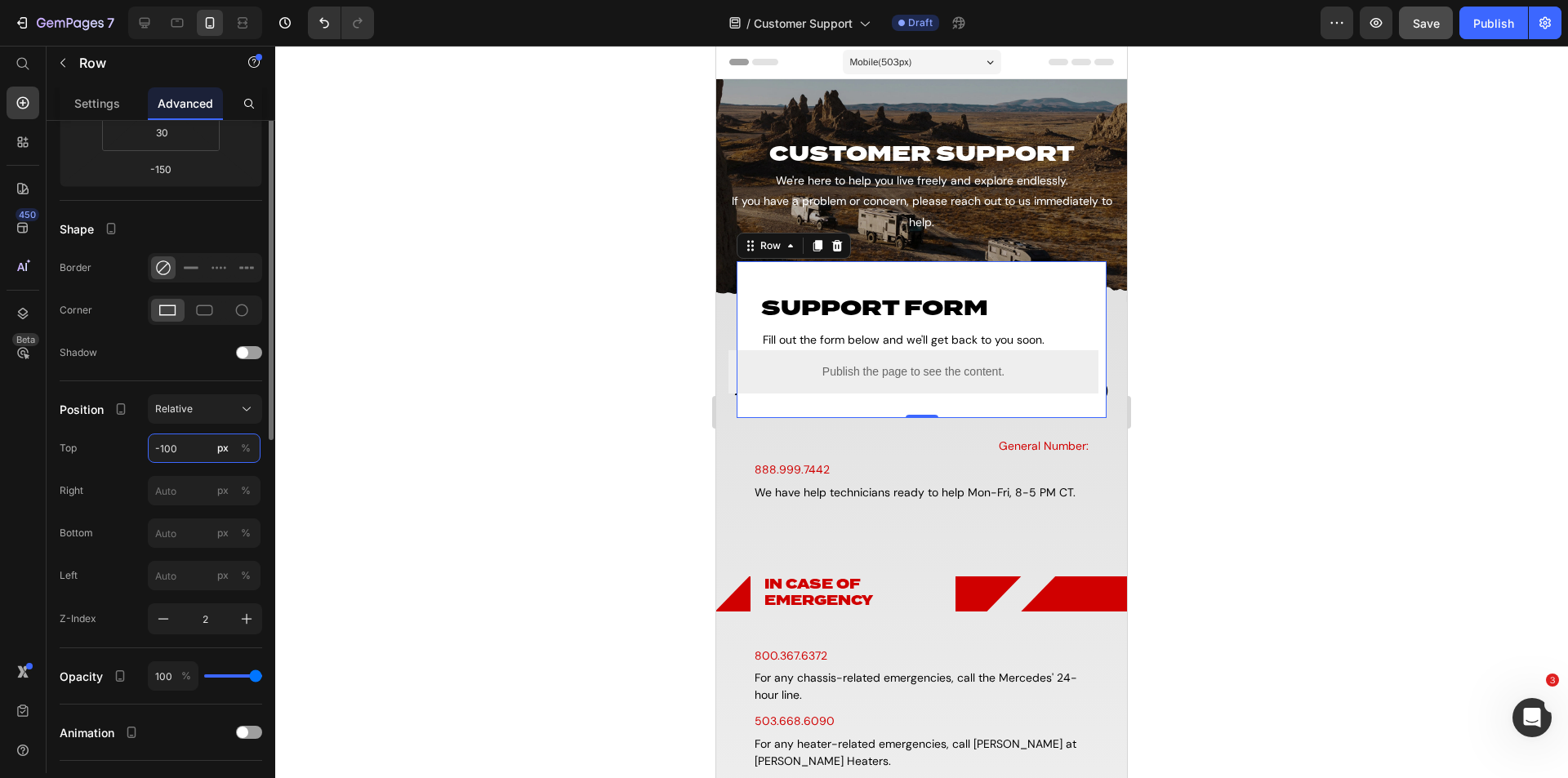 scroll, scrollTop: 82, scrollLeft: 0, axis: vertical 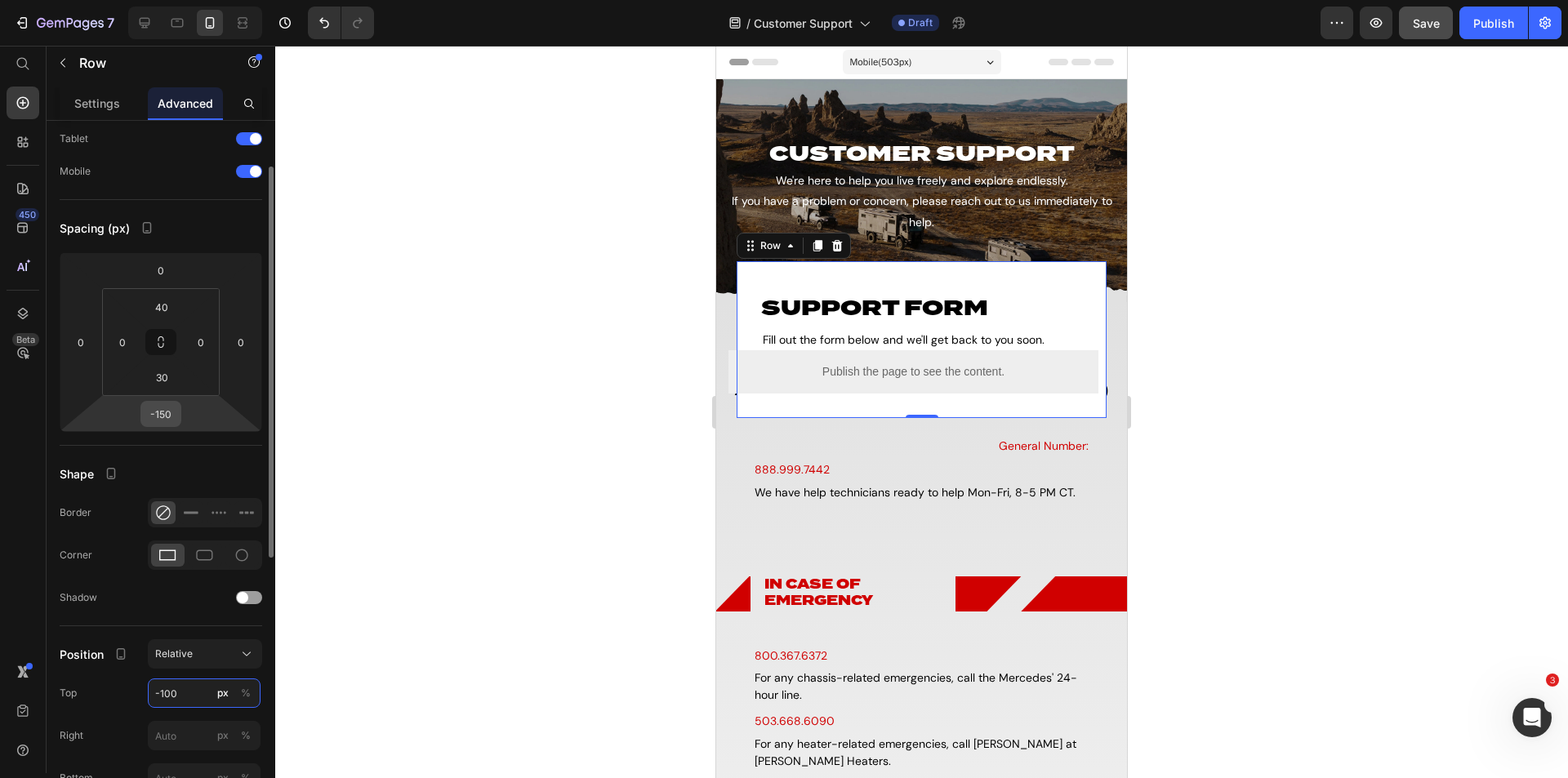 type on "-100" 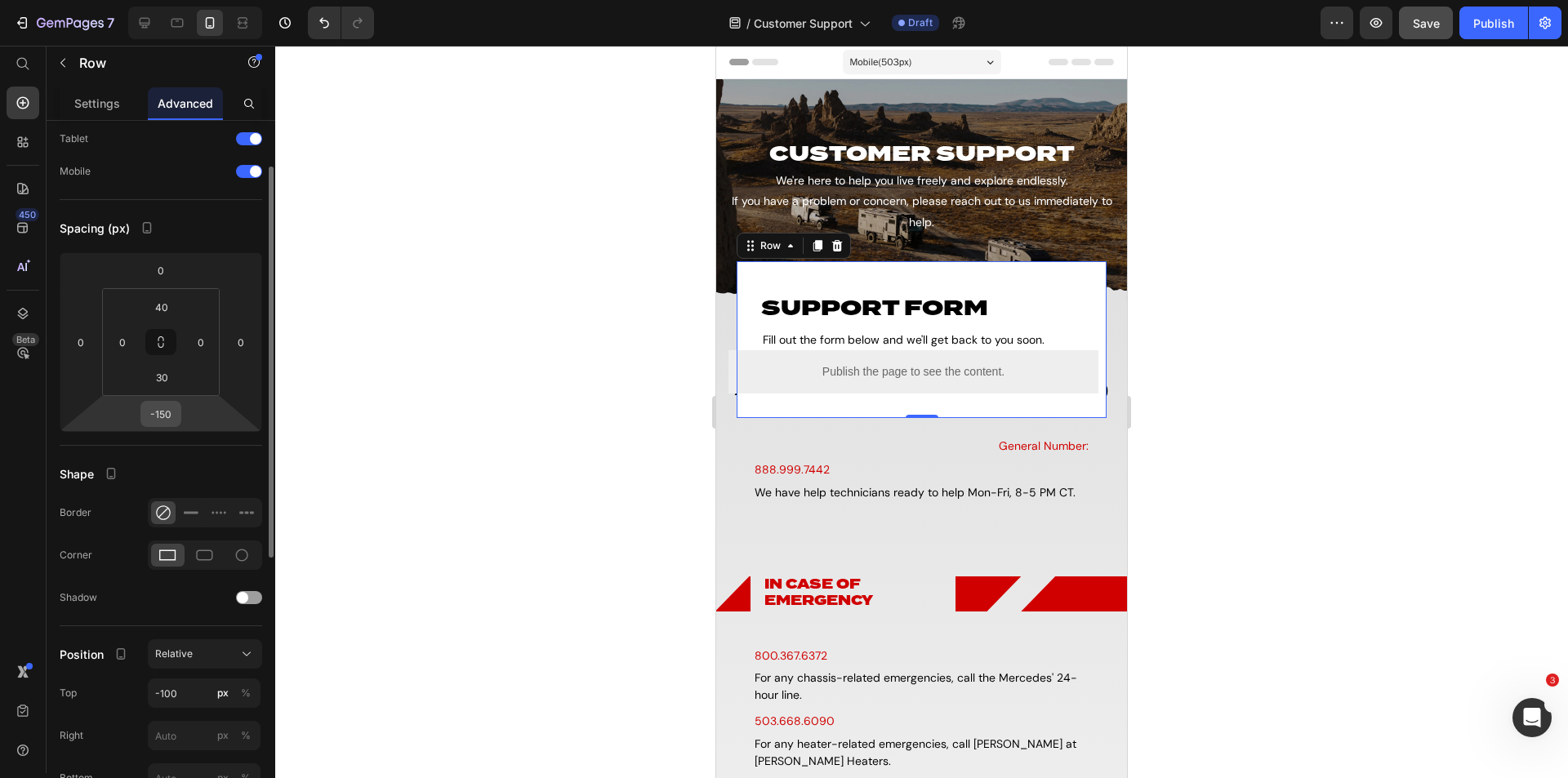 click on "-150" at bounding box center (161, 414) 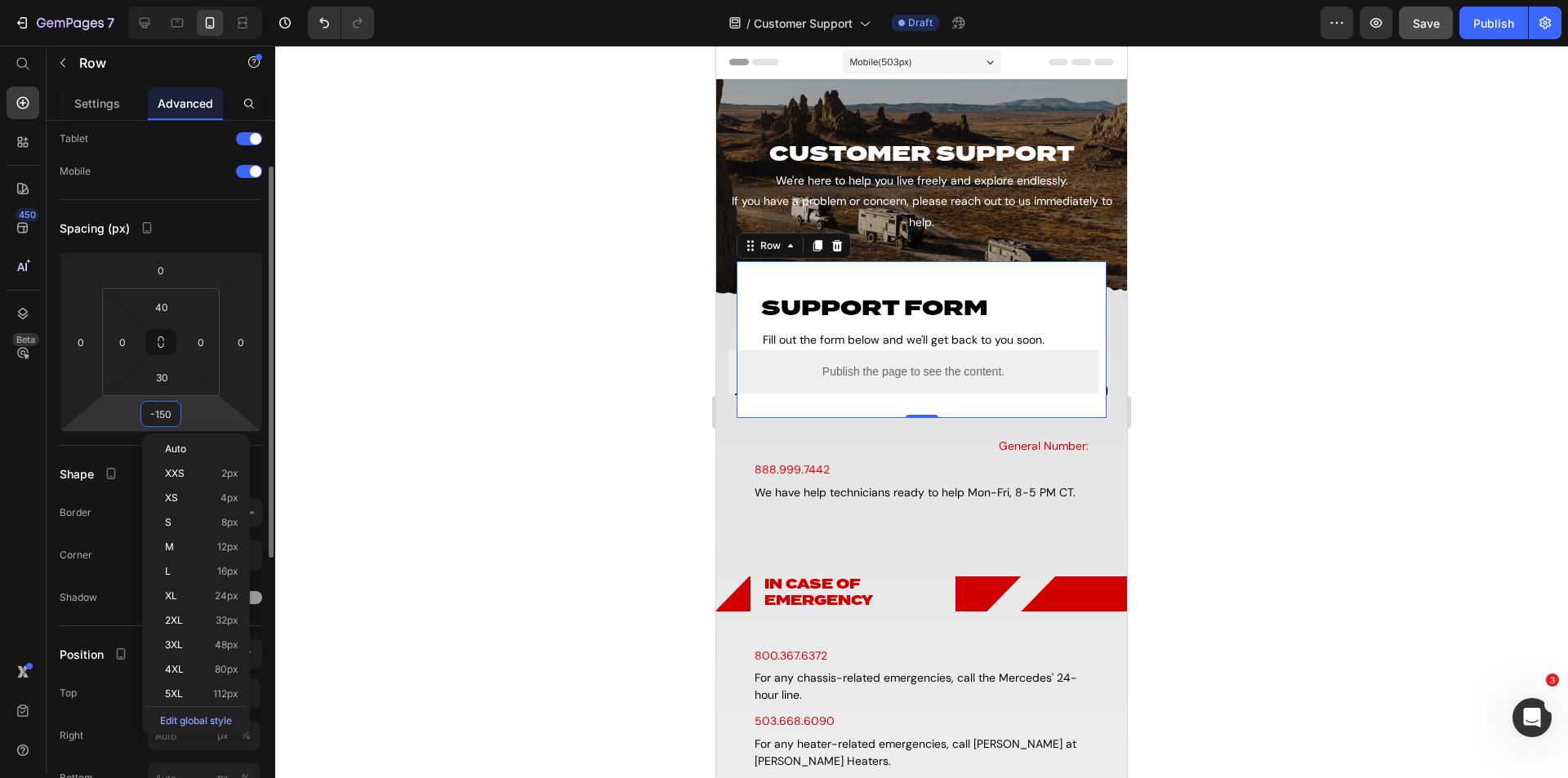 type on "-50" 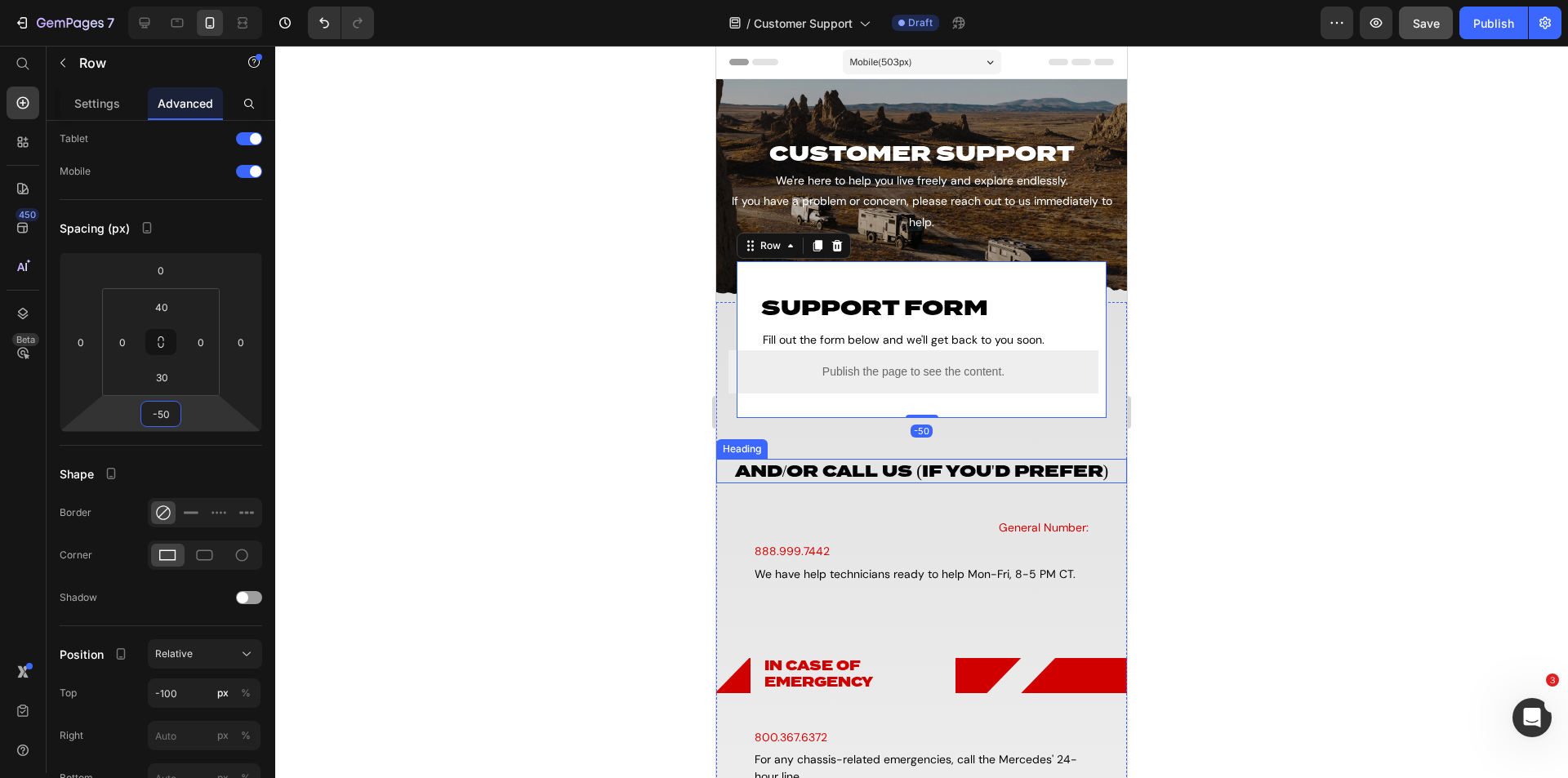 click on "And/Or Call Us (If you'd Prefer)" at bounding box center [921, 471] 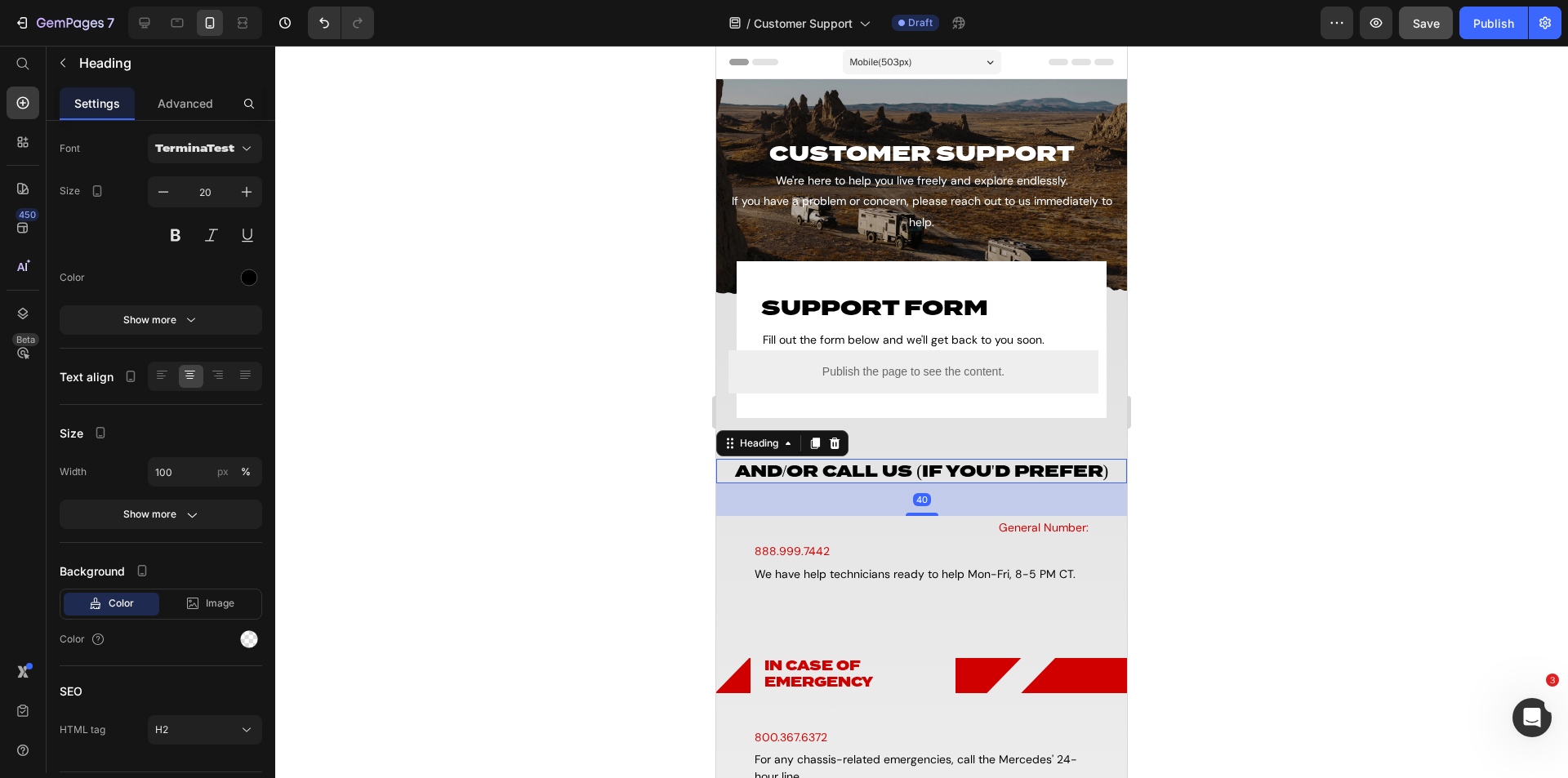 scroll, scrollTop: 0, scrollLeft: 0, axis: both 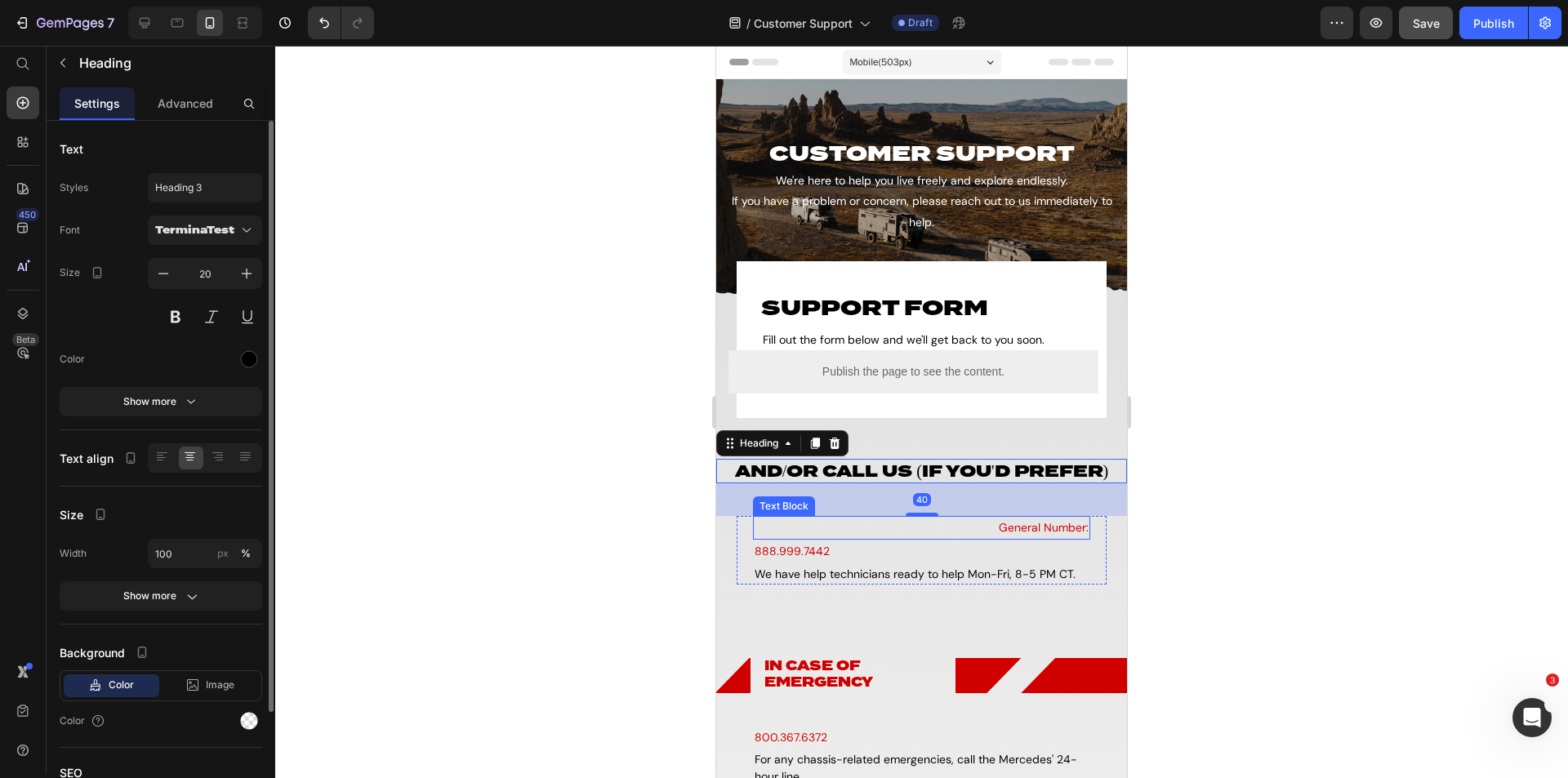 click on "General Number:" at bounding box center (921, 527) 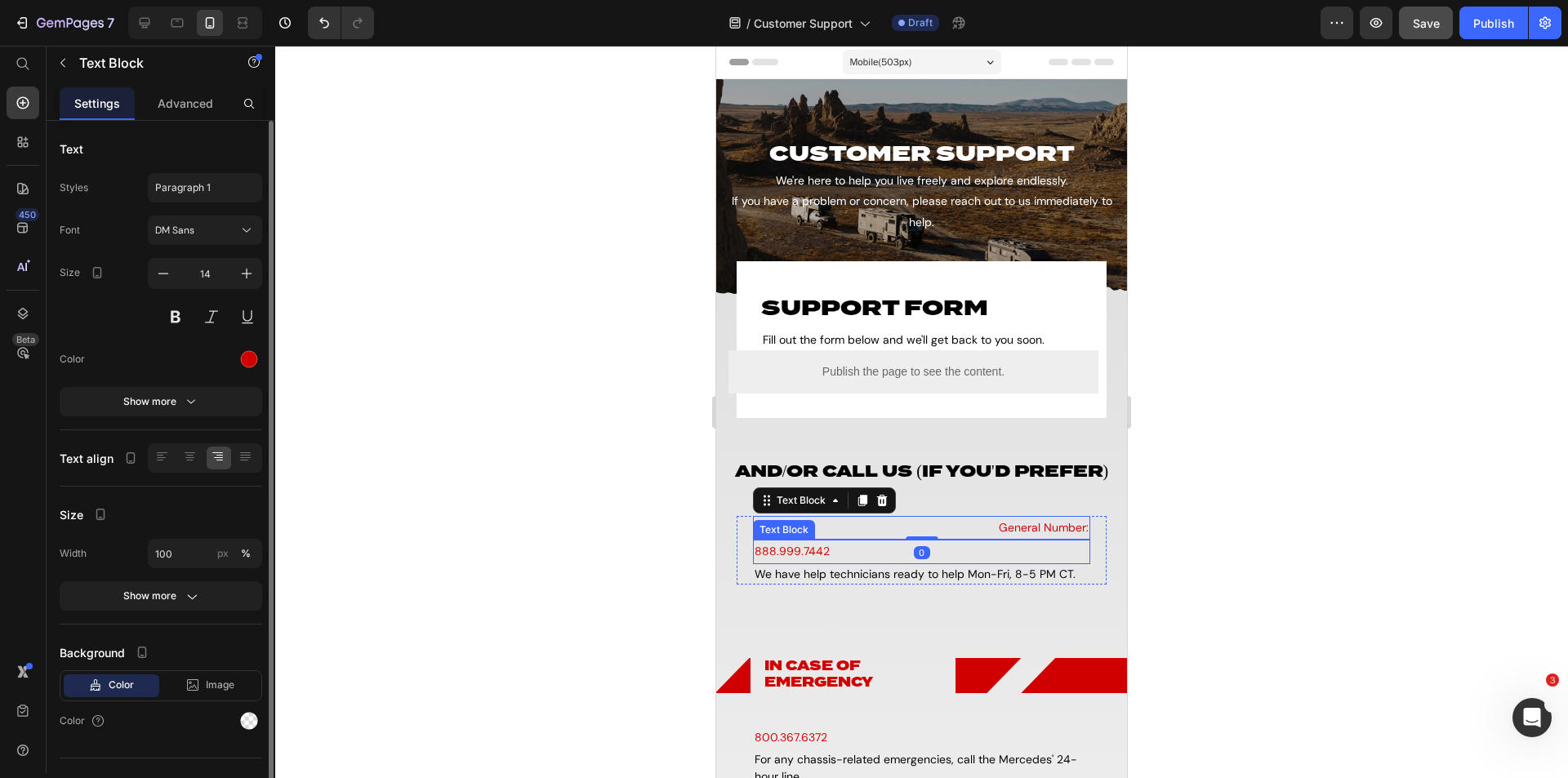 click on "888.999.7442" at bounding box center (921, 551) 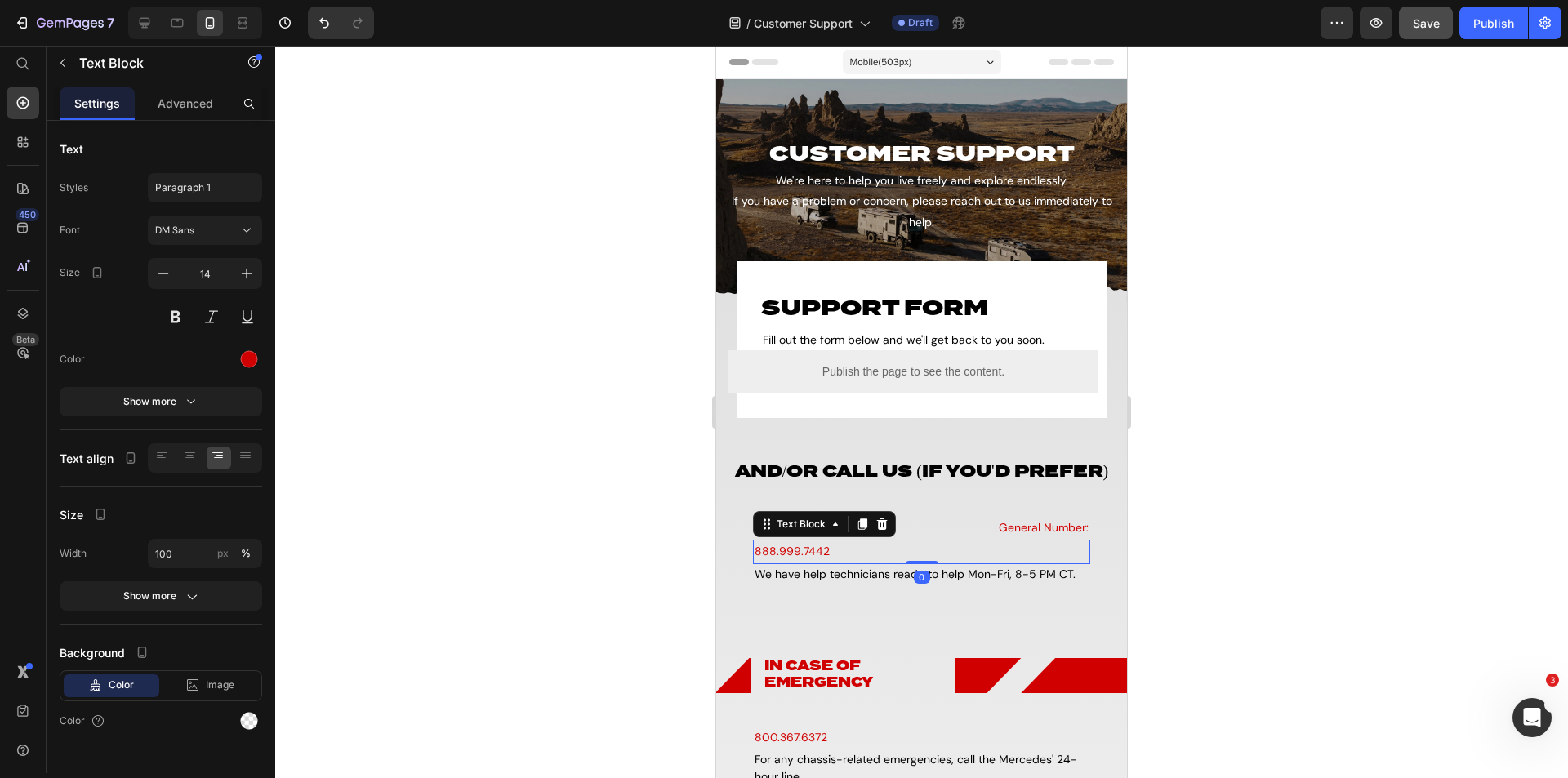 click on "General Number:" at bounding box center (921, 527) 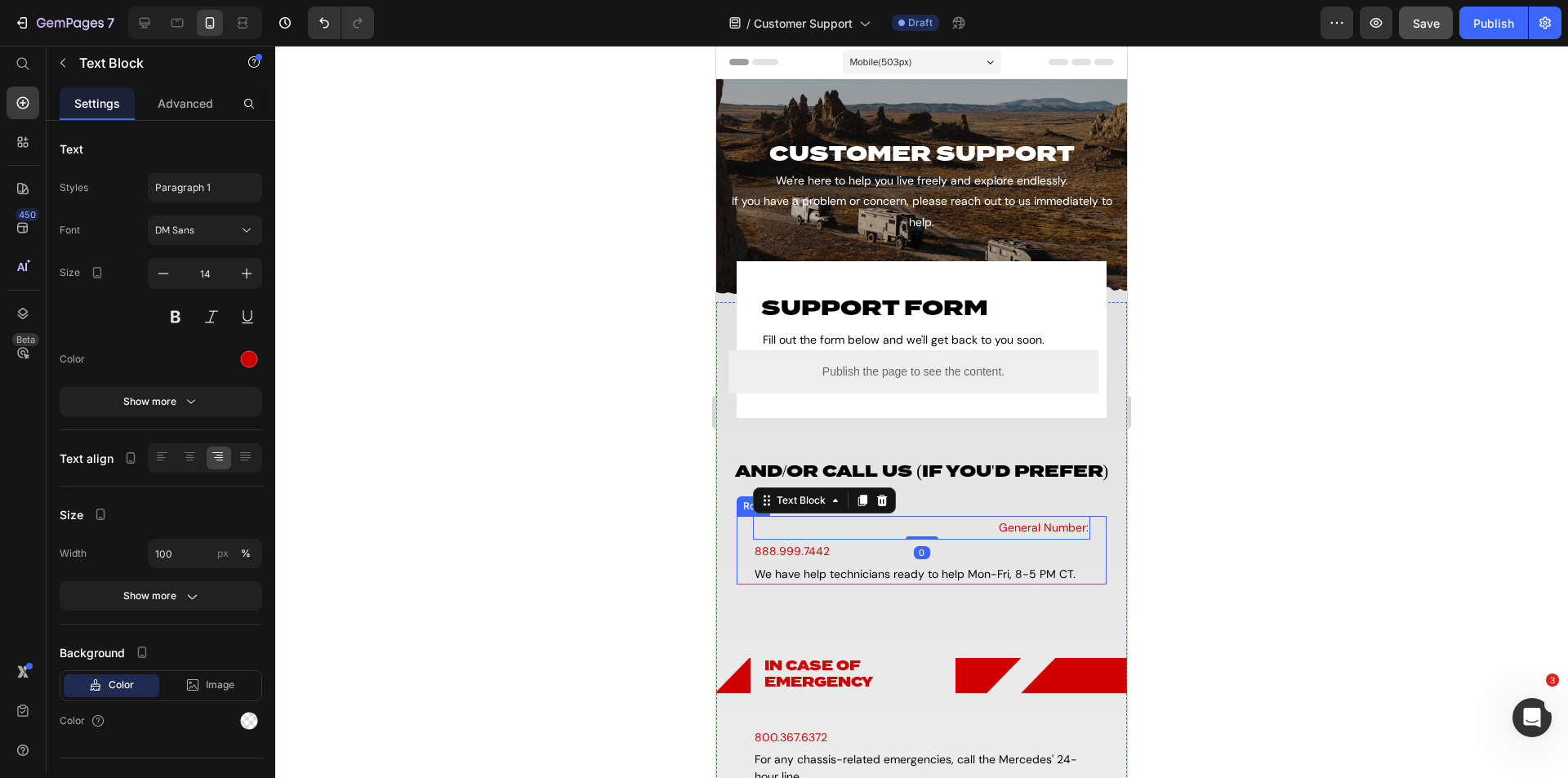 click on "General Number: Text Block   [PHONE_NUMBER] Text Block We have help technicians ready to help Mon-Fri, 8-5 PM CT. Text Block Row" at bounding box center [921, 549] 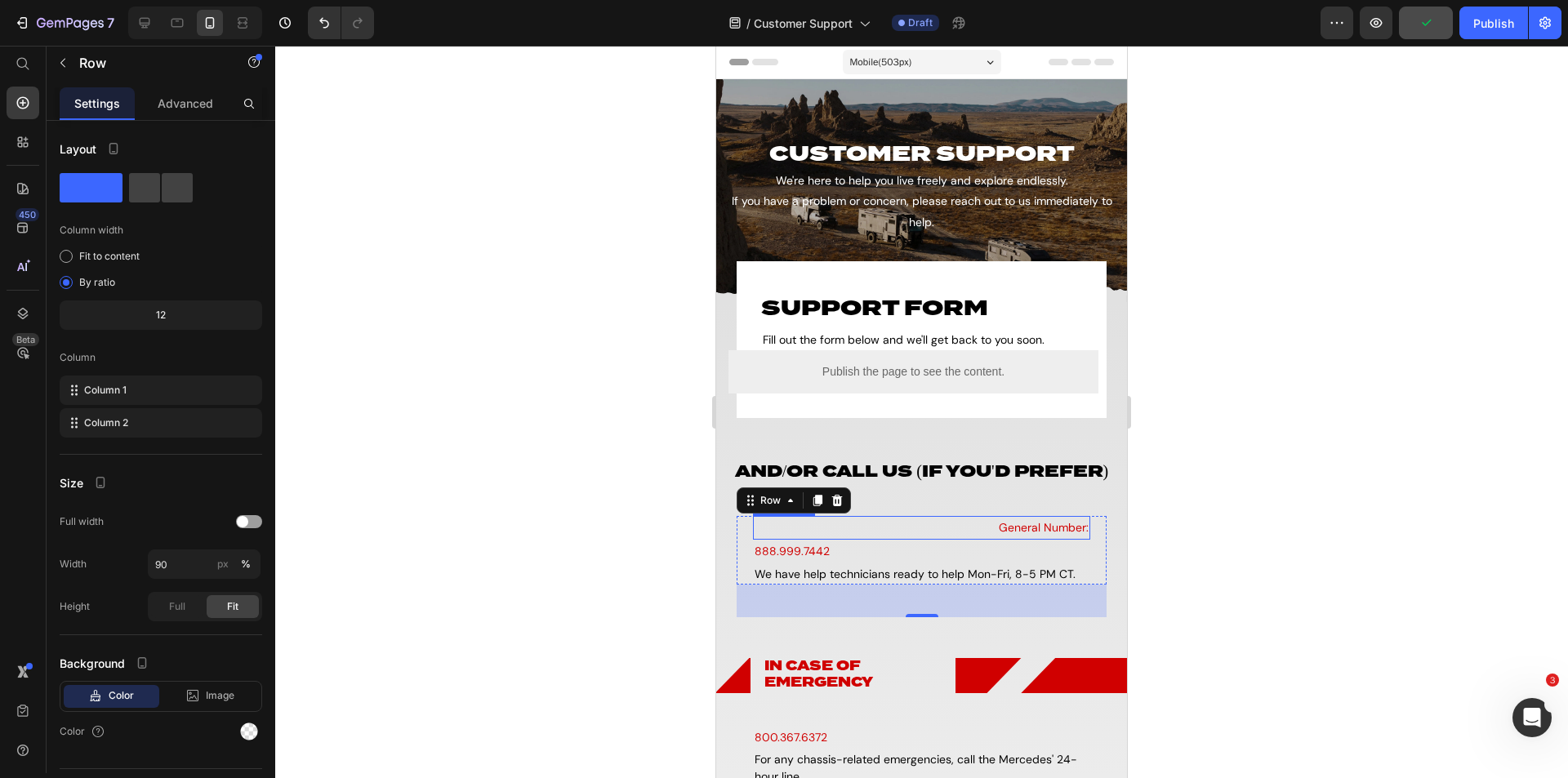 click on "General Number:" at bounding box center (921, 527) 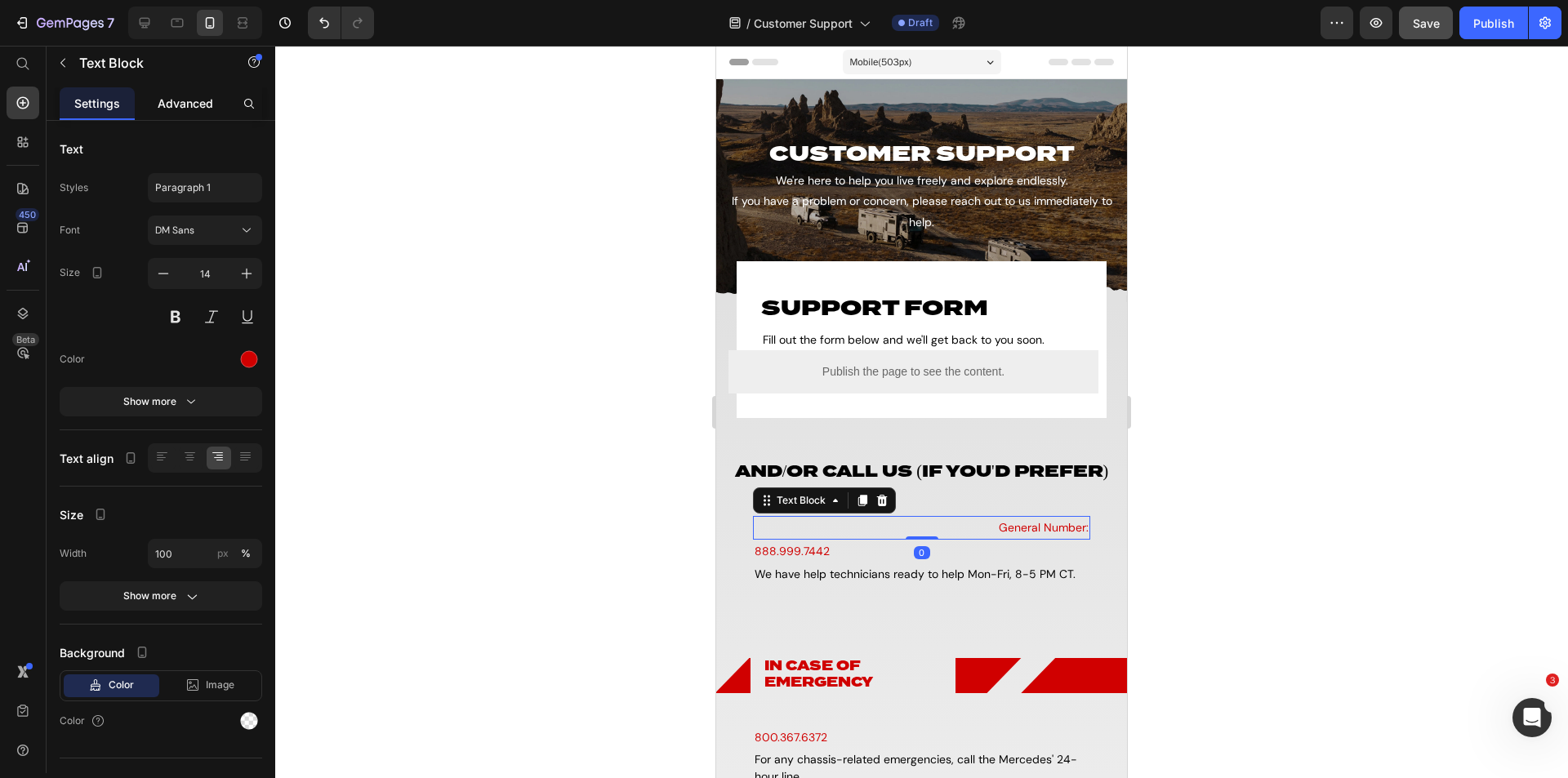 click on "Advanced" at bounding box center [185, 103] 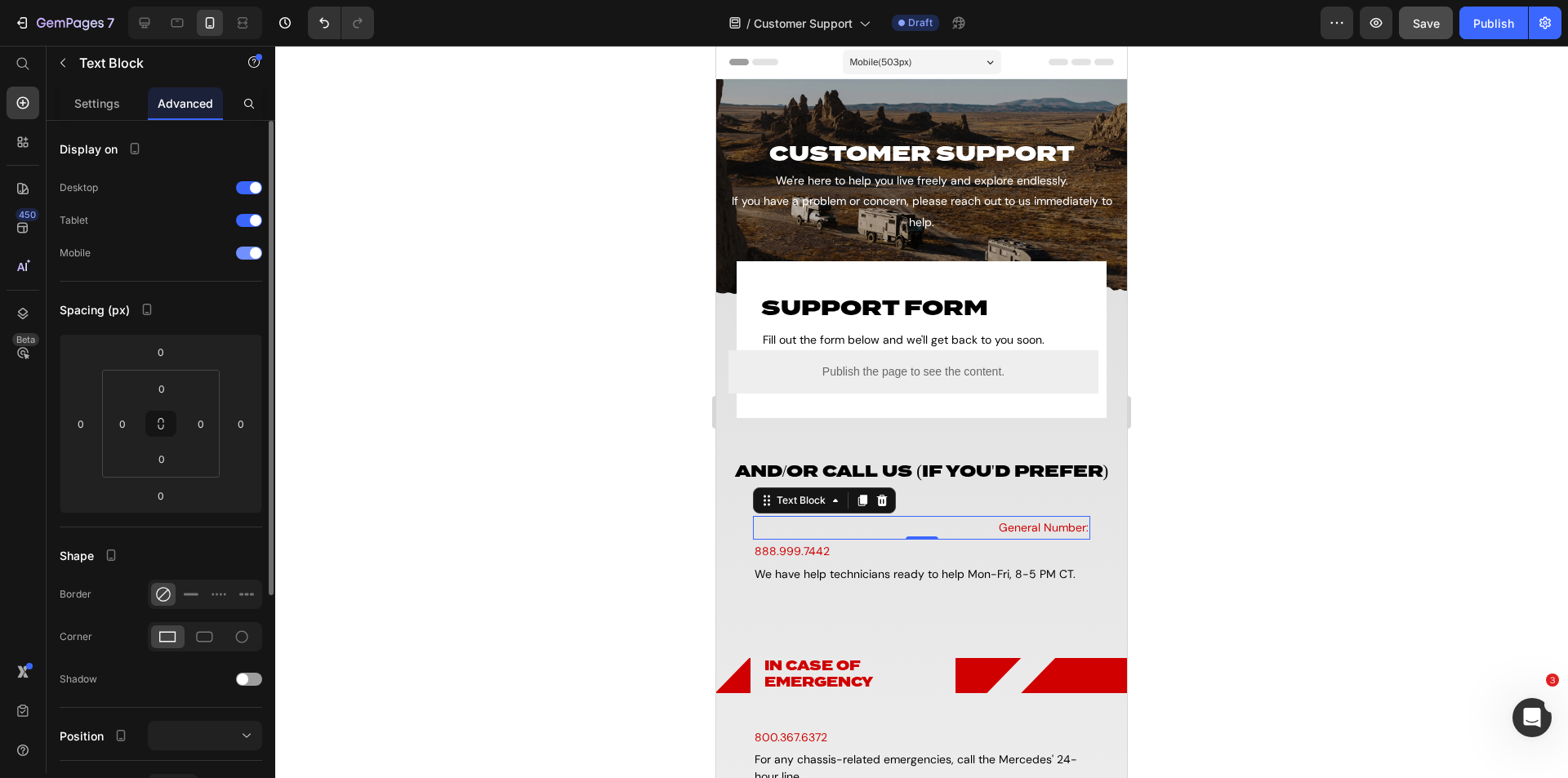 click at bounding box center (249, 253) 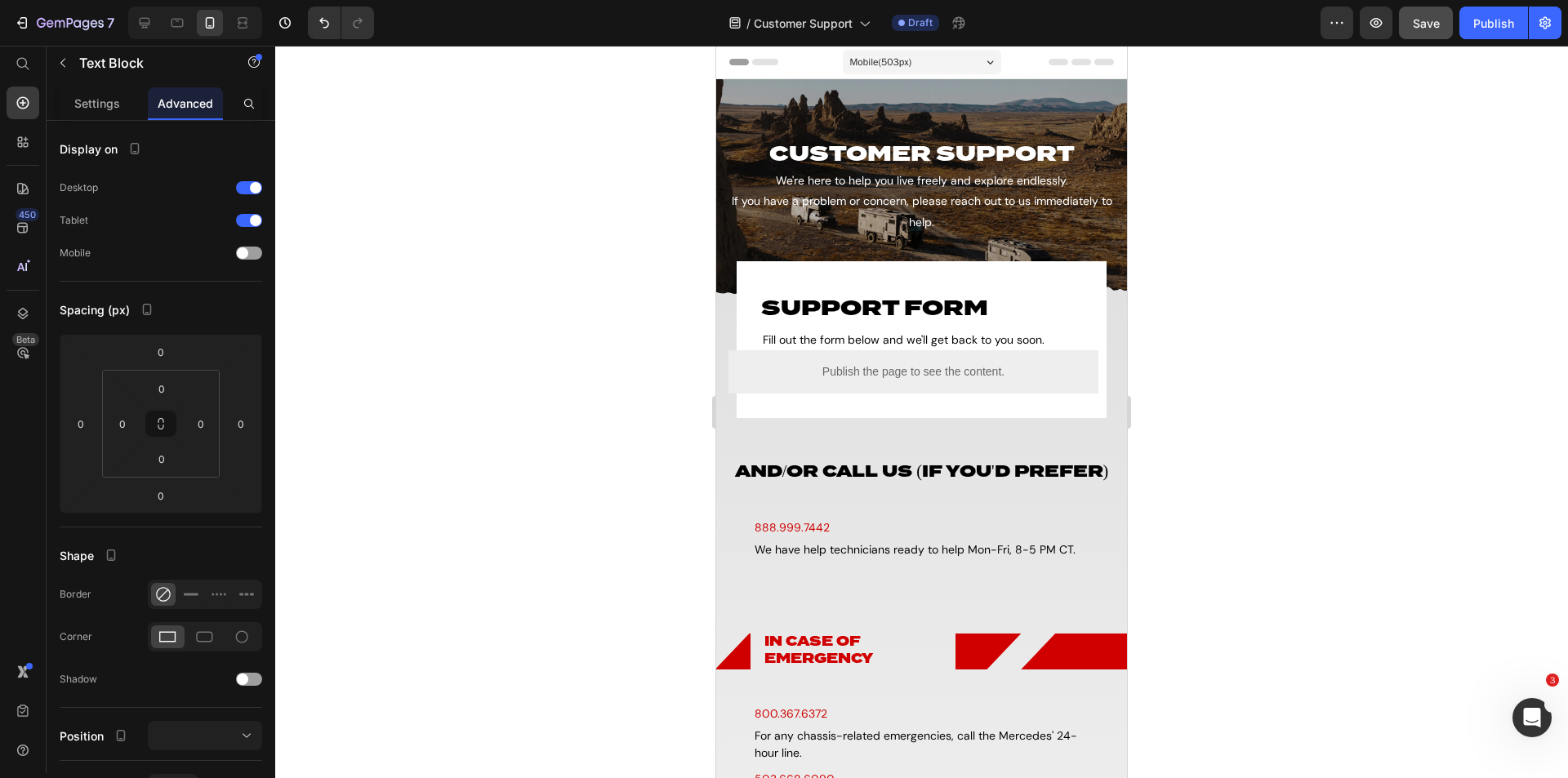 click 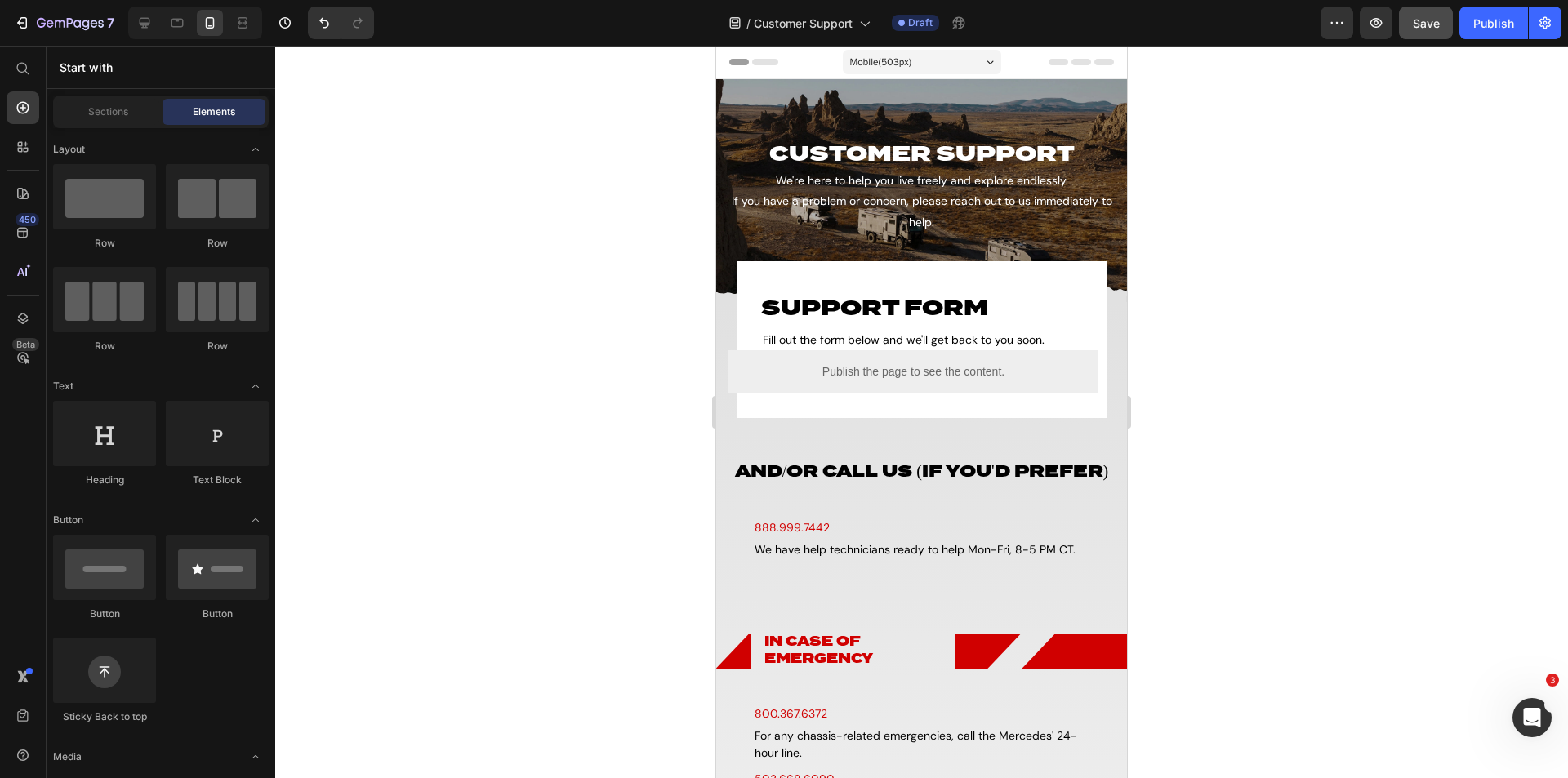 scroll, scrollTop: 0, scrollLeft: 0, axis: both 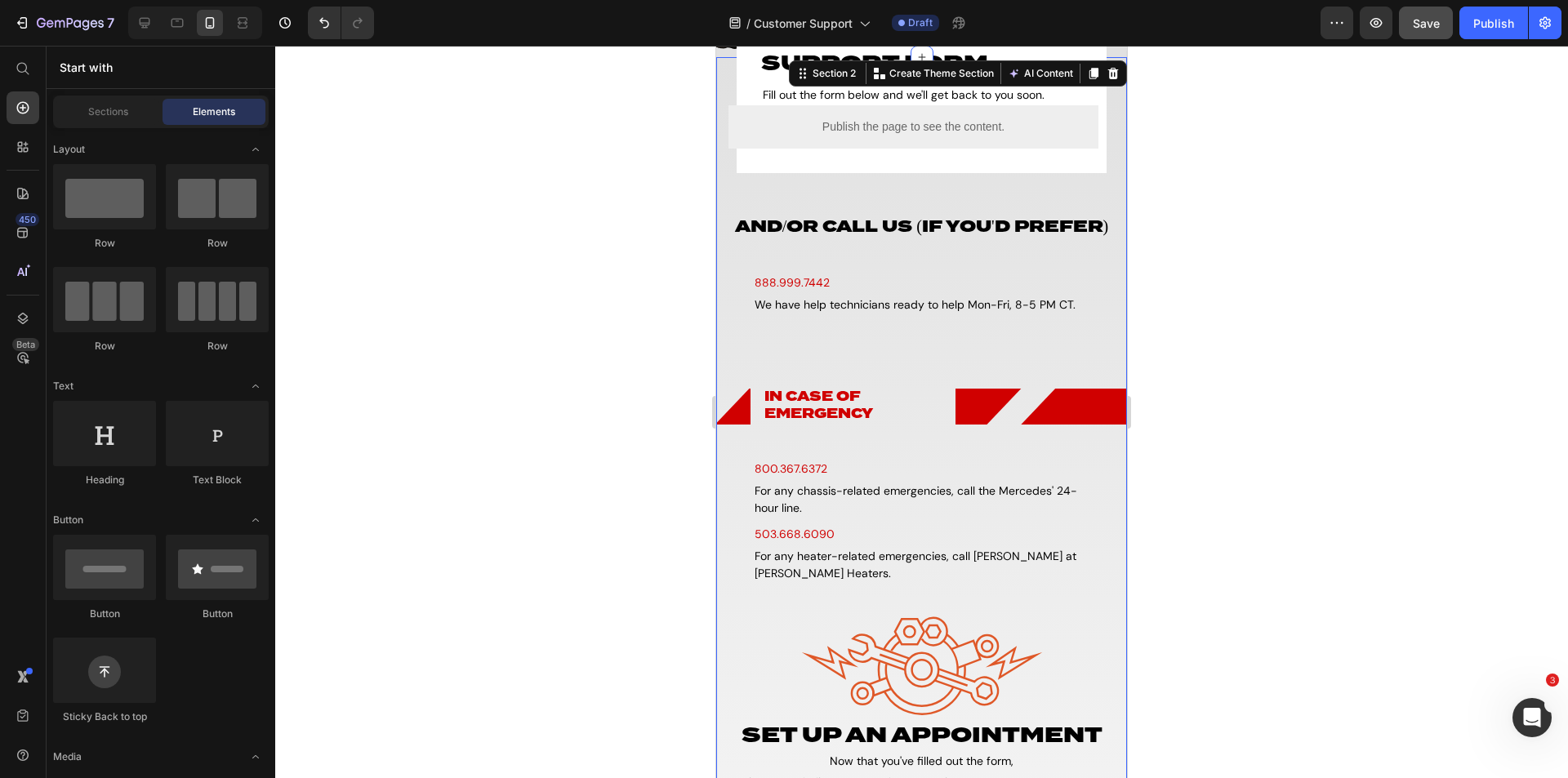 click on "Support Form Heading Fill out the form below and we'll get back to you soon. Text Block
Publish the page to see the content.
Custom Code Row Row And/Or Call Us (If you'd Prefer) Heading General Number: Text Block 888.999.7442 Text Block We have help technicians ready to help Mon-Fri, 8-5 PM CT. Text Block Row Image In Case of Emergency Heading Image Row 800.367.6372 Text Block For any chassis-related emergencies, call the Mercedes' 24-hour line. Text Block 503.668.6090 Text Block For any heater-related emergencies, call [PERSON_NAME] at [PERSON_NAME] Heaters. Text Block Row Image Set up an Appointment Heading Now that you've filled out the form, if you would like to schedule an appointment, you can do so here: Text Block Schedule a Time Button" at bounding box center [921, 476] 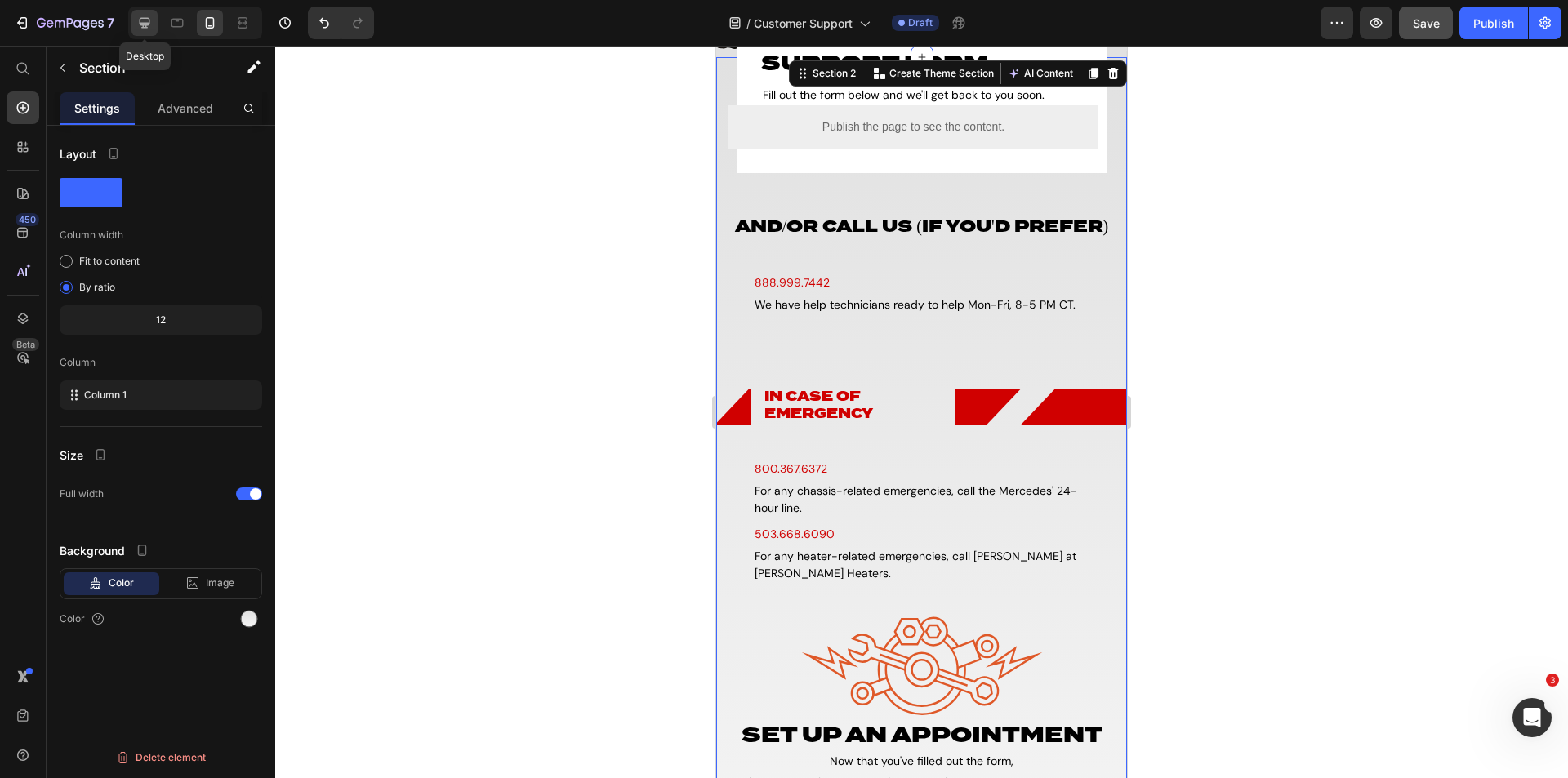 click 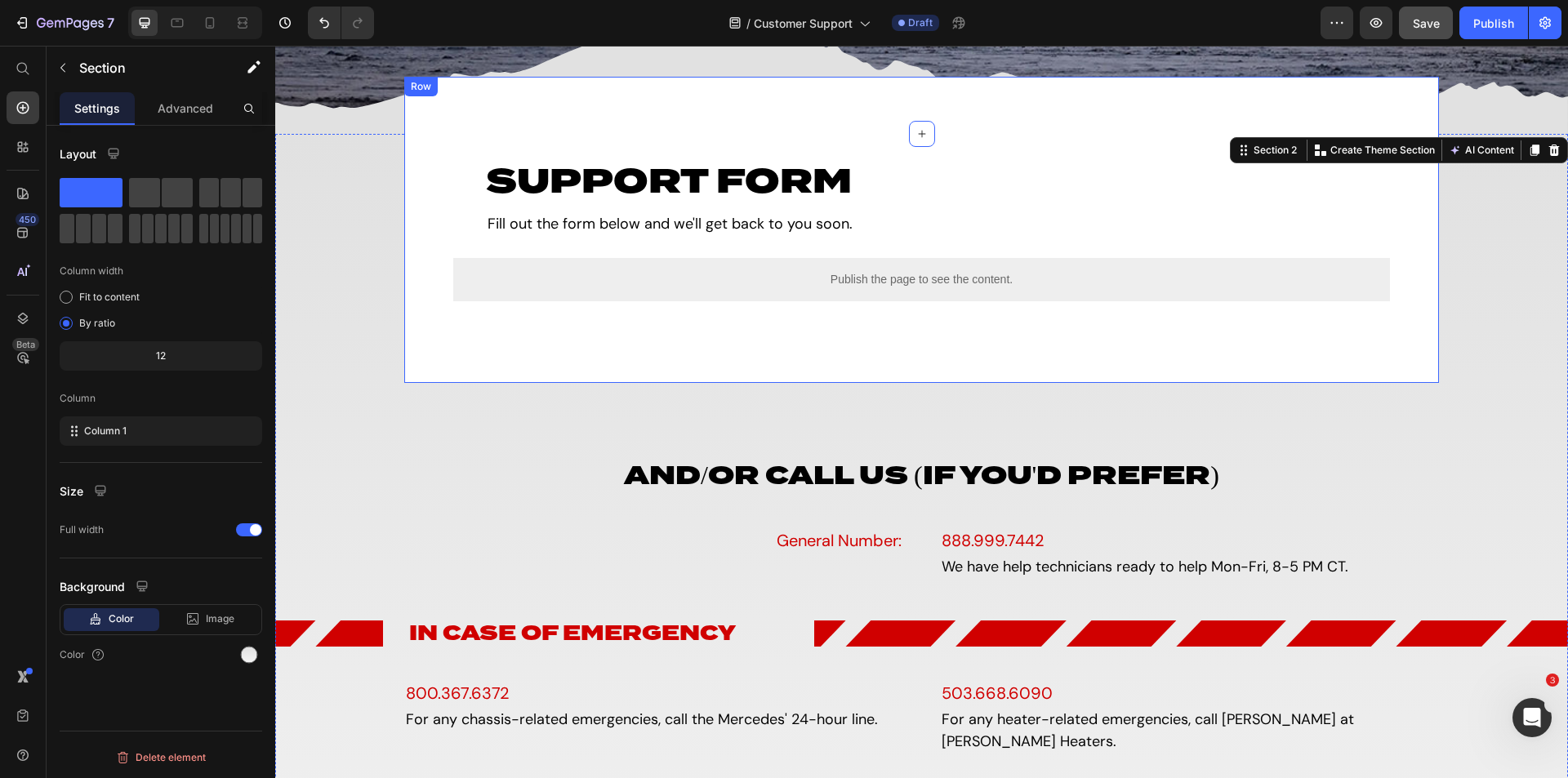 scroll, scrollTop: 577, scrollLeft: 0, axis: vertical 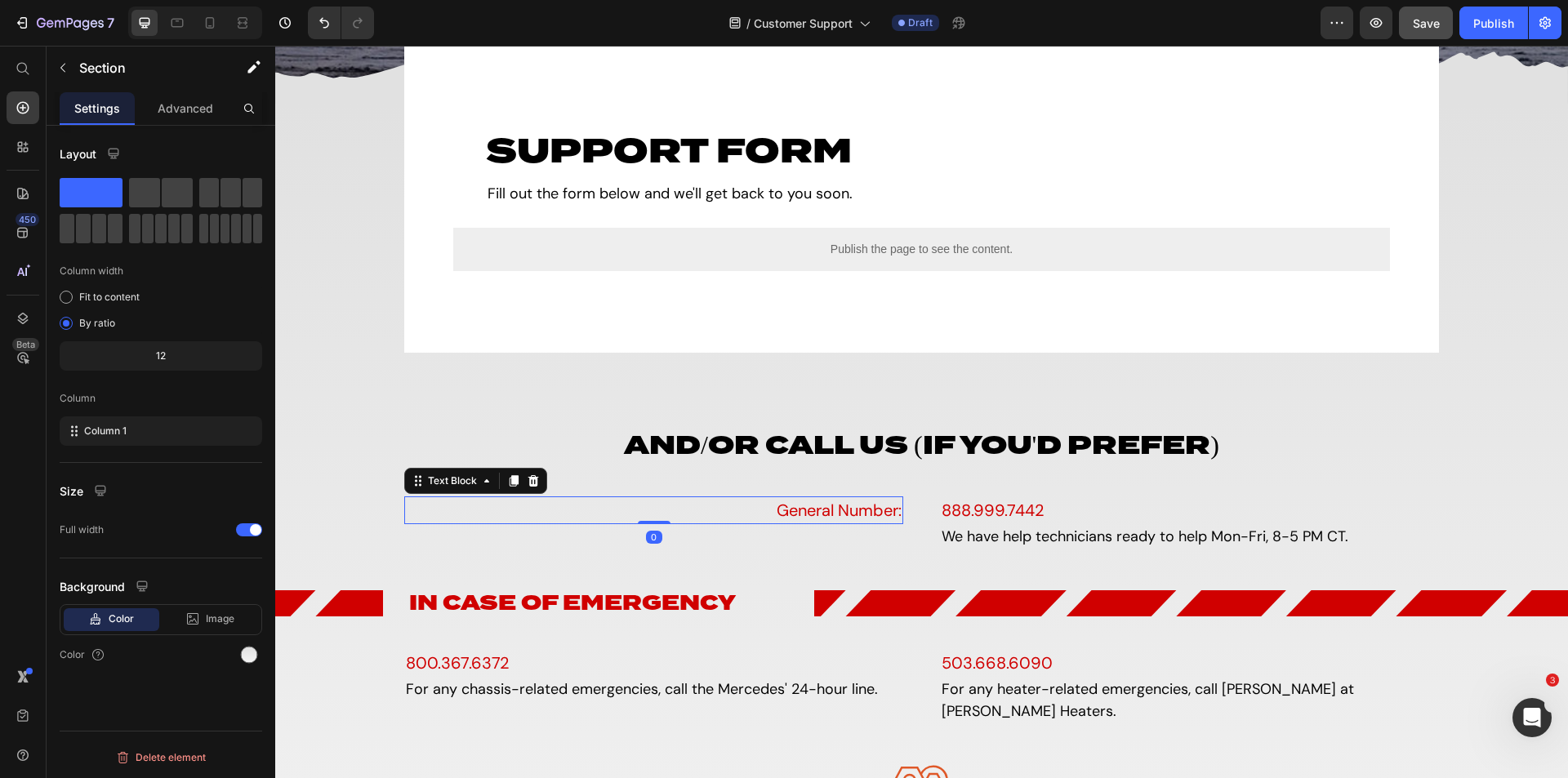 click on "General Number:" at bounding box center (653, 510) 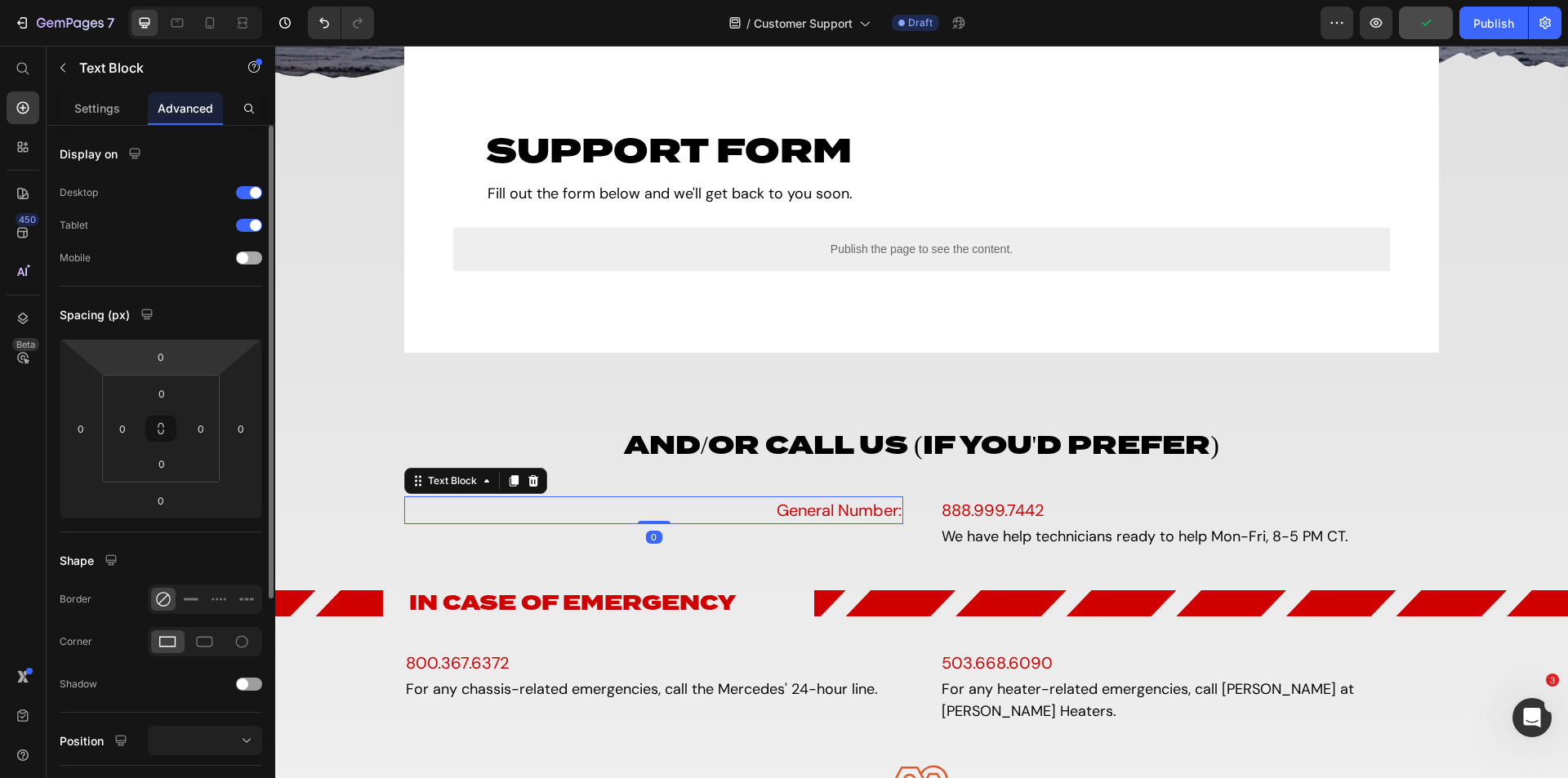 click at bounding box center [249, 258] 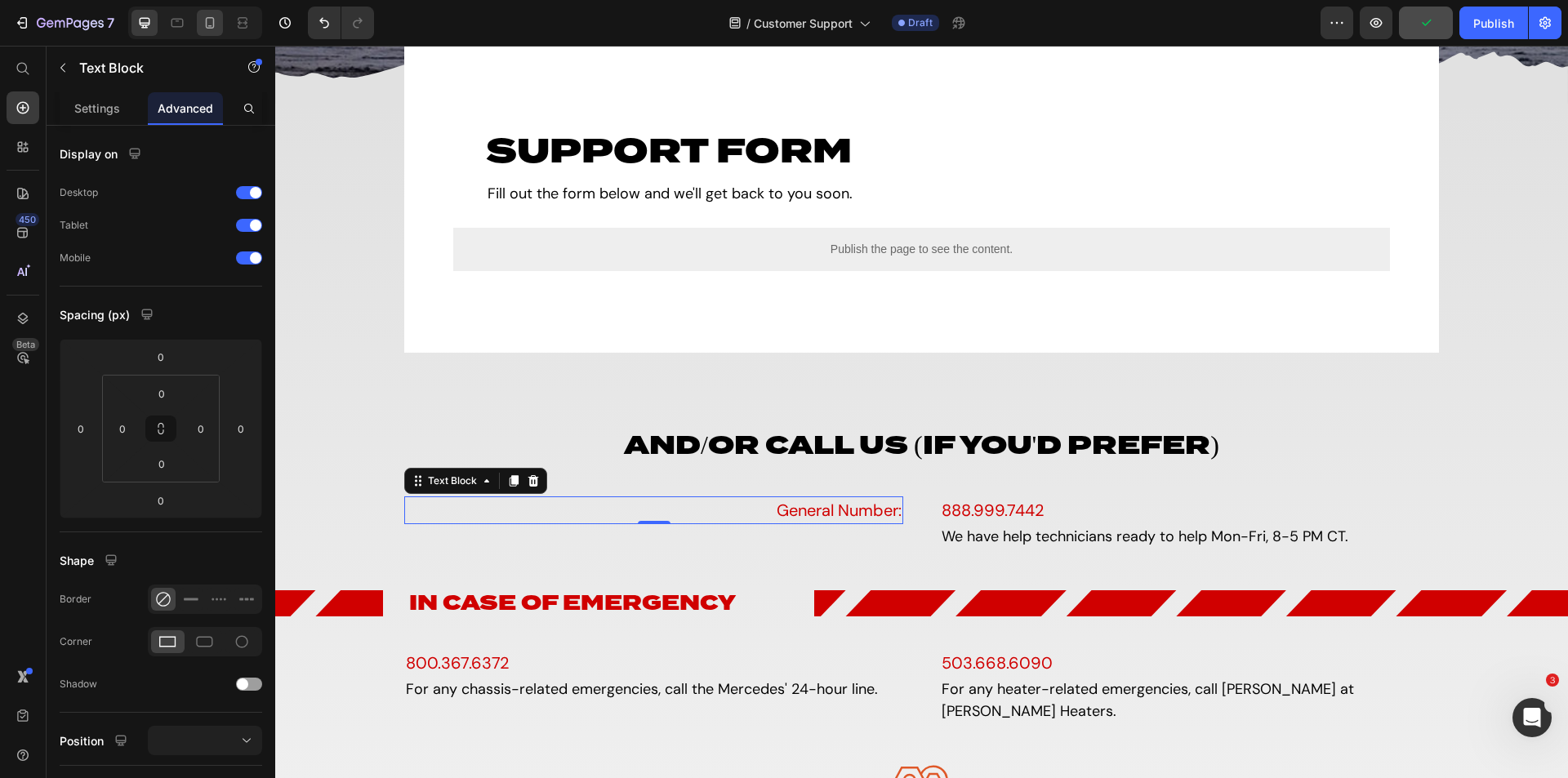 click 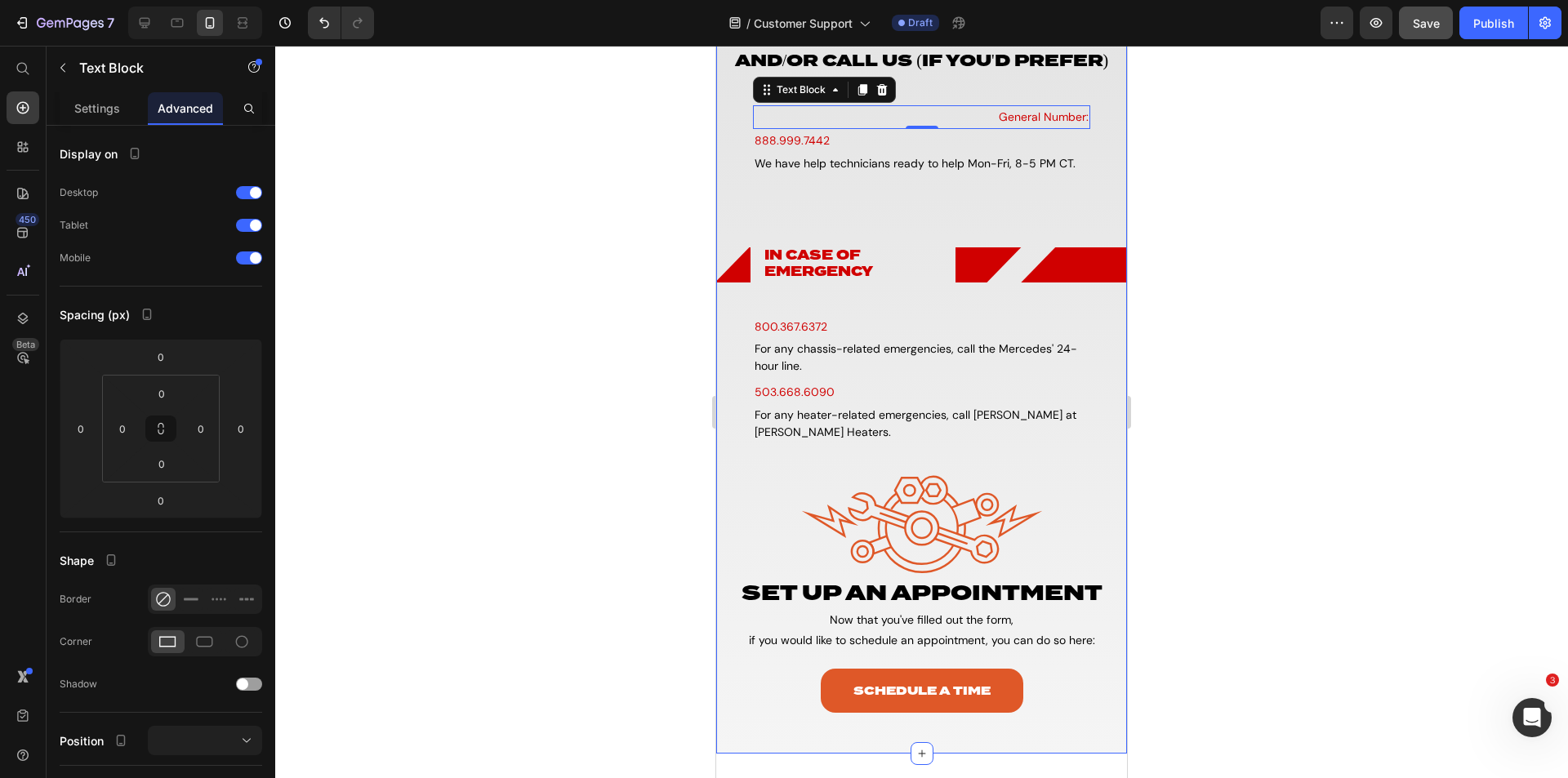 scroll, scrollTop: 412, scrollLeft: 0, axis: vertical 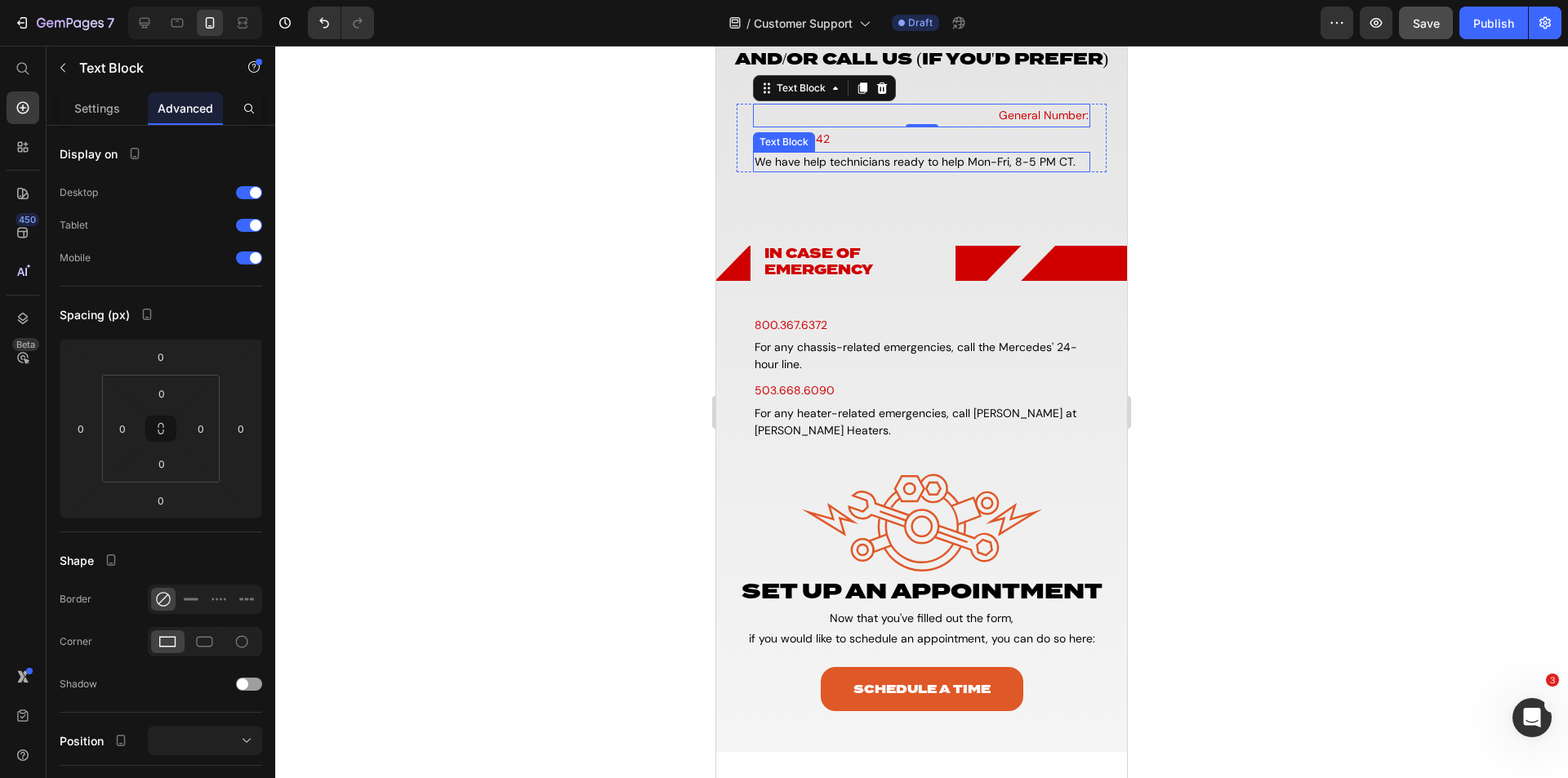 click on "We have help technicians ready to help Mon-Fri, 8-5 PM CT." at bounding box center [921, 162] 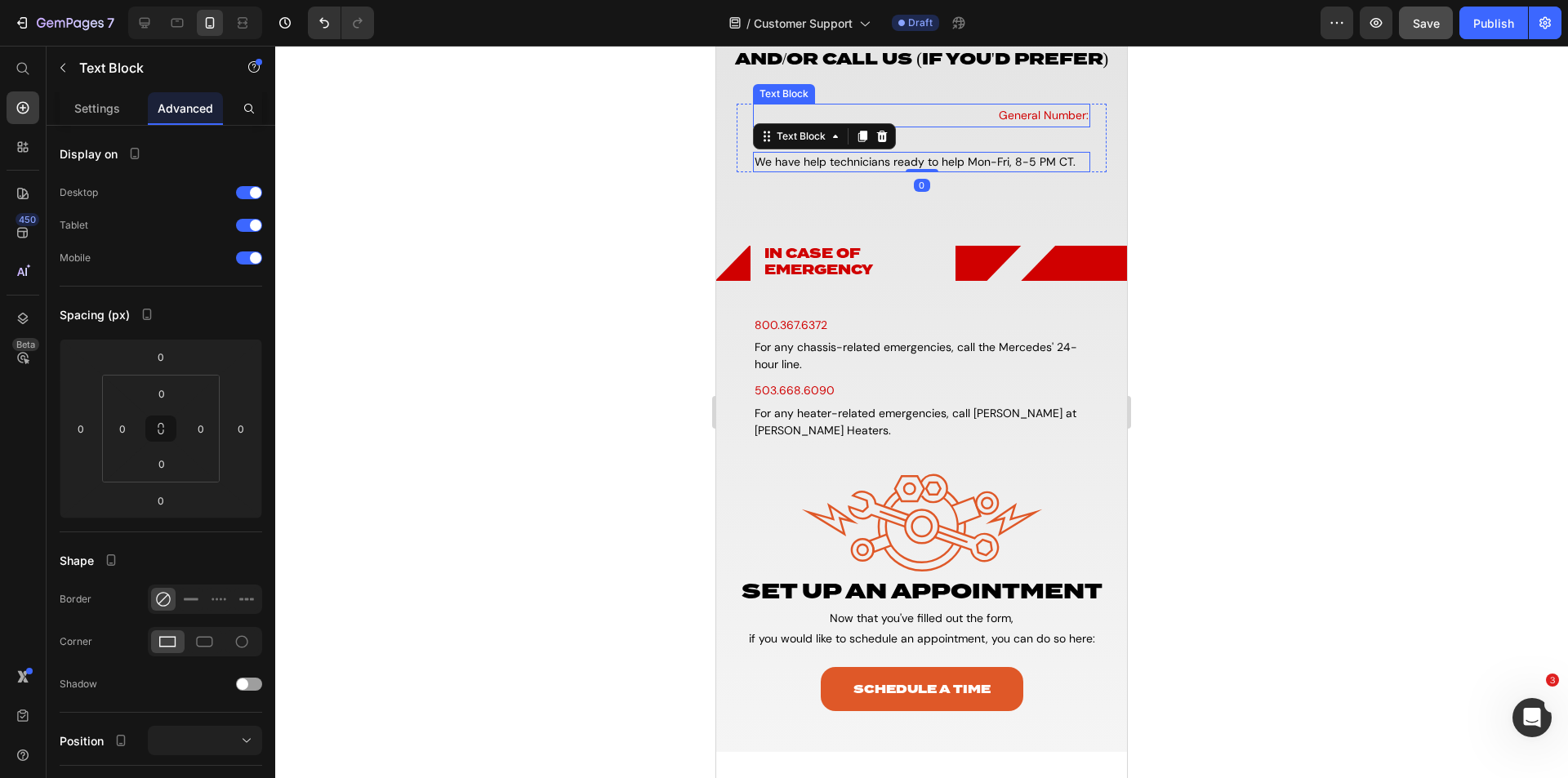click on "General Number:" at bounding box center (921, 115) 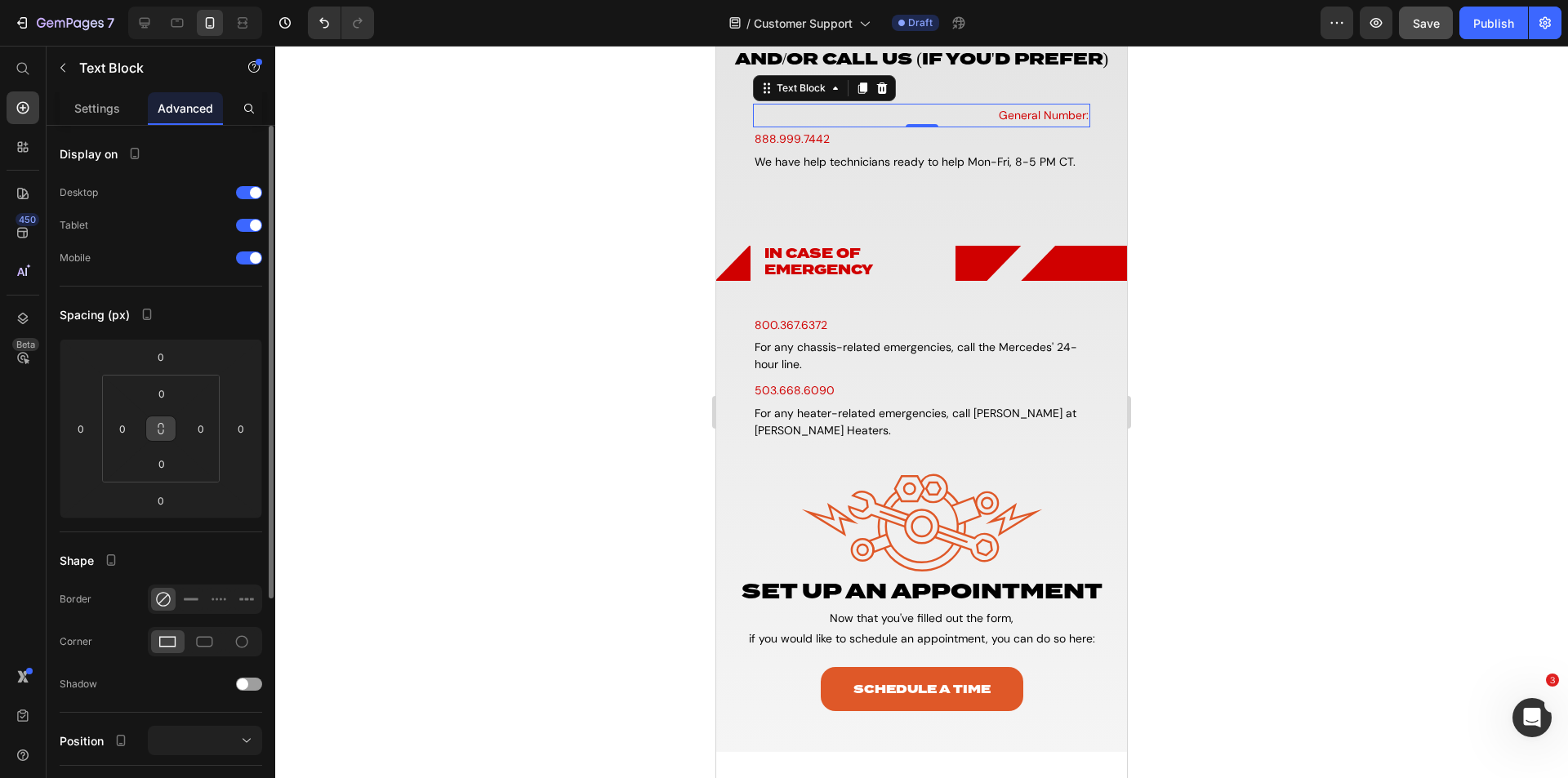 scroll, scrollTop: 245, scrollLeft: 0, axis: vertical 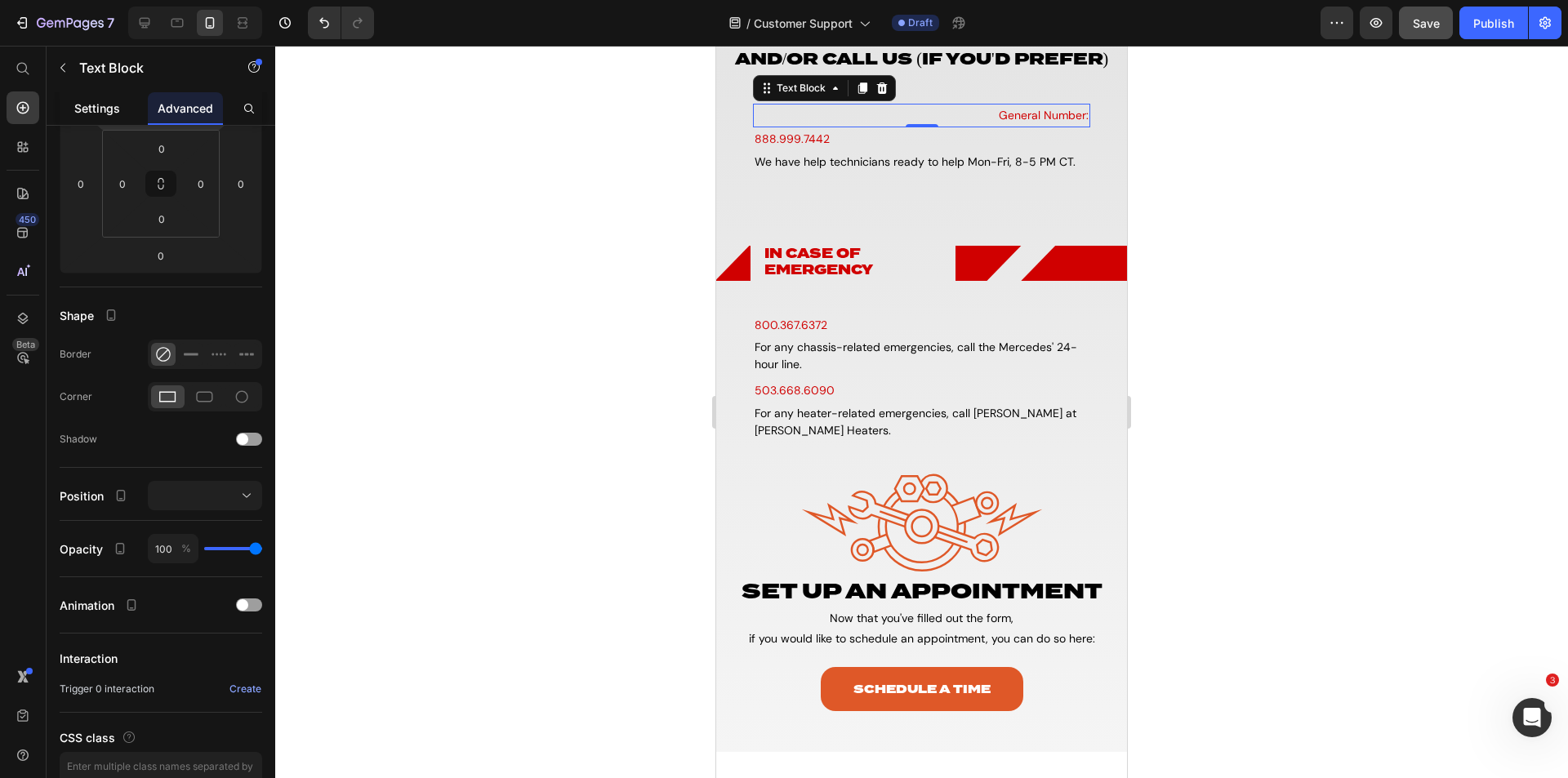 click on "7  Version history  /  Customer Support Draft Preview  Save   Publish  450 Beta Start with Sections Elements Hero Section Product Detail Brands Trusted Badges Guarantee Product Breakdown How to use Testimonials Compare Bundle FAQs Social Proof Brand Story Product List Collection Blog List Contact Sticky Add to Cart Custom Footer Browse Library 450 Layout
Row
Row
Row
Row Text
Heading
Text Block Button
Button
Button
Sticky Back to top Media
Image" at bounding box center (784, 0) 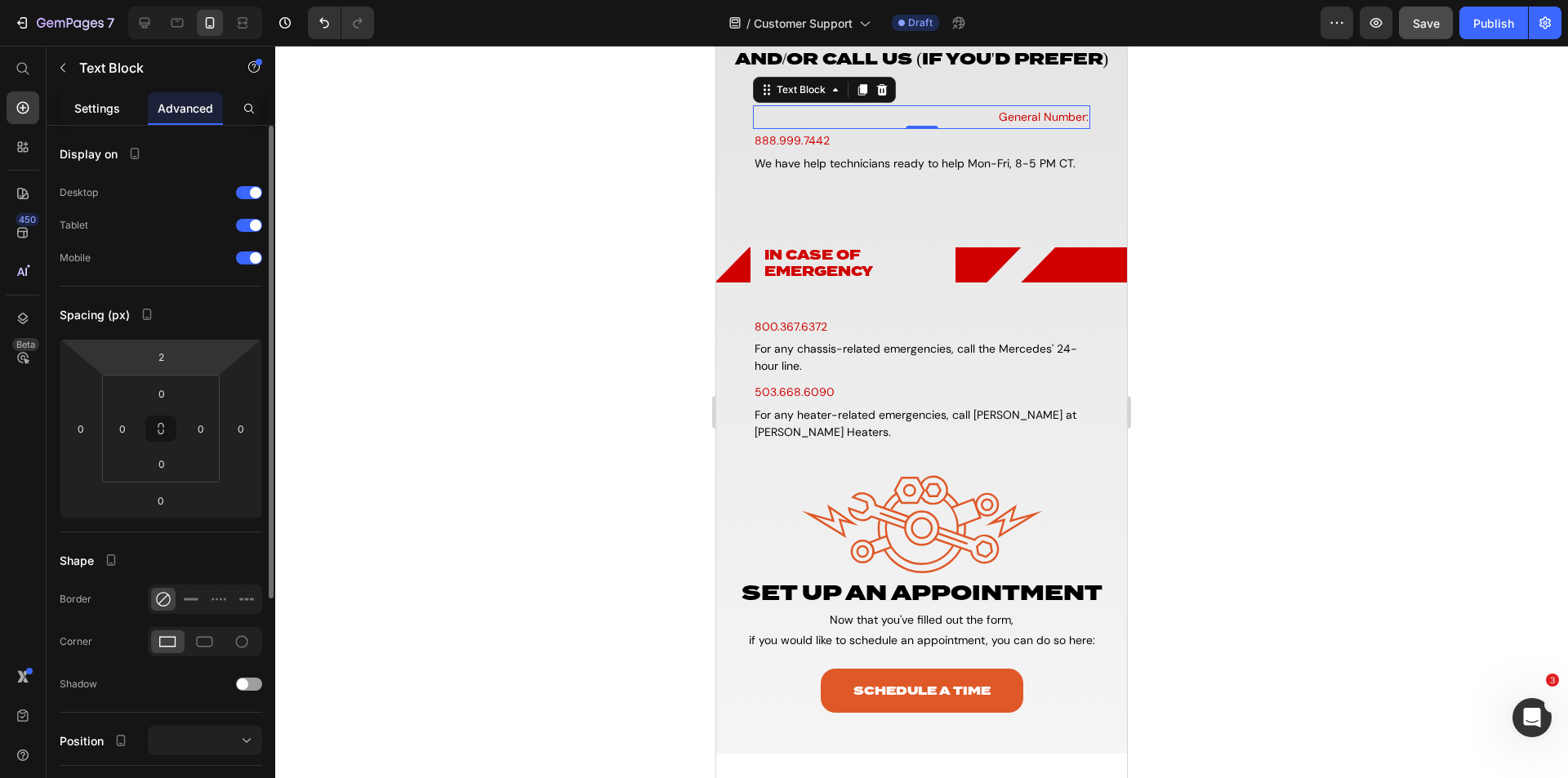 click on "Settings" at bounding box center [97, 108] 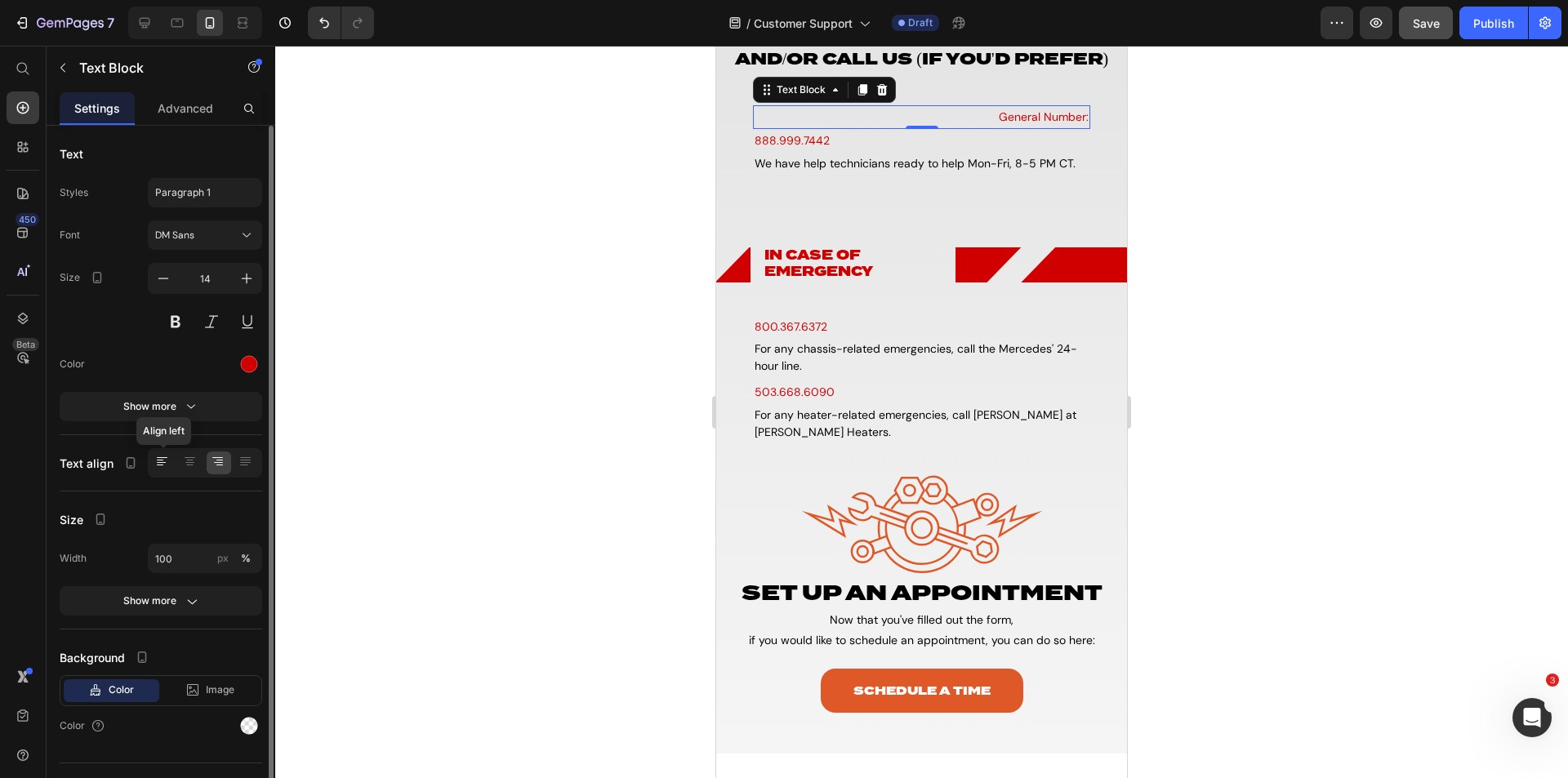click 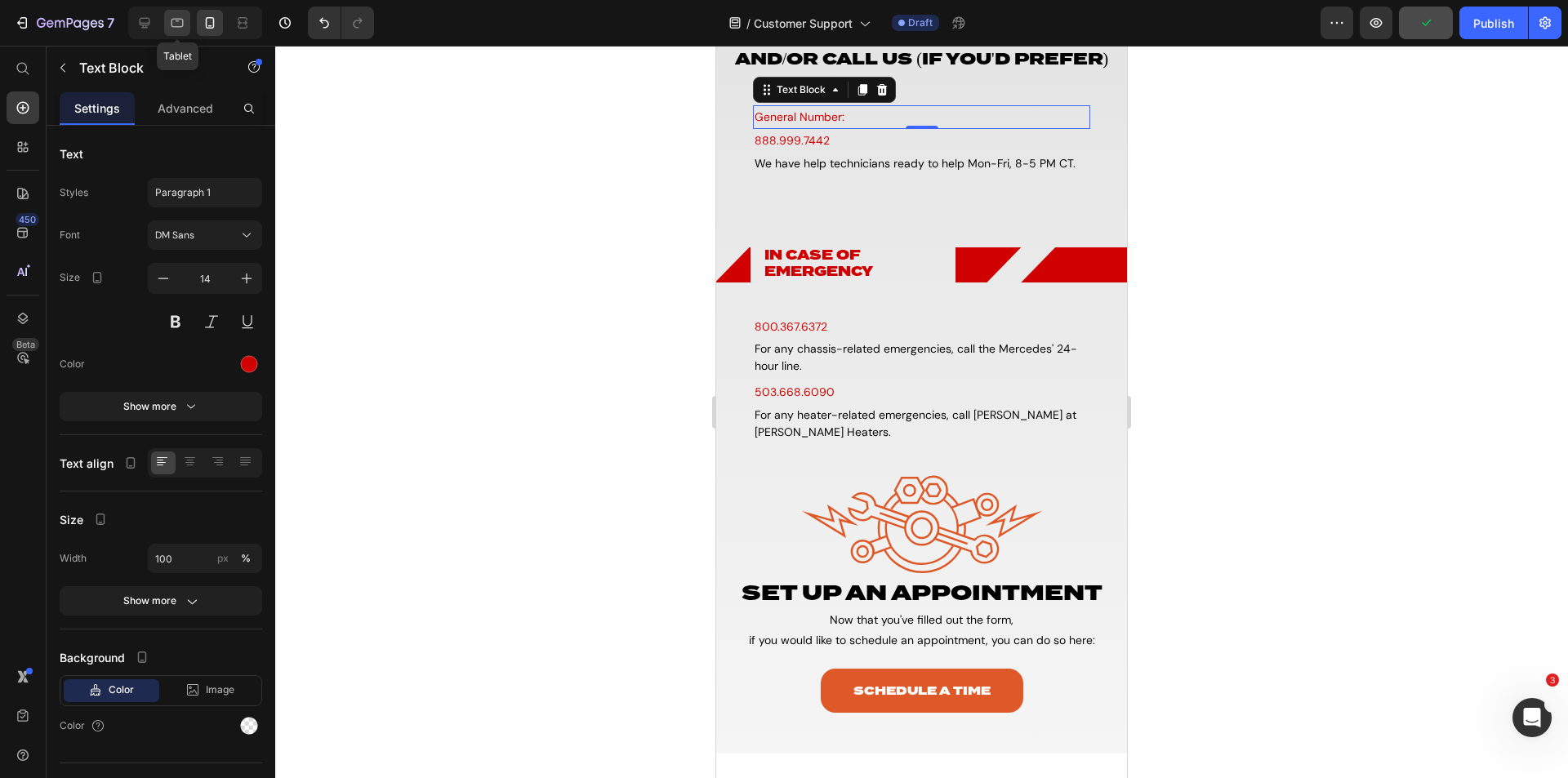 click 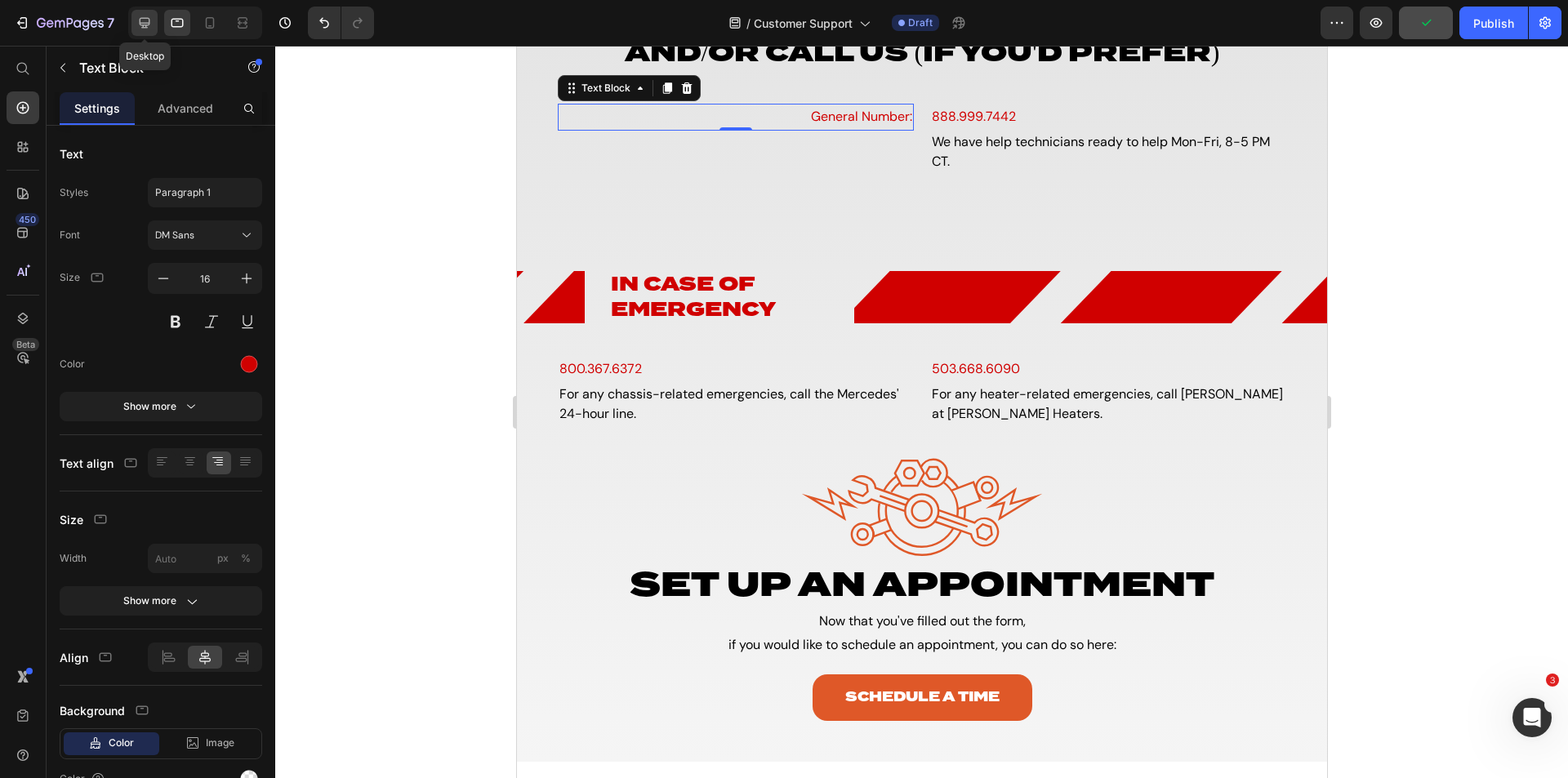 click 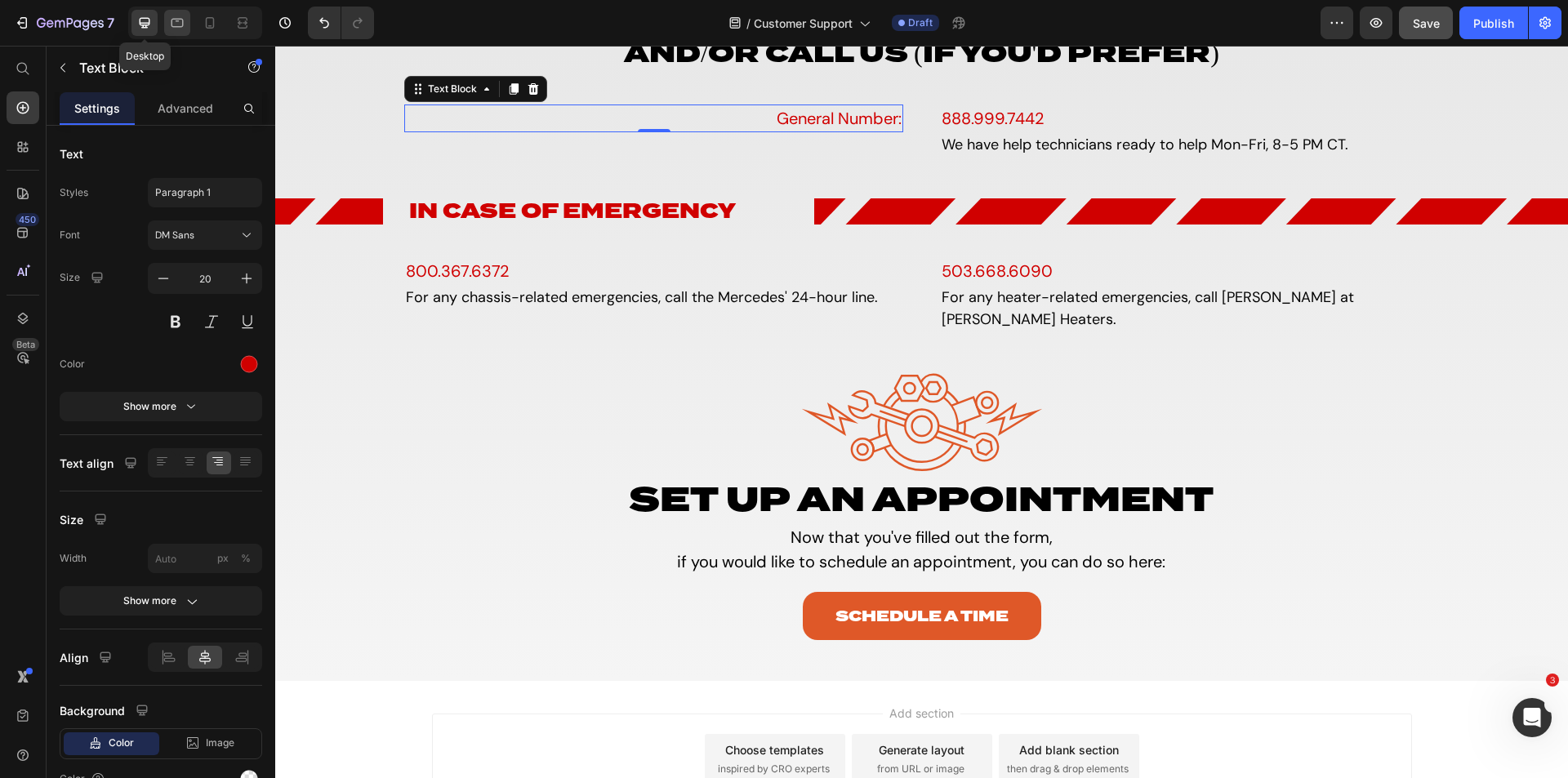 scroll, scrollTop: 970, scrollLeft: 0, axis: vertical 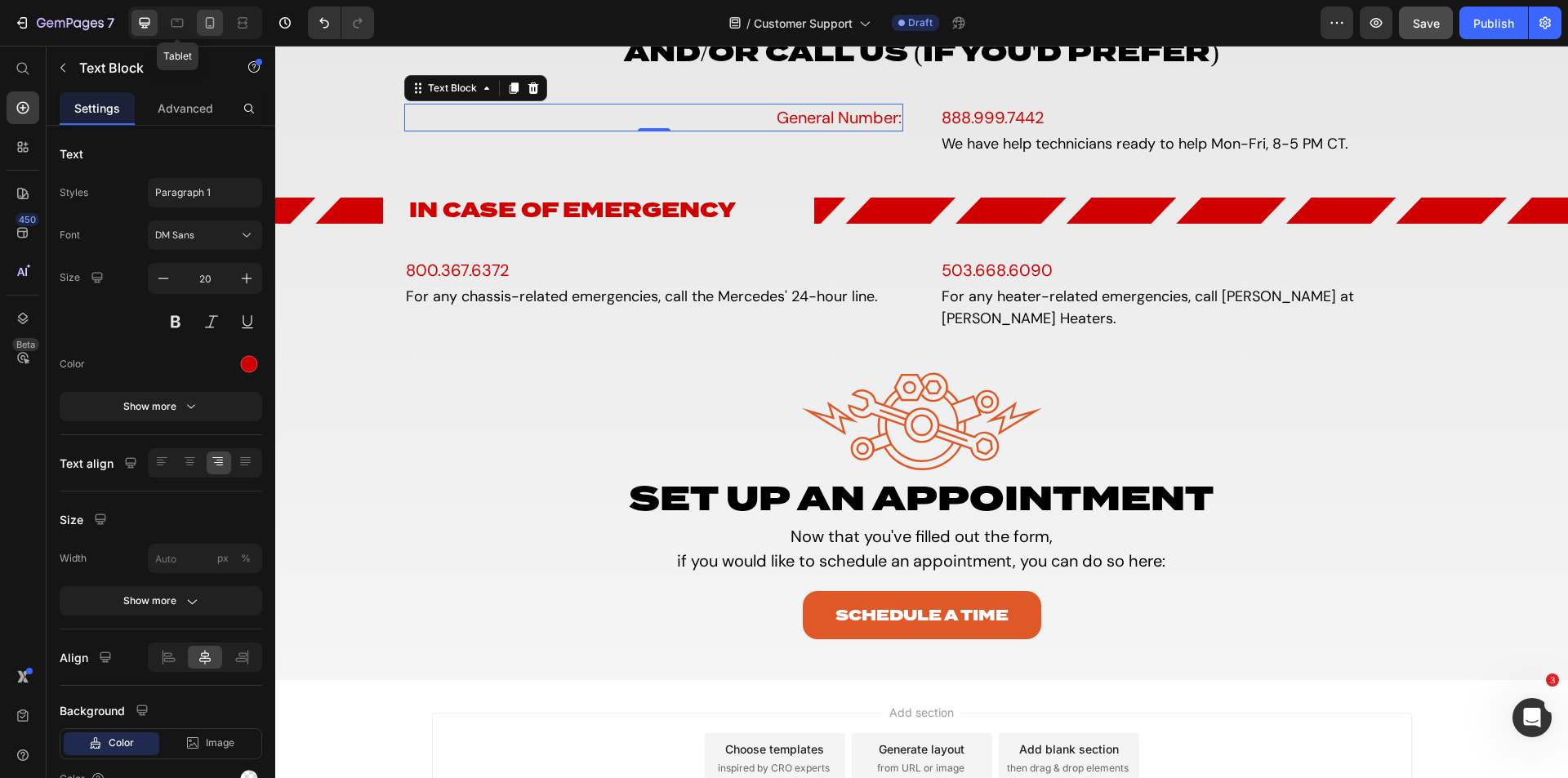 click on "Tablet" at bounding box center (195, 23) 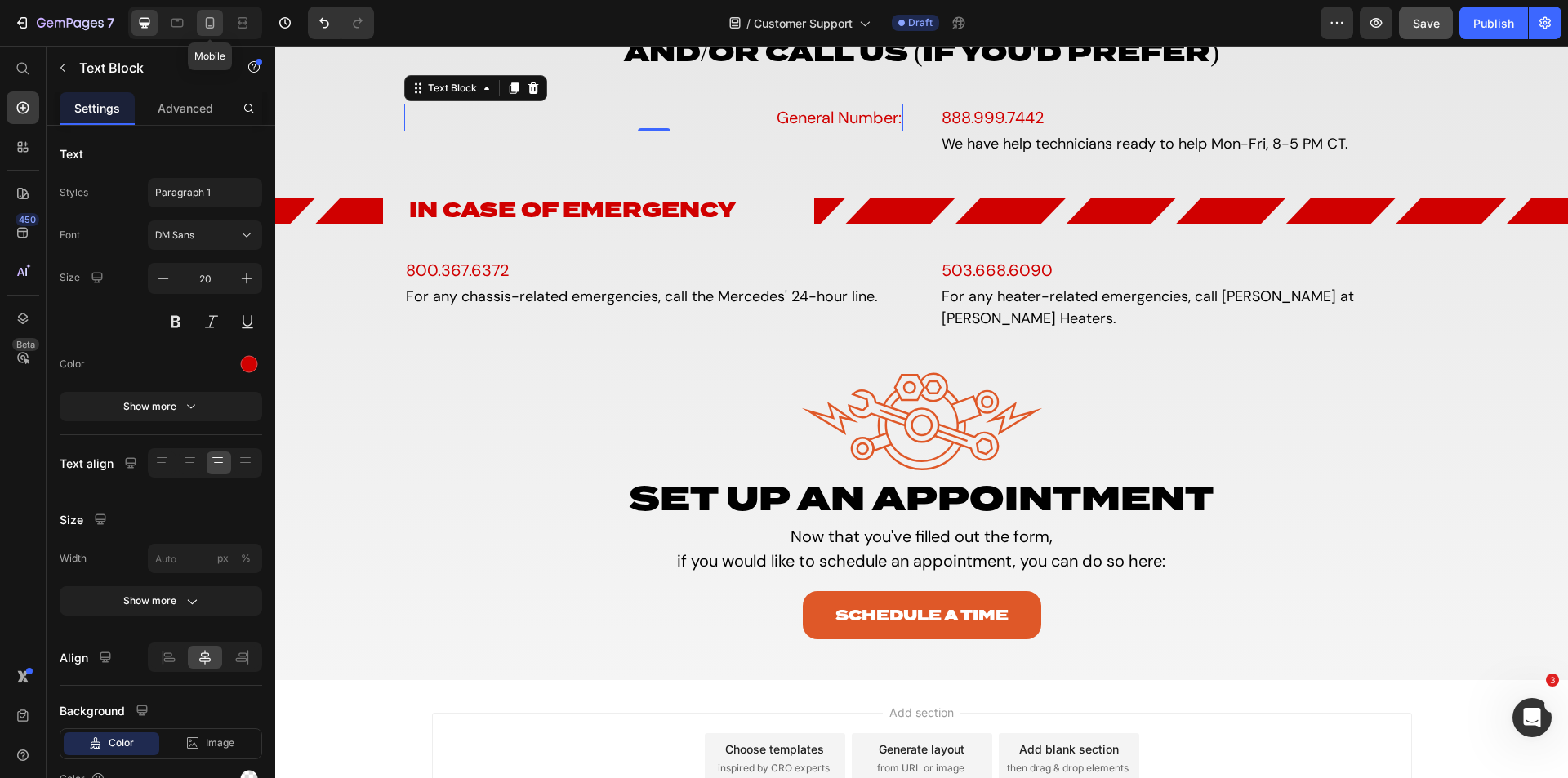 click 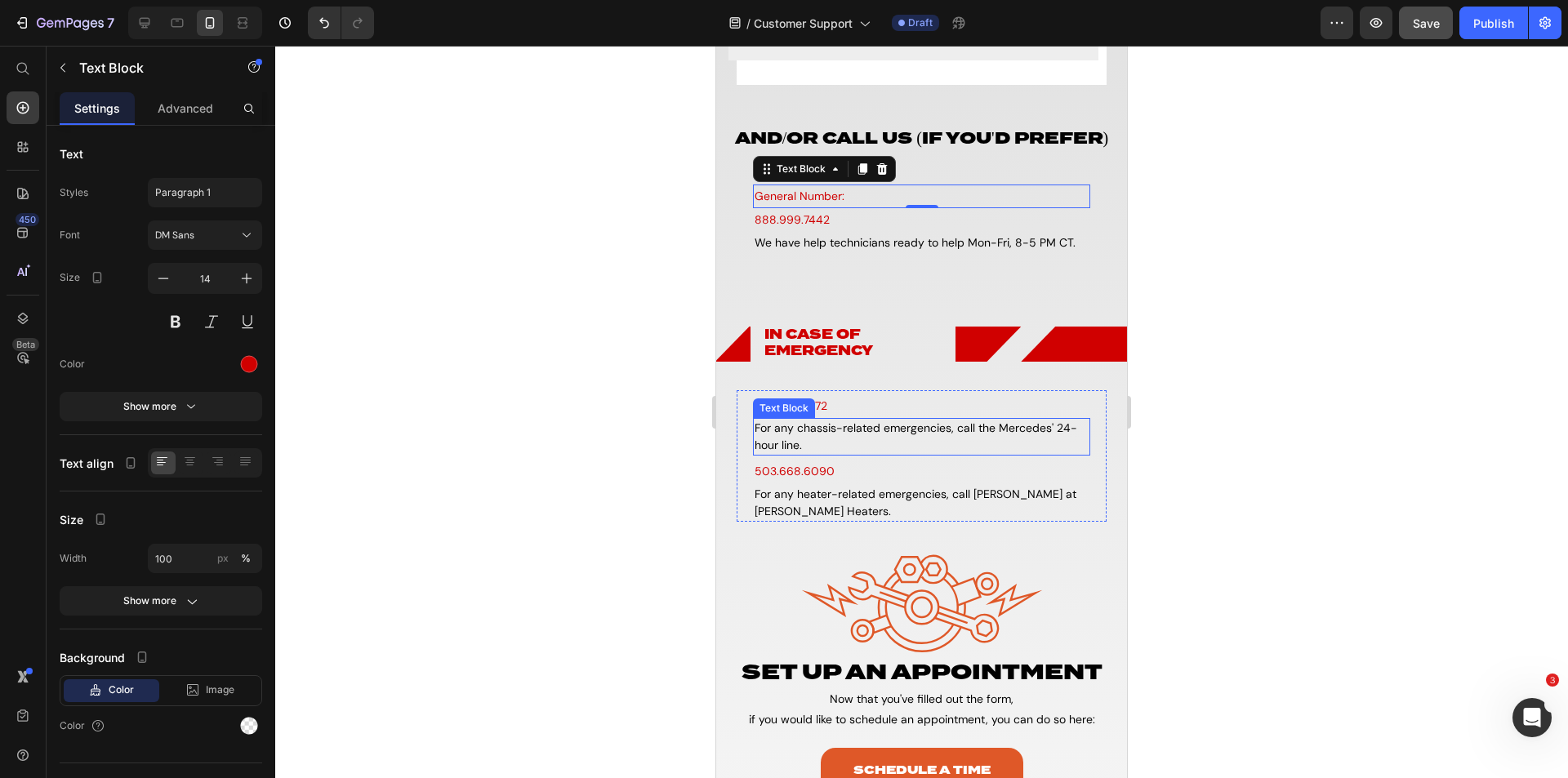 scroll, scrollTop: 332, scrollLeft: 0, axis: vertical 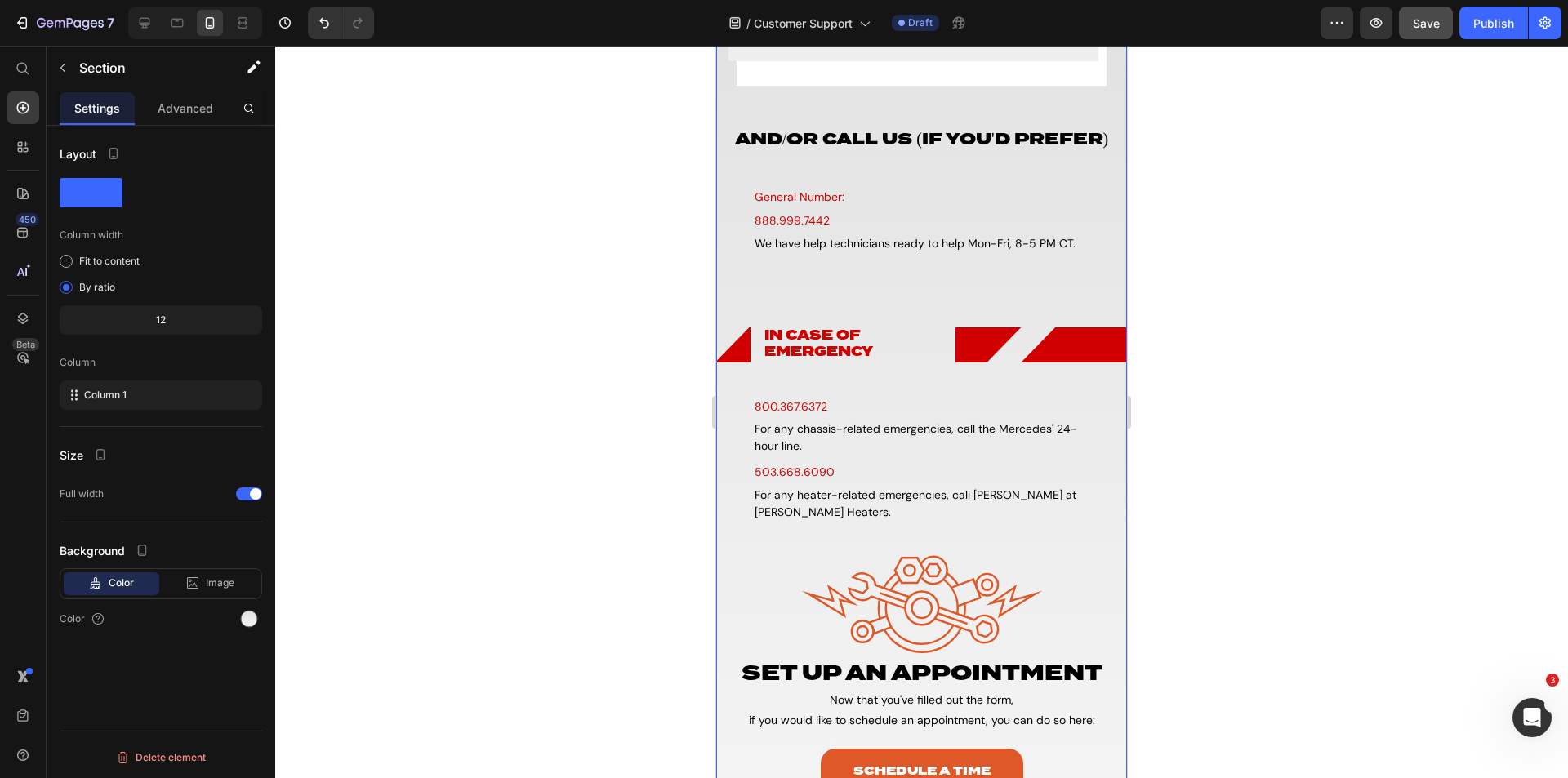 click on "Support Form Heading Fill out the form below and we'll get back to you soon. Text Block
Publish the page to see the content.
Custom Code Row Row And/Or Call Us (If you'd Prefer) Heading General Number: Text Block 888.999.7442 Text Block We have help technicians ready to help Mon-Fri, 8-5 PM CT. Text Block Row Image In Case of Emergency Heading Image Row 800.367.6372 Text Block For any chassis-related emergencies, call the Mercedes' 24-hour line. Text Block 503.668.6090 Text Block For any heater-related emergencies, call [PERSON_NAME] at [PERSON_NAME] Heaters. Text Block Row Image Set up an Appointment Heading Now that you've filled out the form, if you would like to schedule an appointment, you can do so here: Text Block Schedule a Time Button" at bounding box center (921, 402) 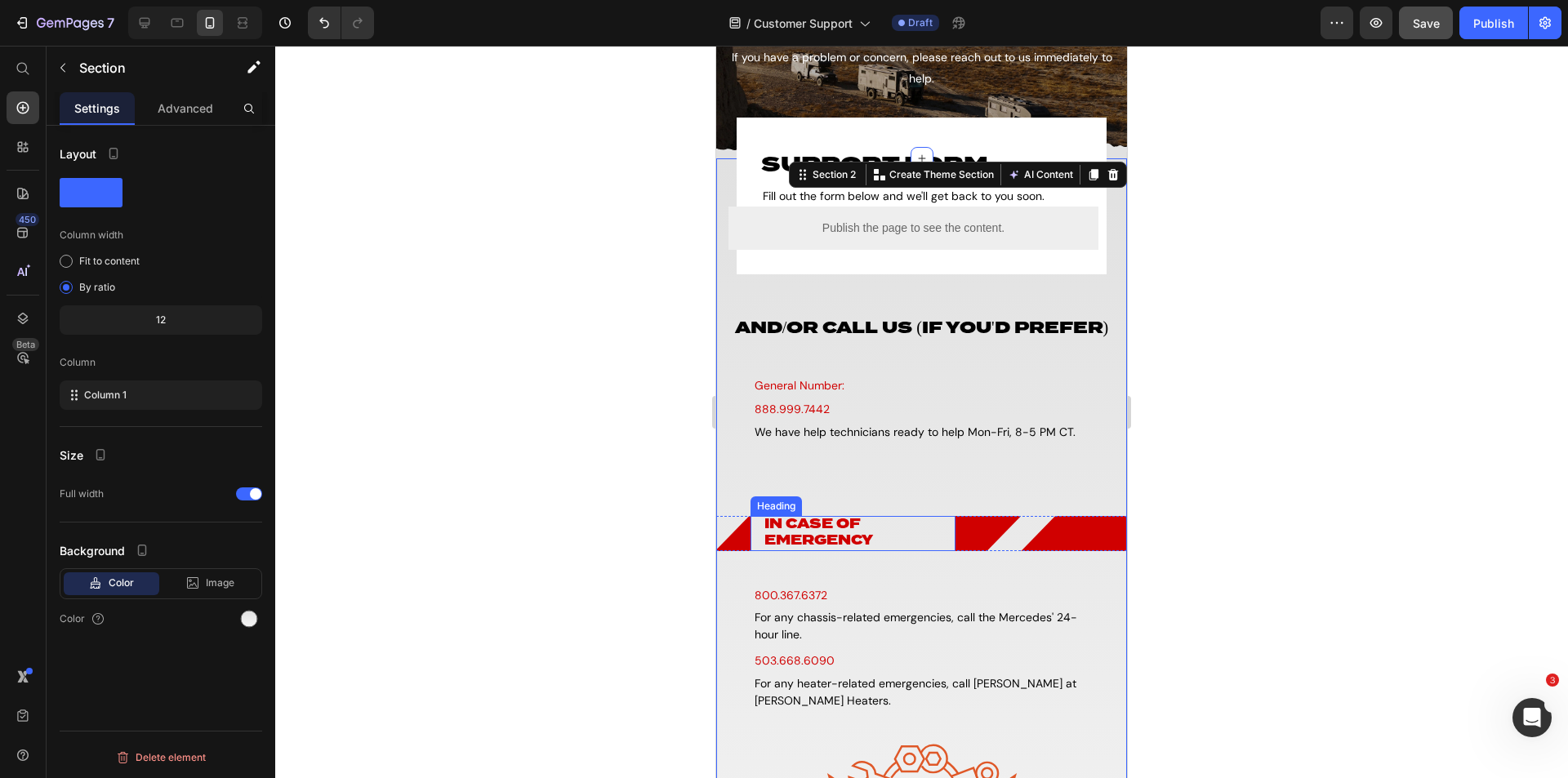 scroll, scrollTop: 0, scrollLeft: 0, axis: both 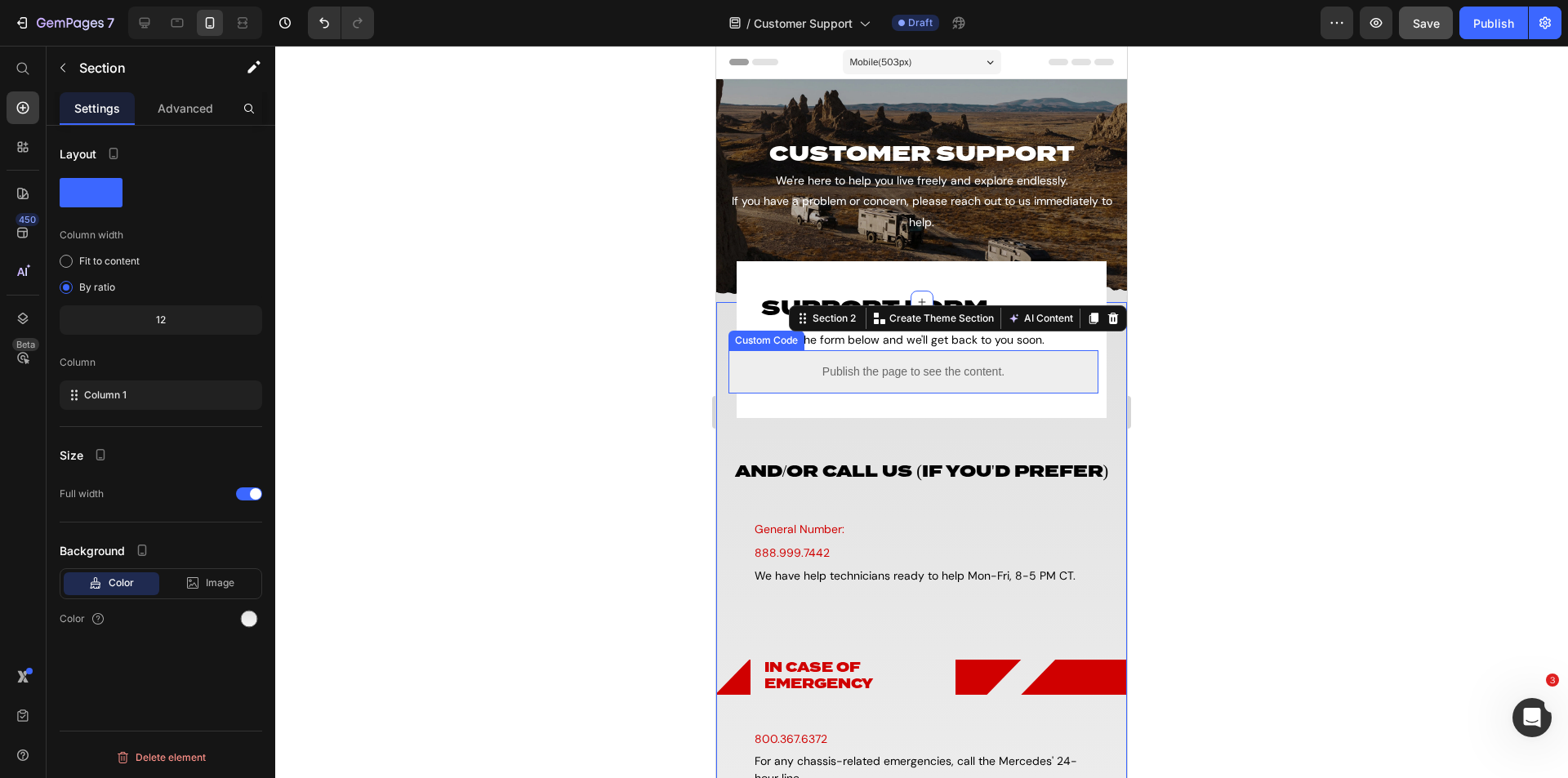 click on "Publish the page to see the content." at bounding box center (913, 371) 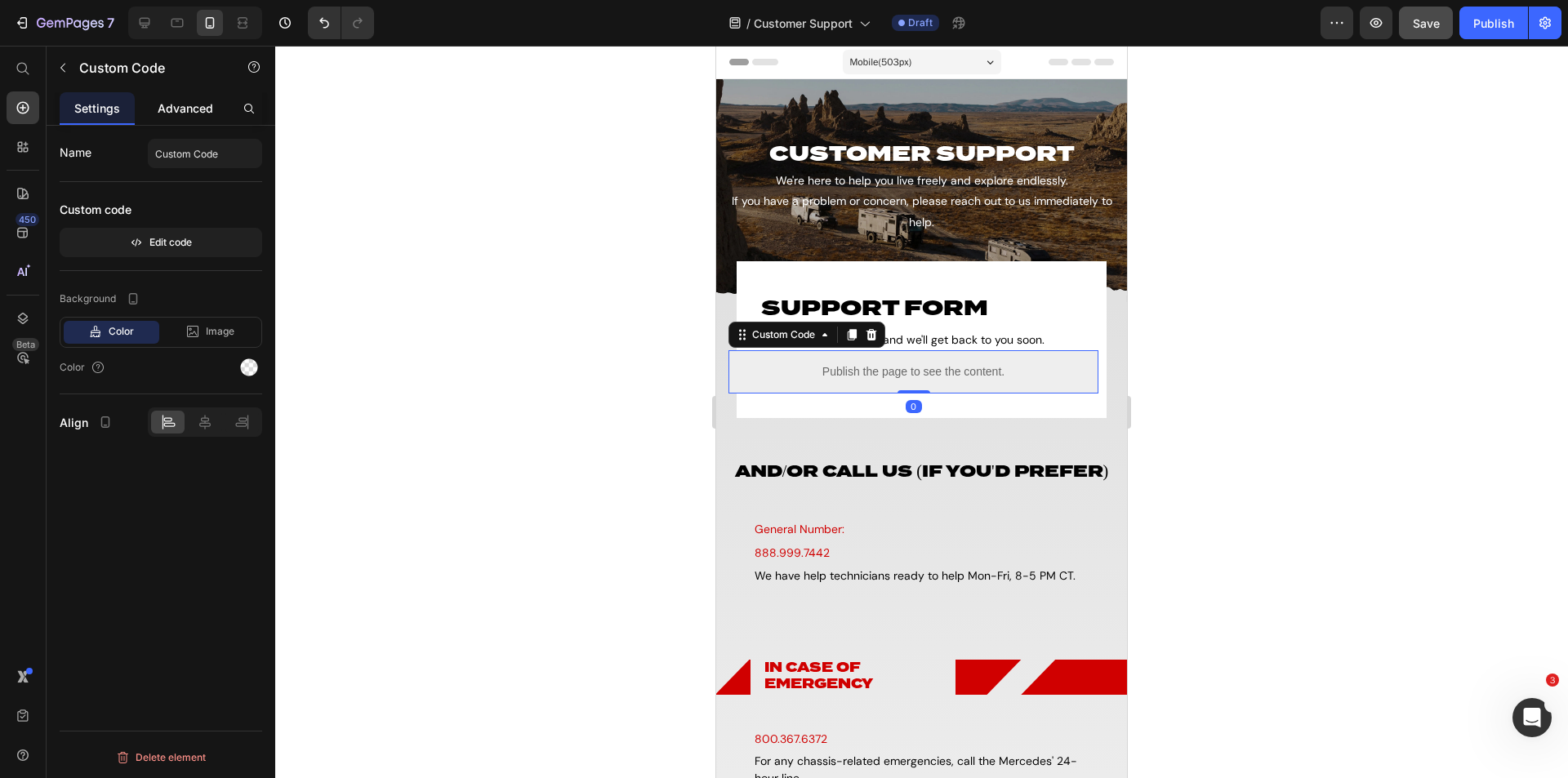 click on "Advanced" at bounding box center [185, 108] 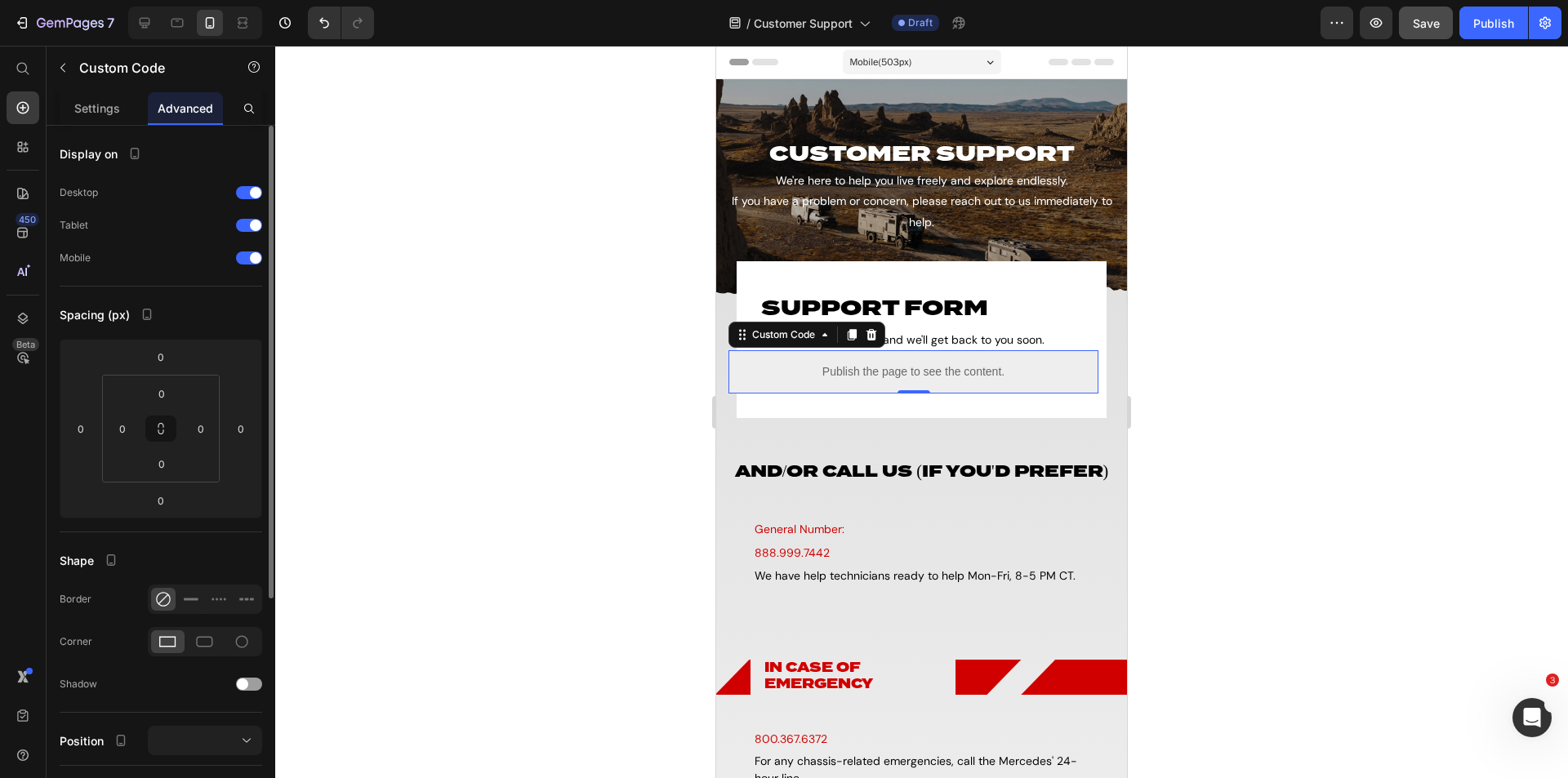 scroll, scrollTop: 327, scrollLeft: 0, axis: vertical 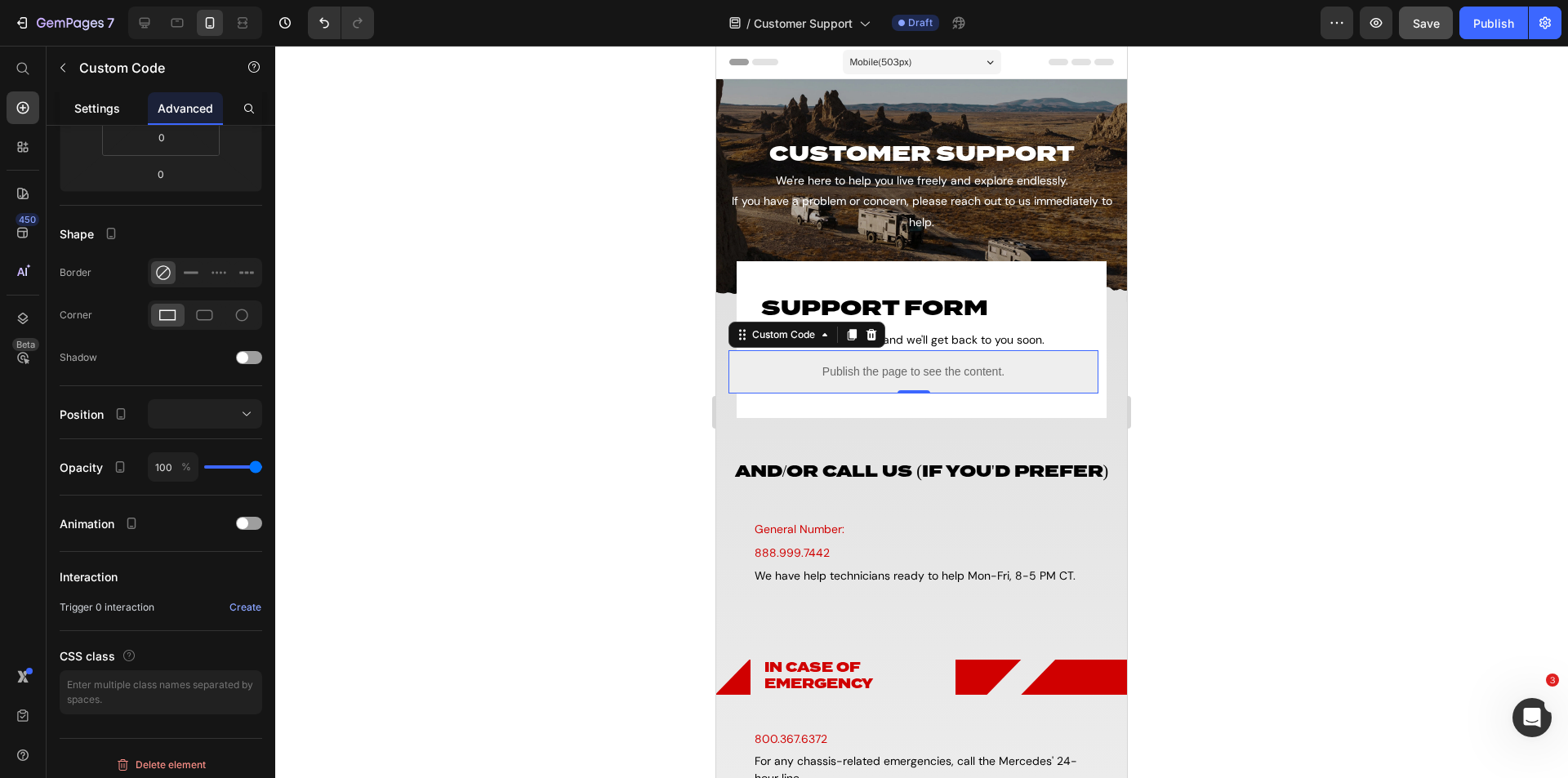 click on "Settings" at bounding box center (97, 108) 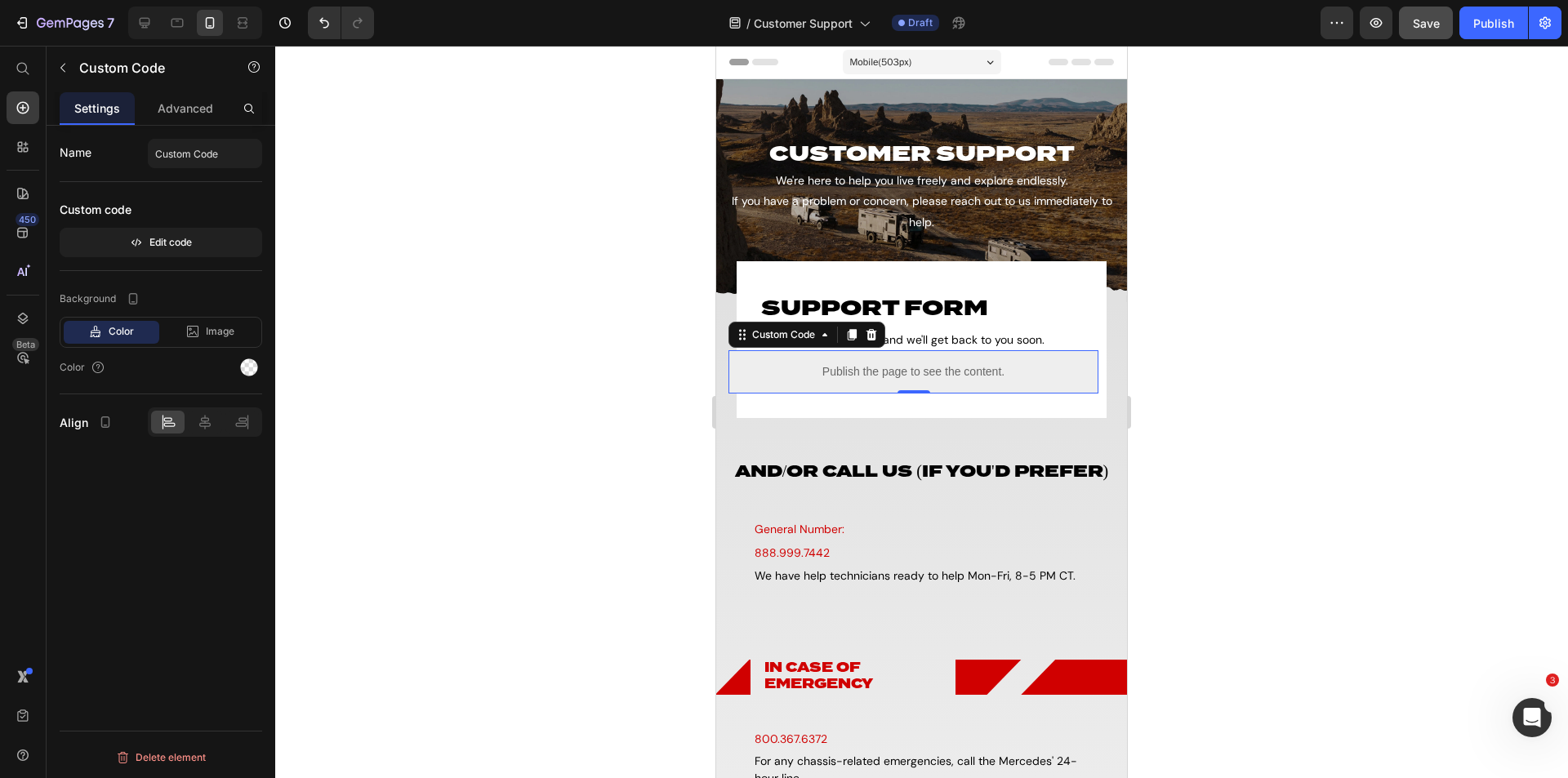 scroll, scrollTop: 0, scrollLeft: 0, axis: both 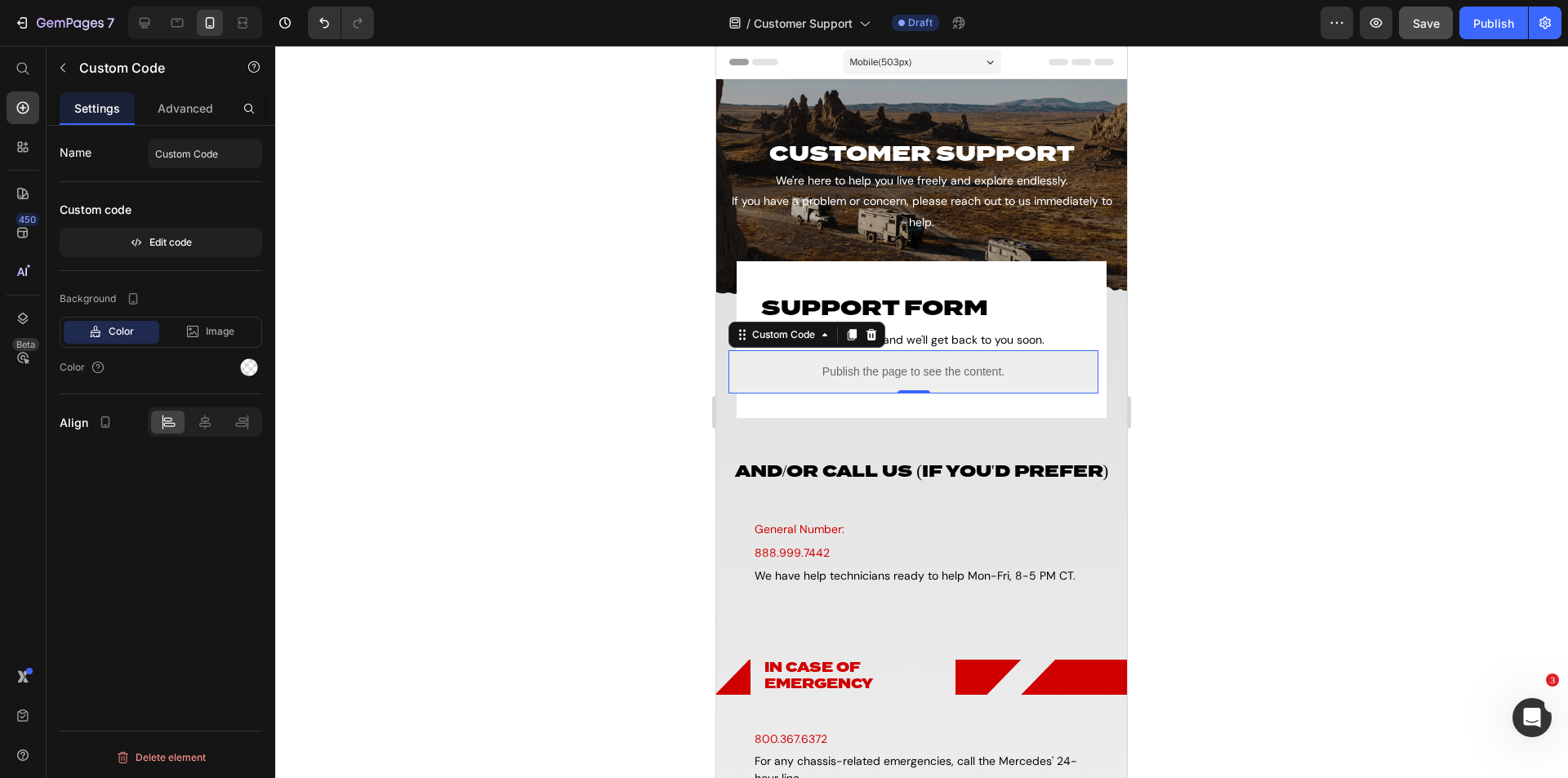 click on "Publish the page to see the content." at bounding box center (913, 371) 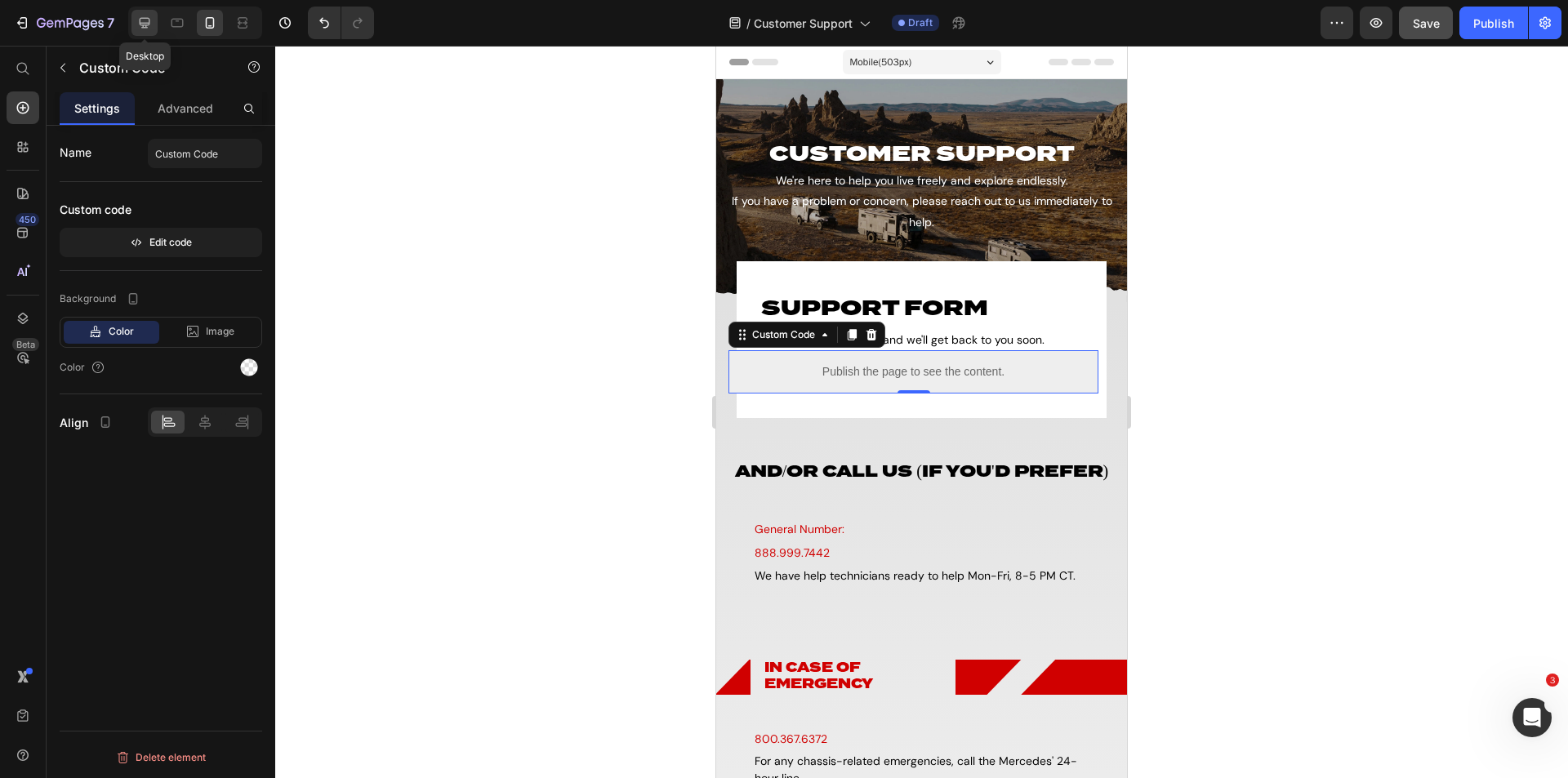click 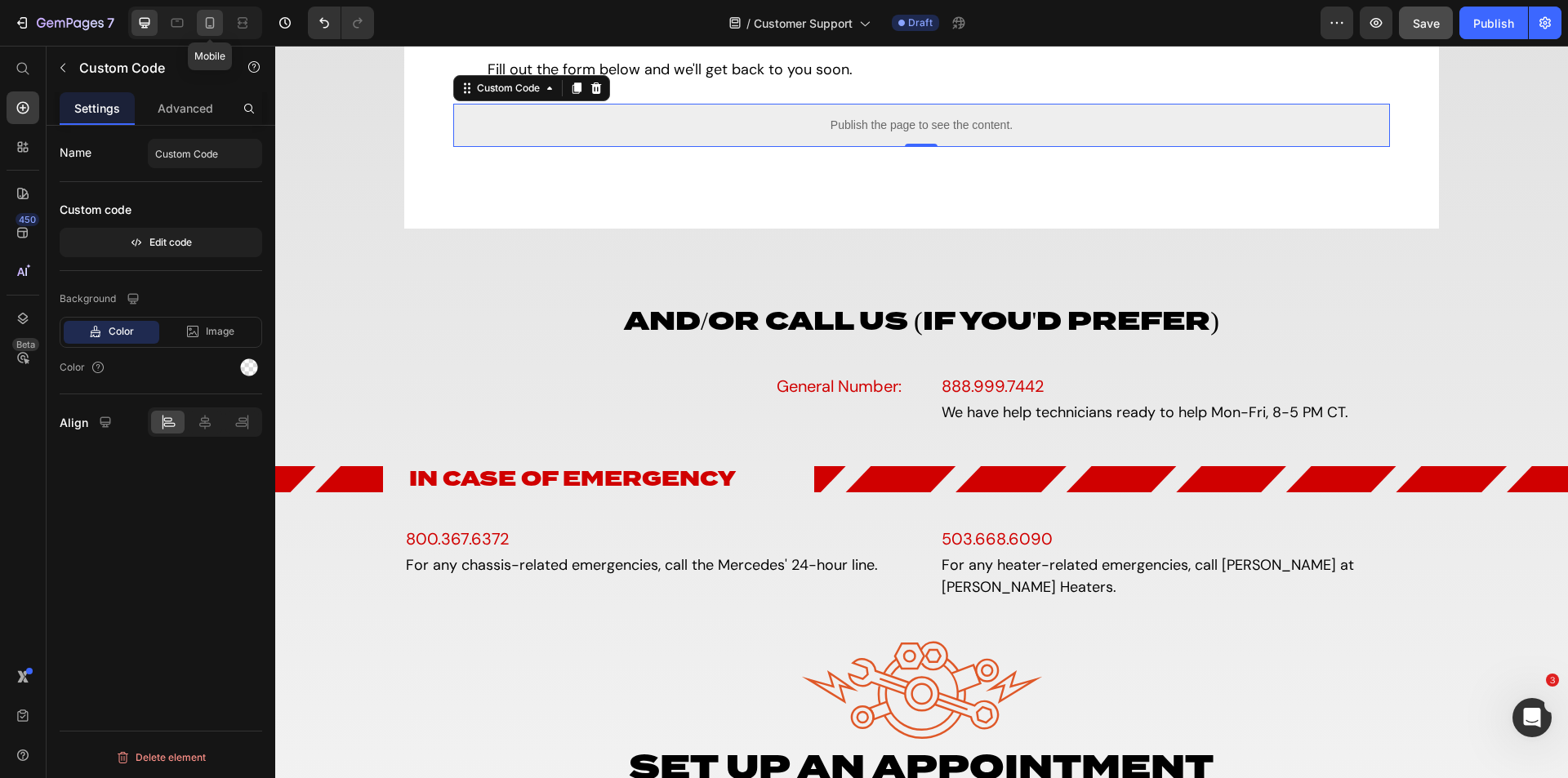 click 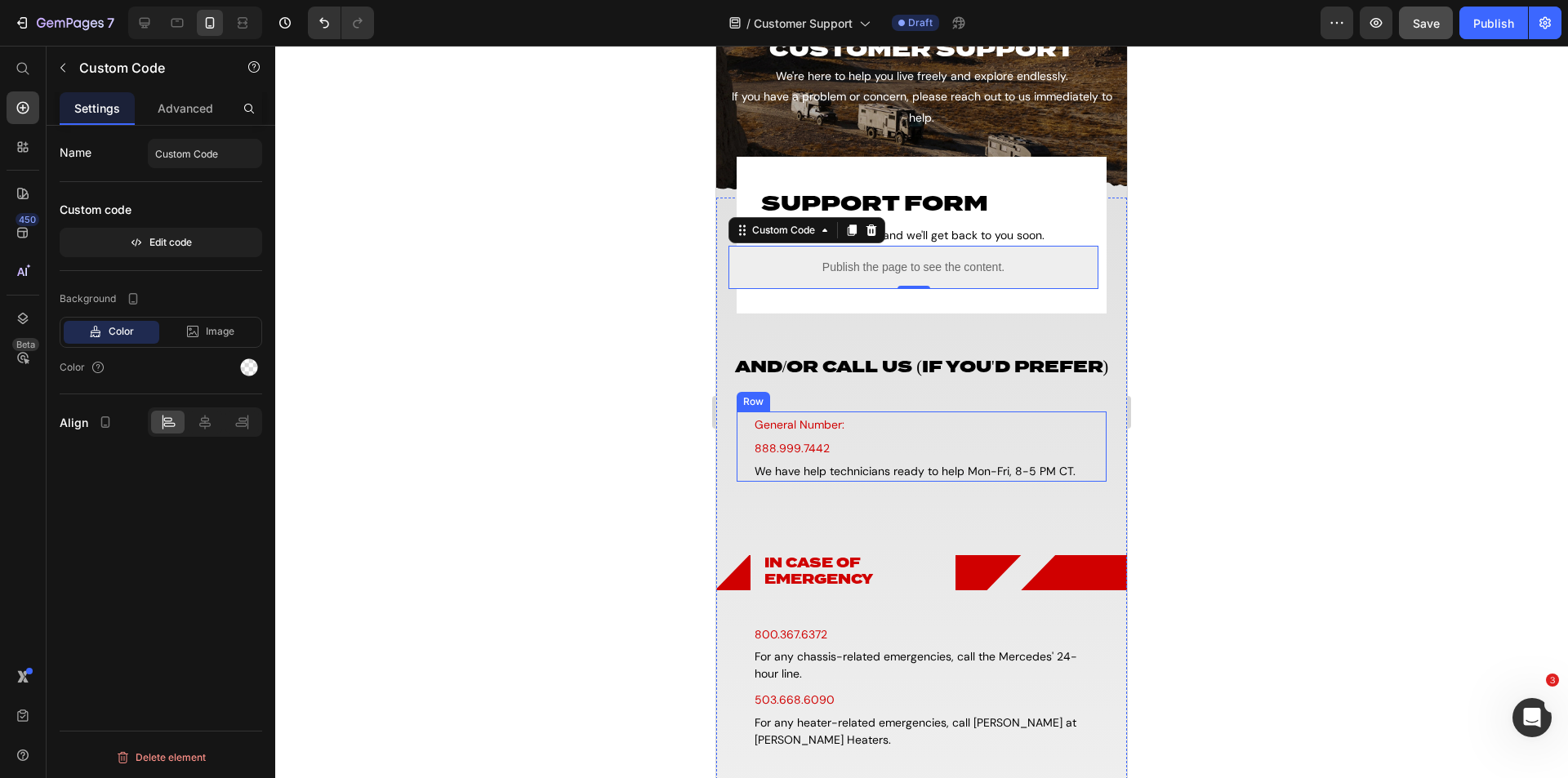 scroll, scrollTop: 83, scrollLeft: 0, axis: vertical 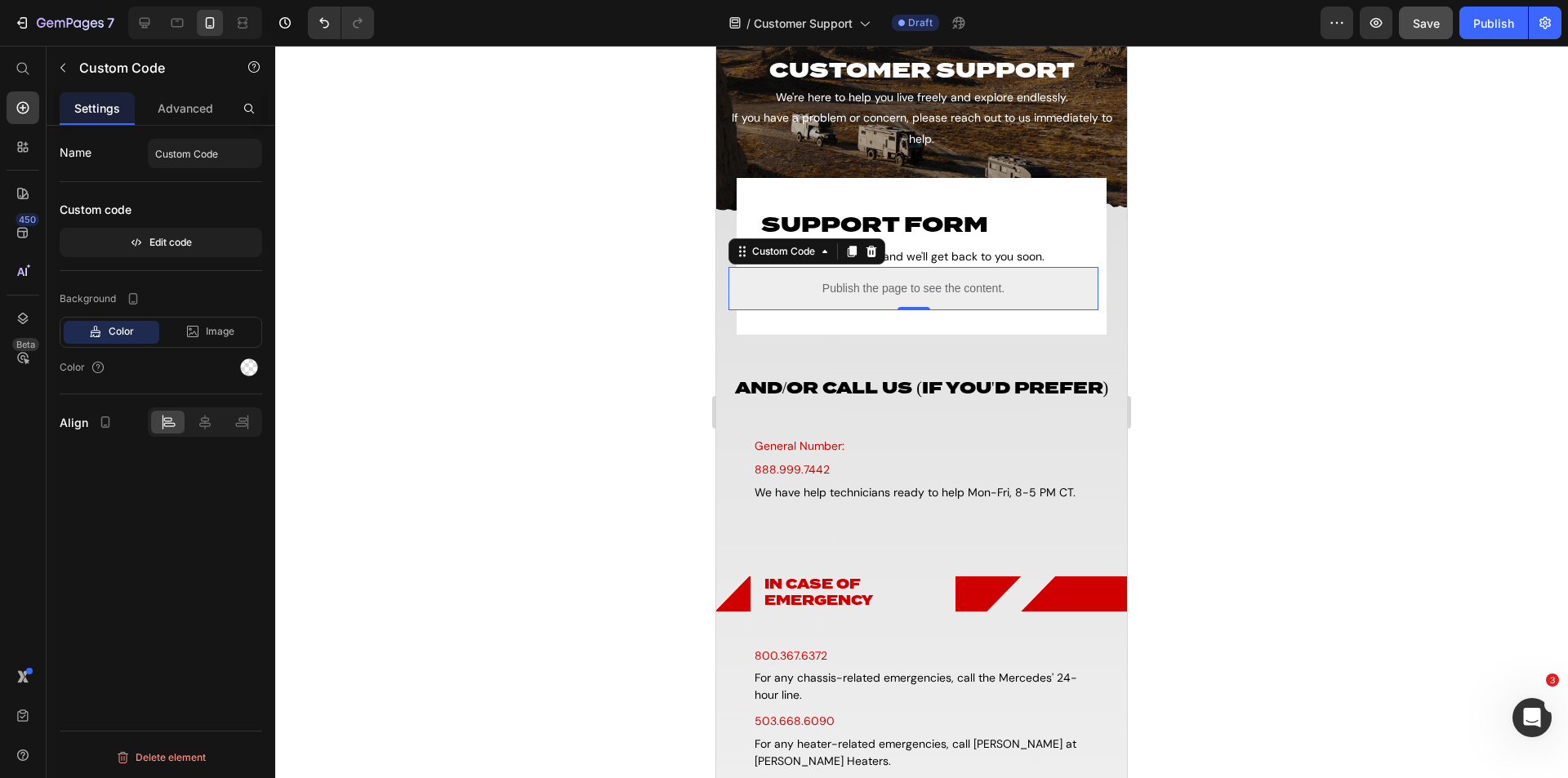 click on "Publish the page to see the content." at bounding box center [913, 288] 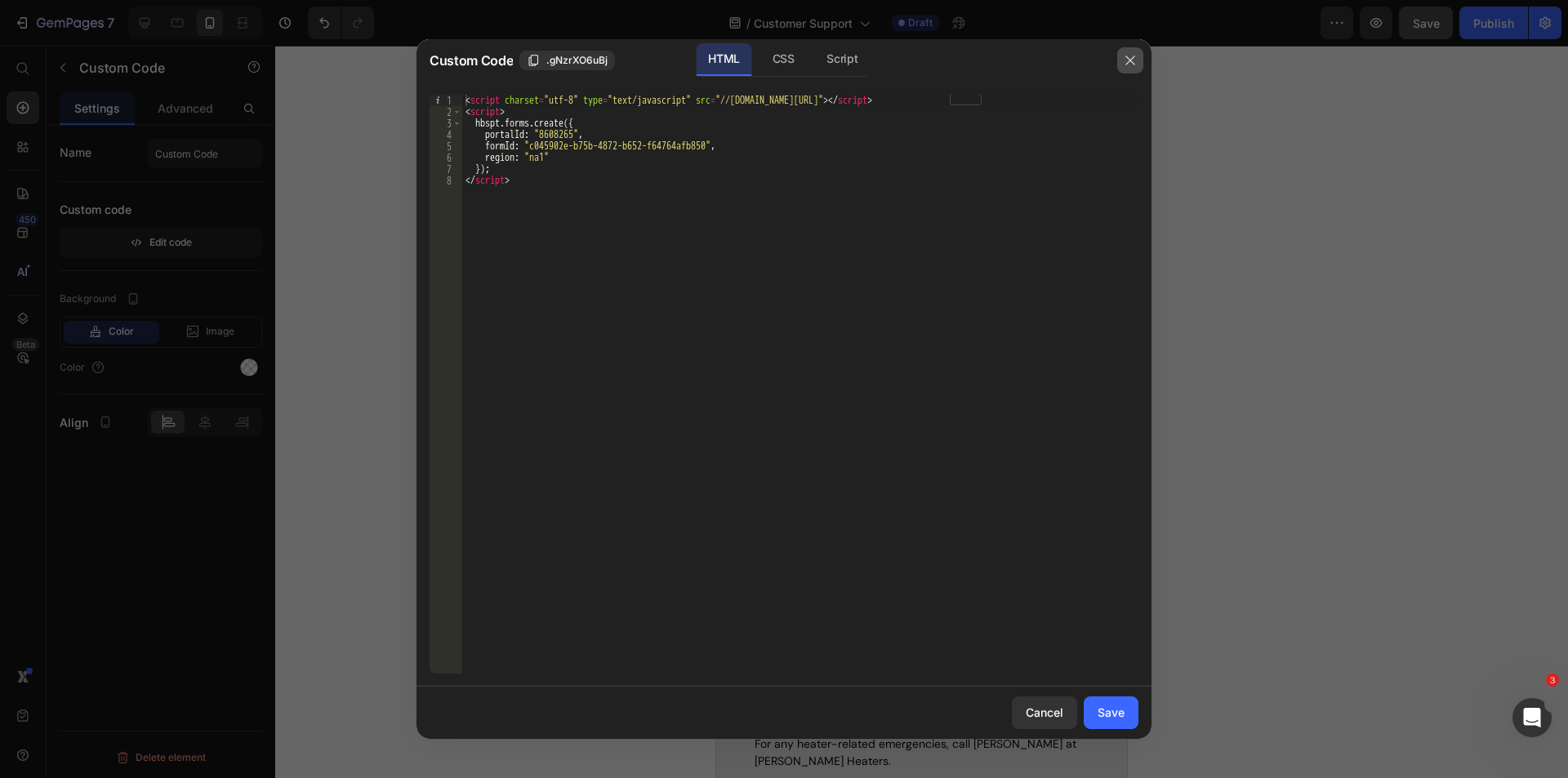 click at bounding box center (1130, 60) 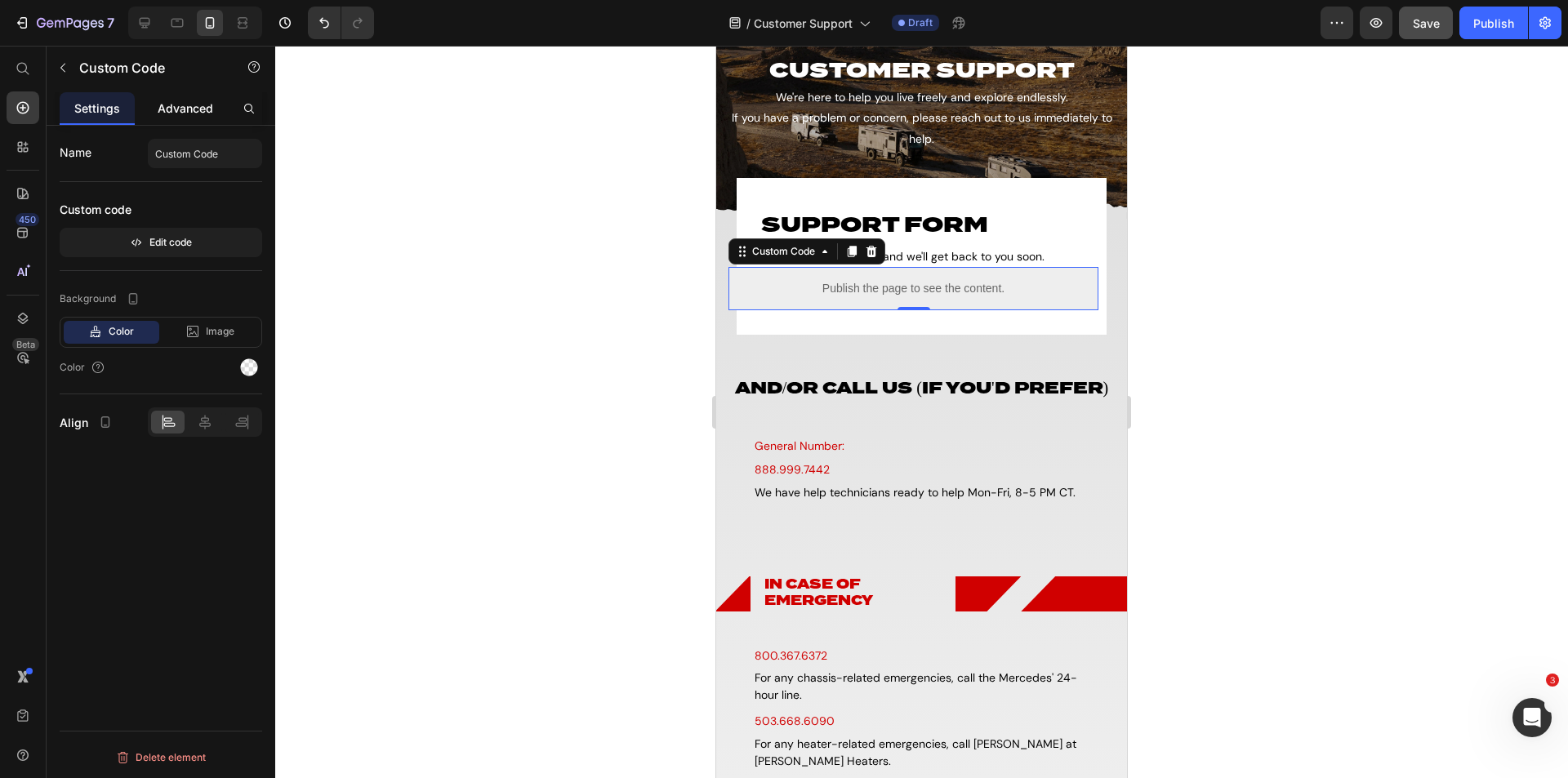 click on "Advanced" at bounding box center (185, 108) 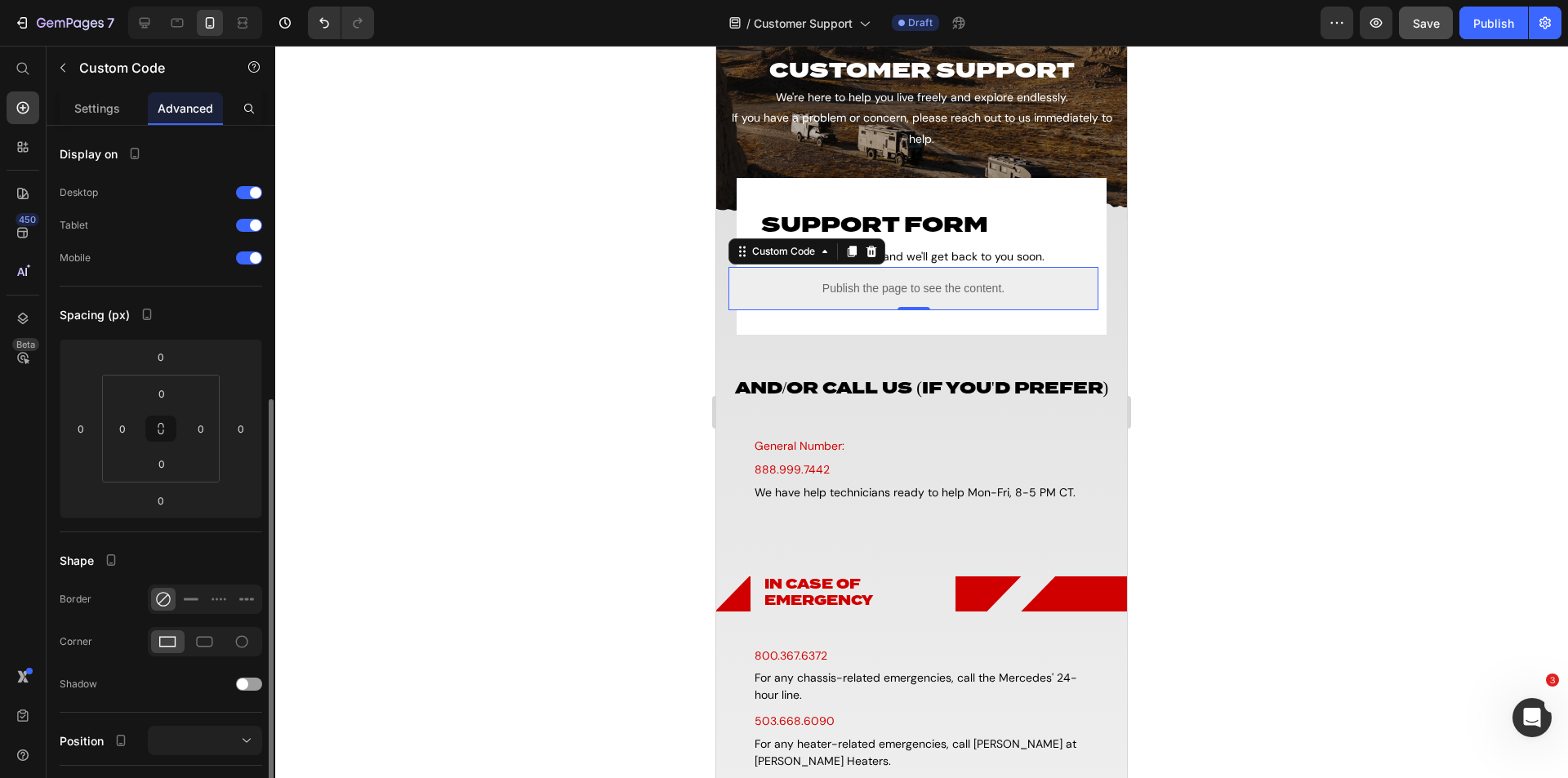 scroll, scrollTop: 327, scrollLeft: 0, axis: vertical 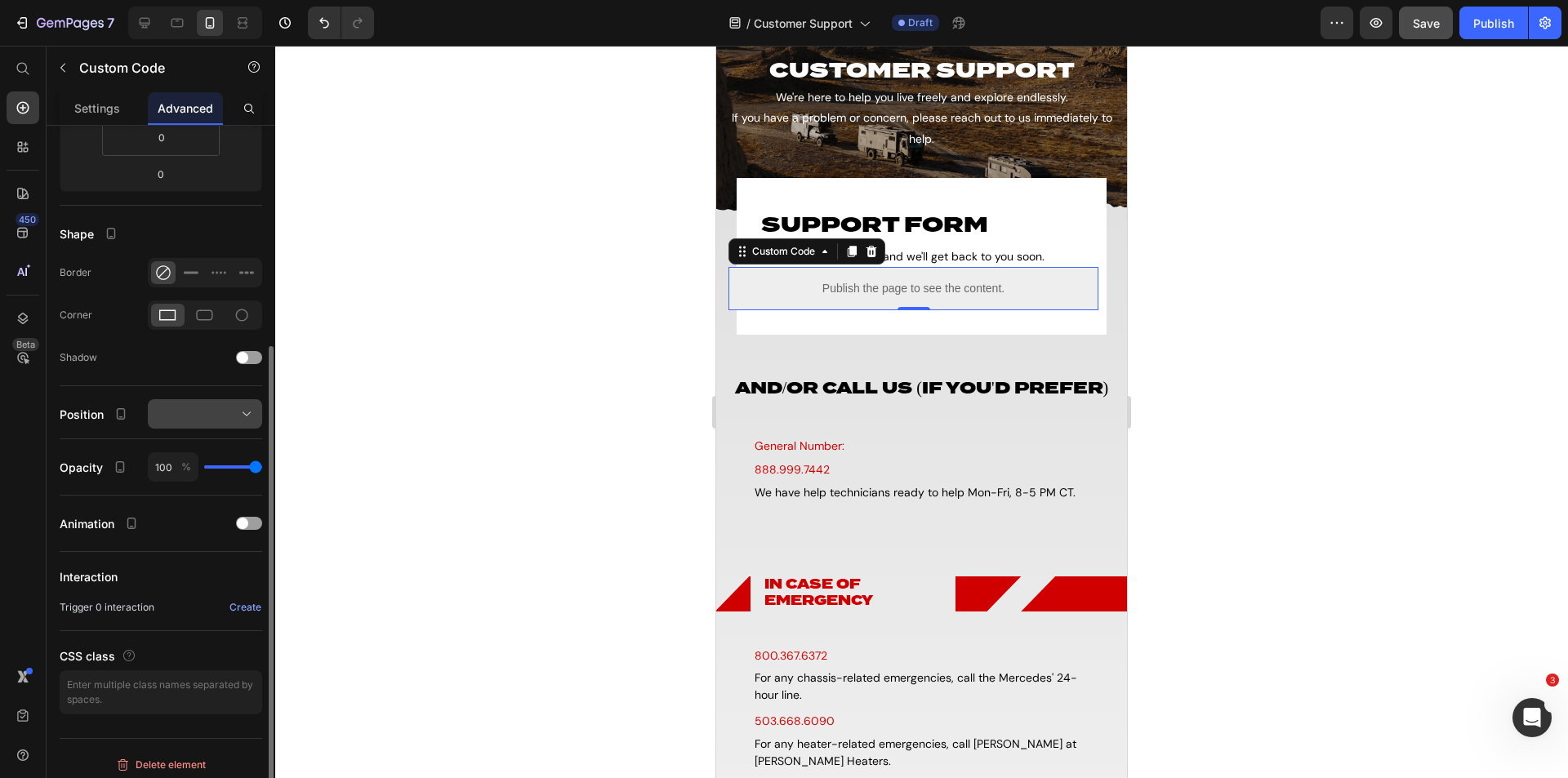 click on "Position" 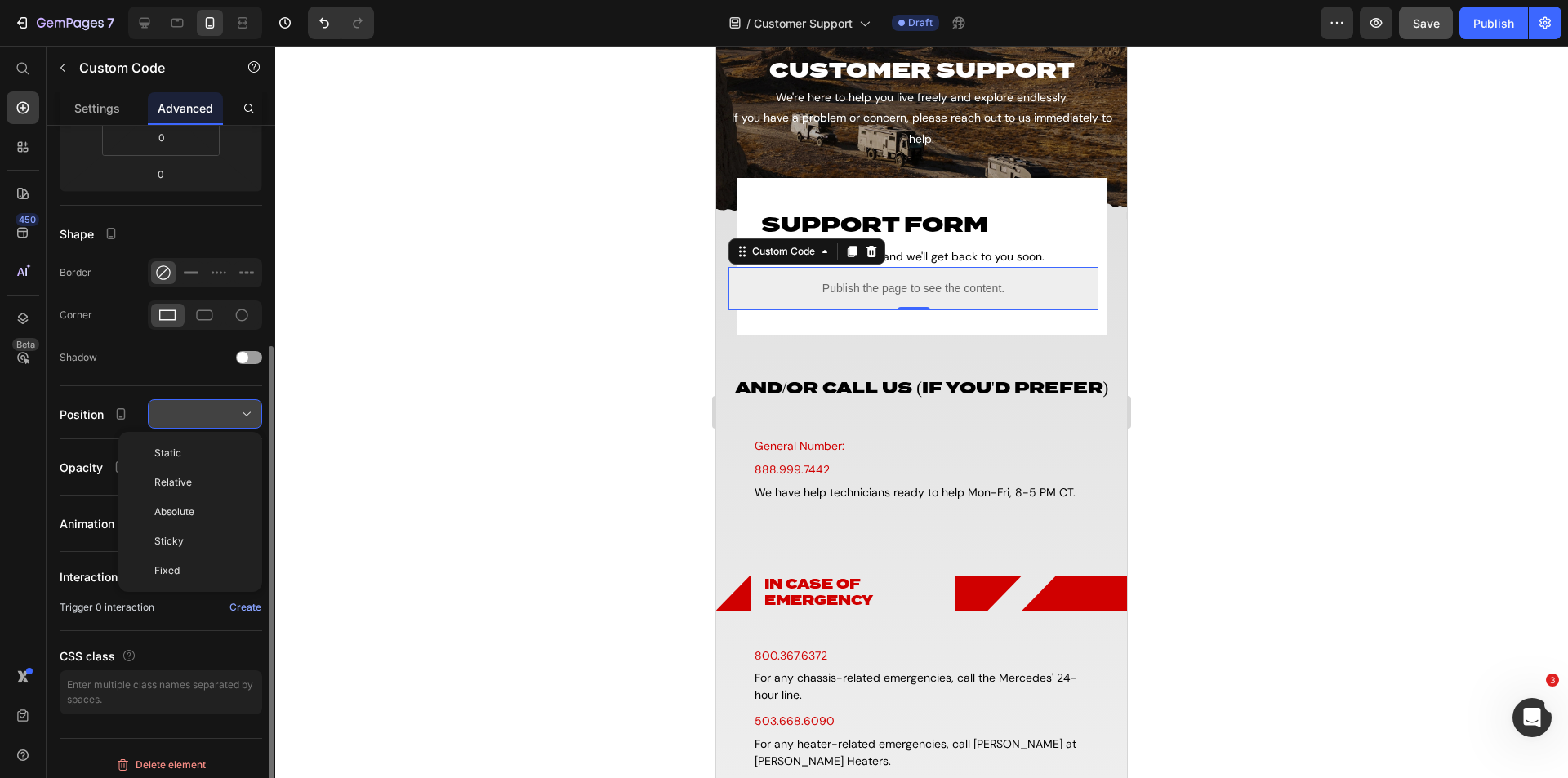 click at bounding box center [205, 414] 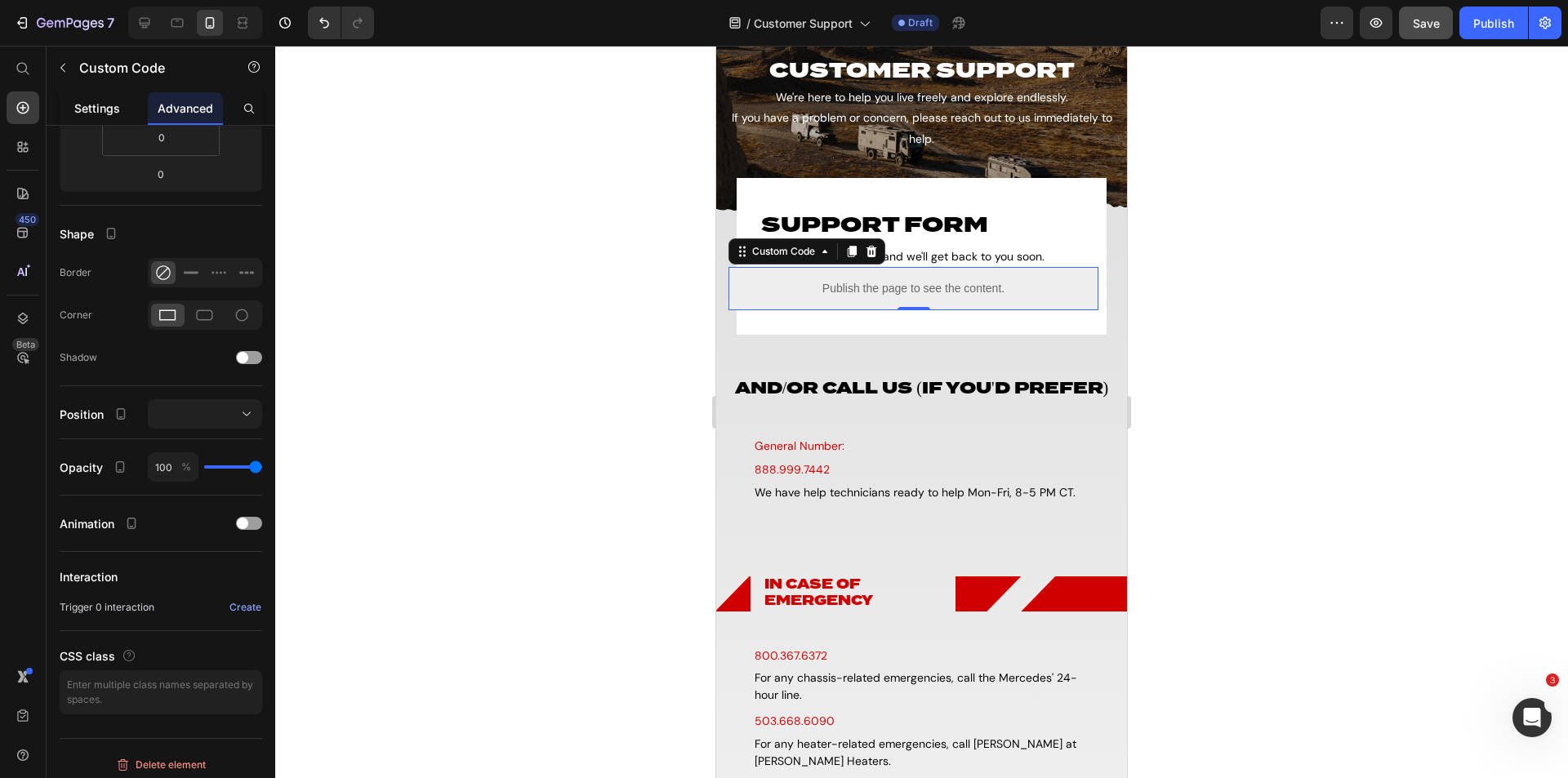 click on "Settings" 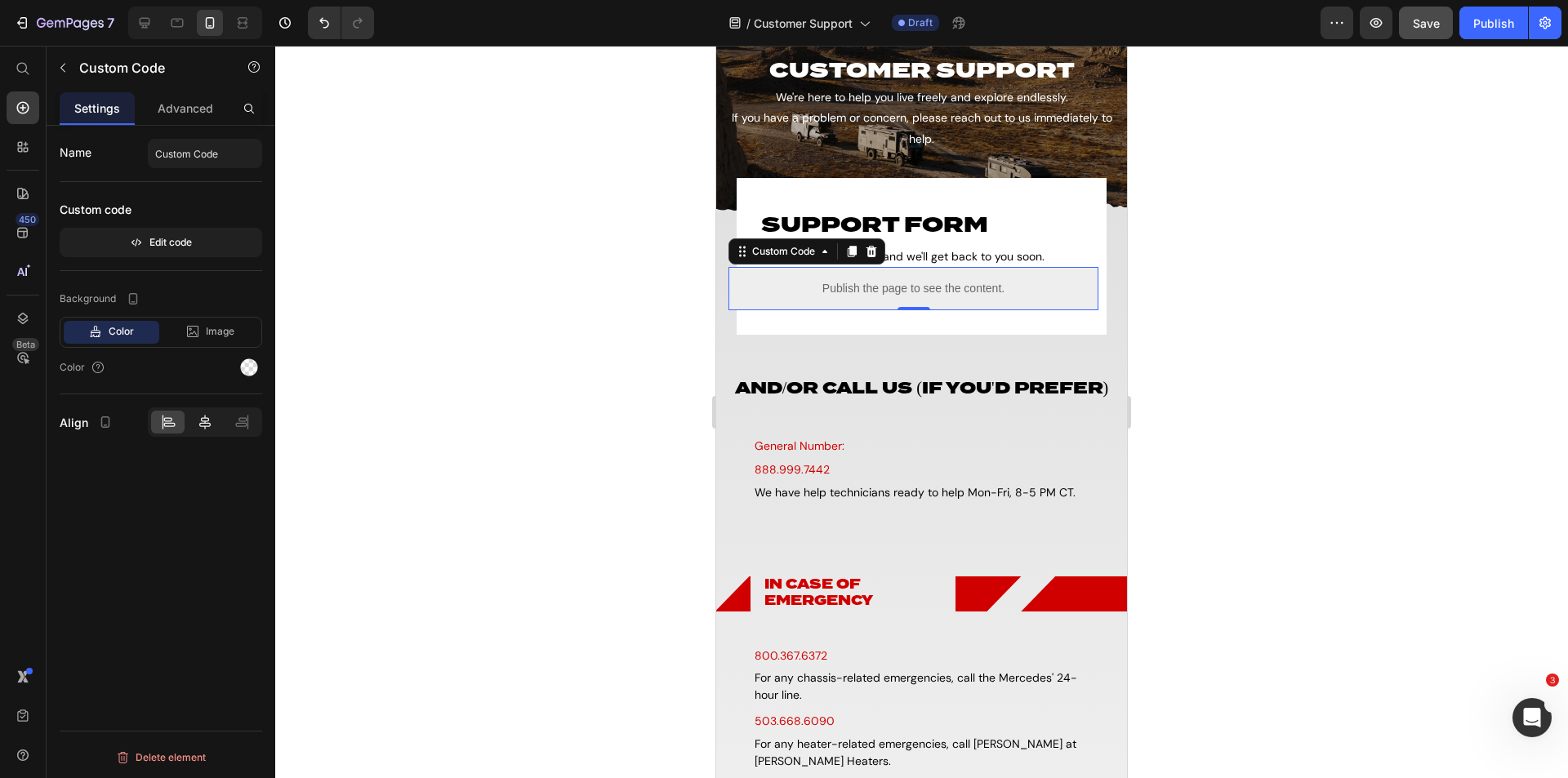 click 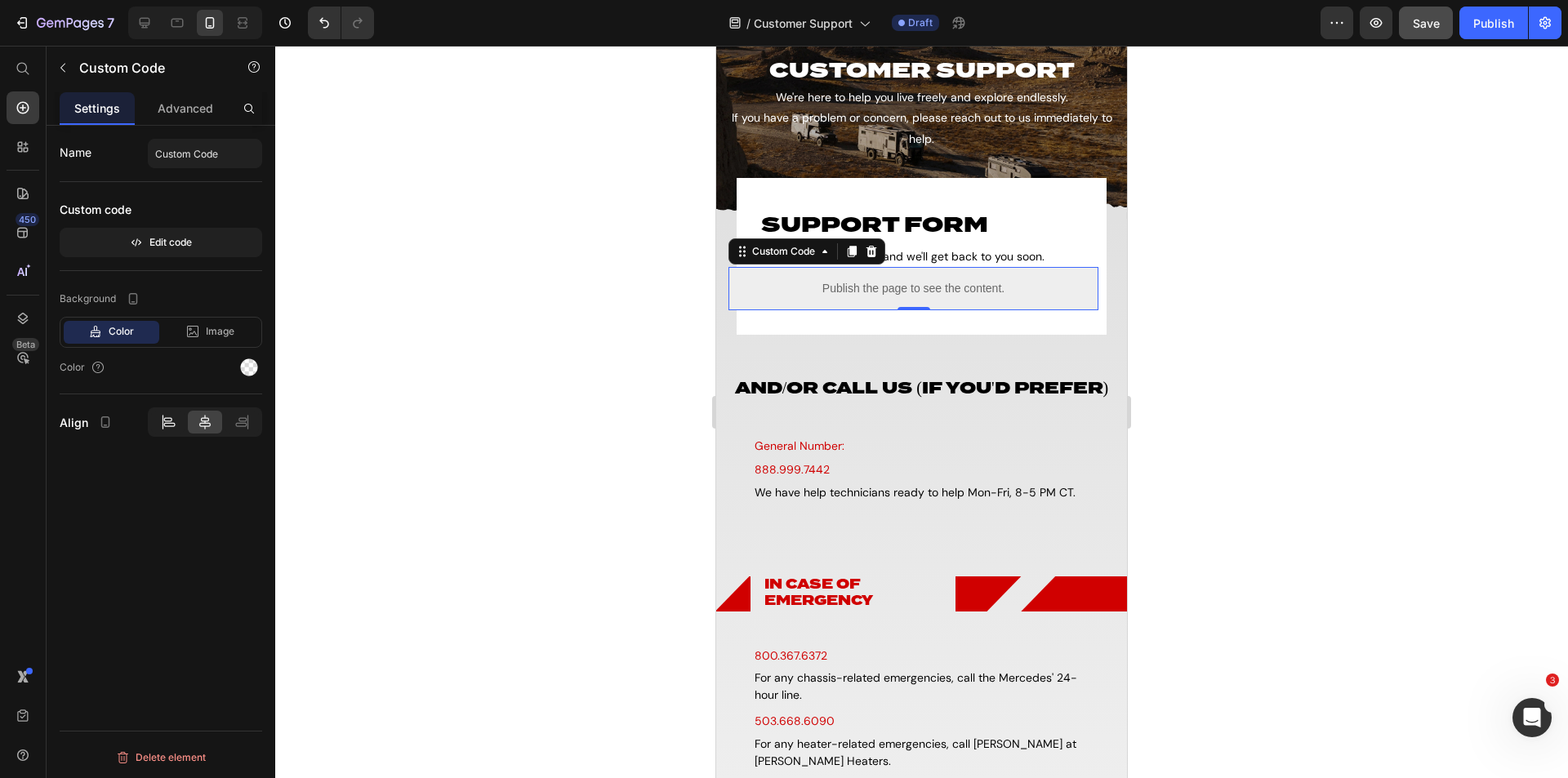 click 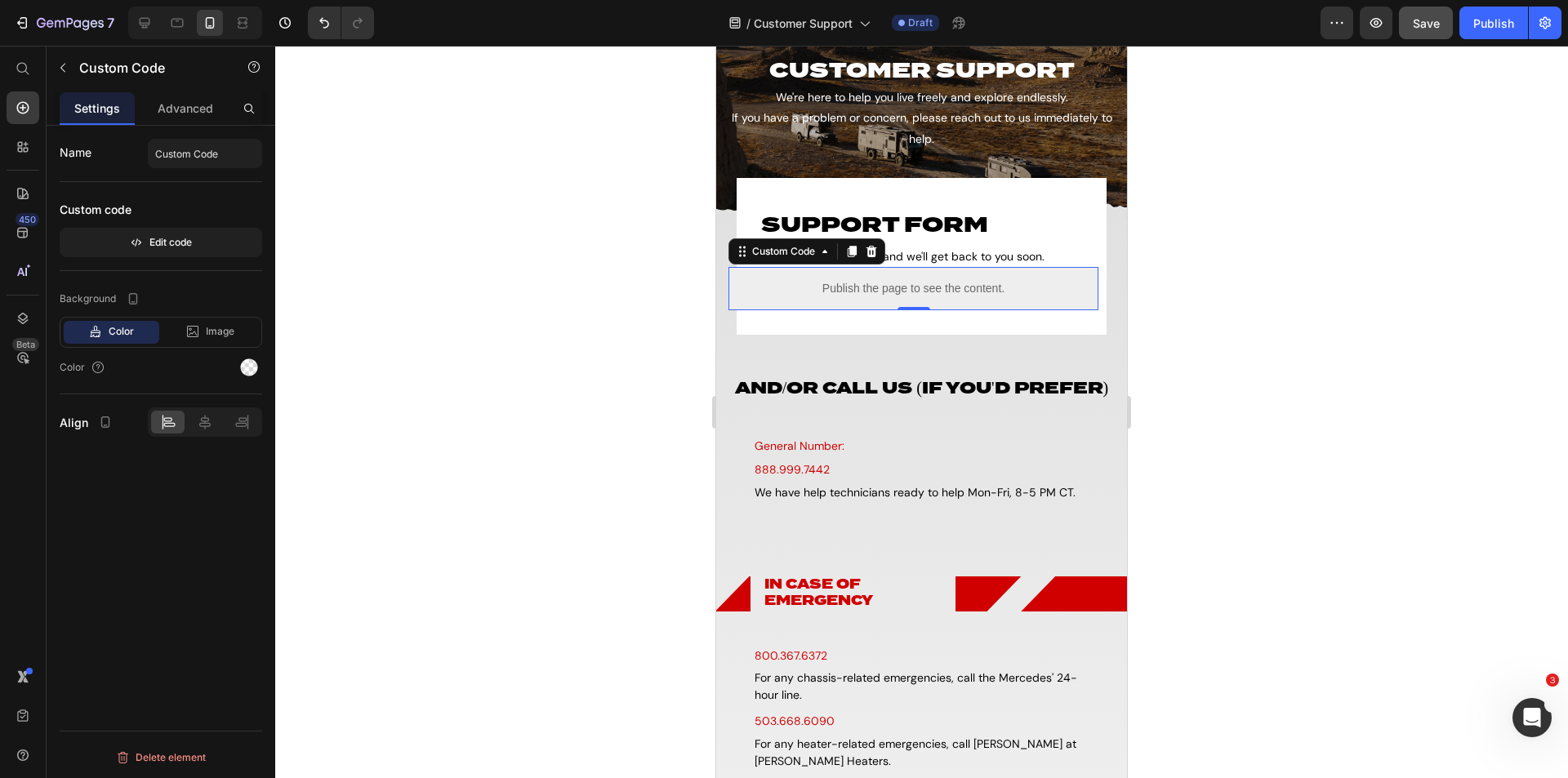 click 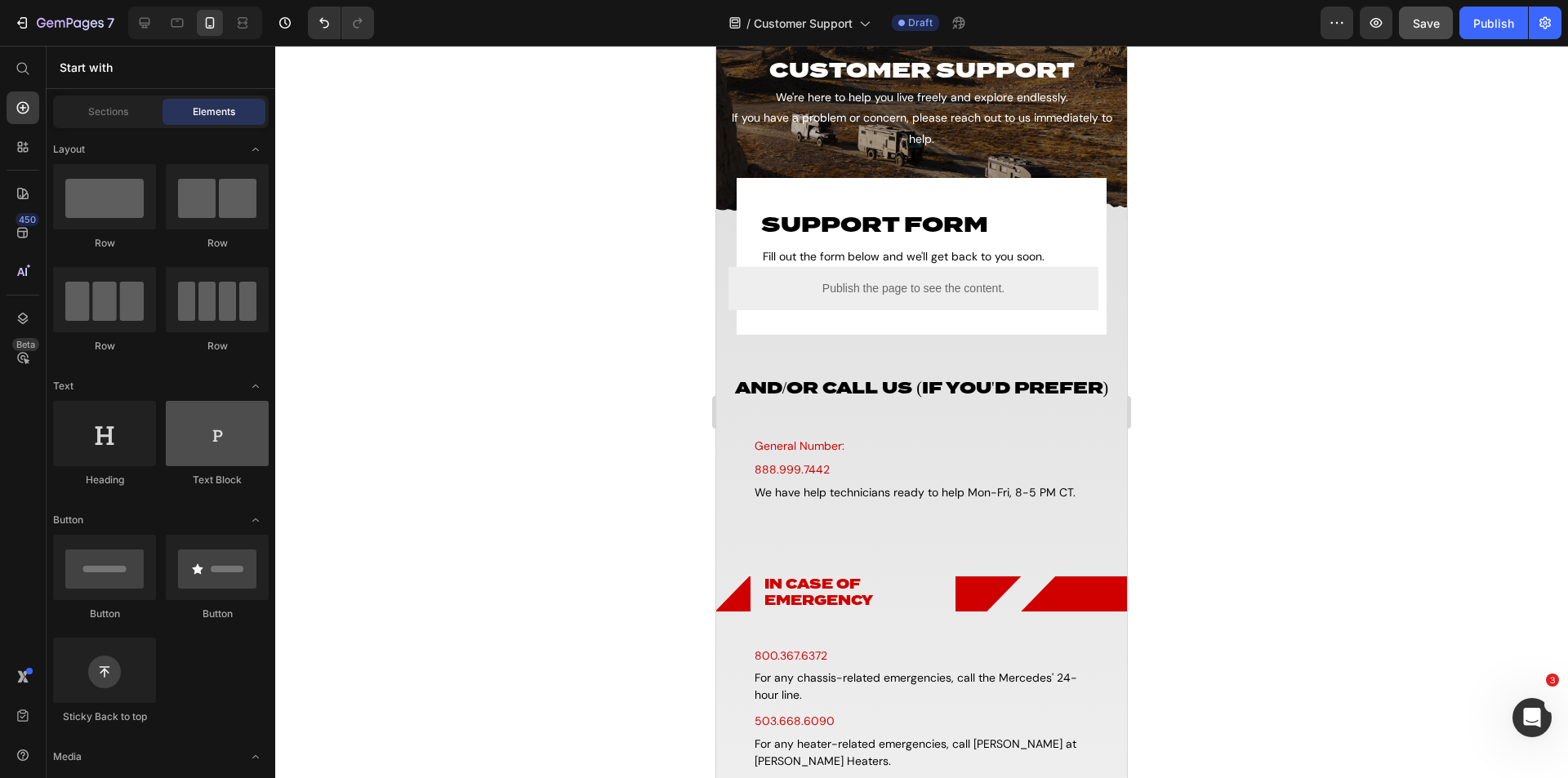 click at bounding box center [217, 433] 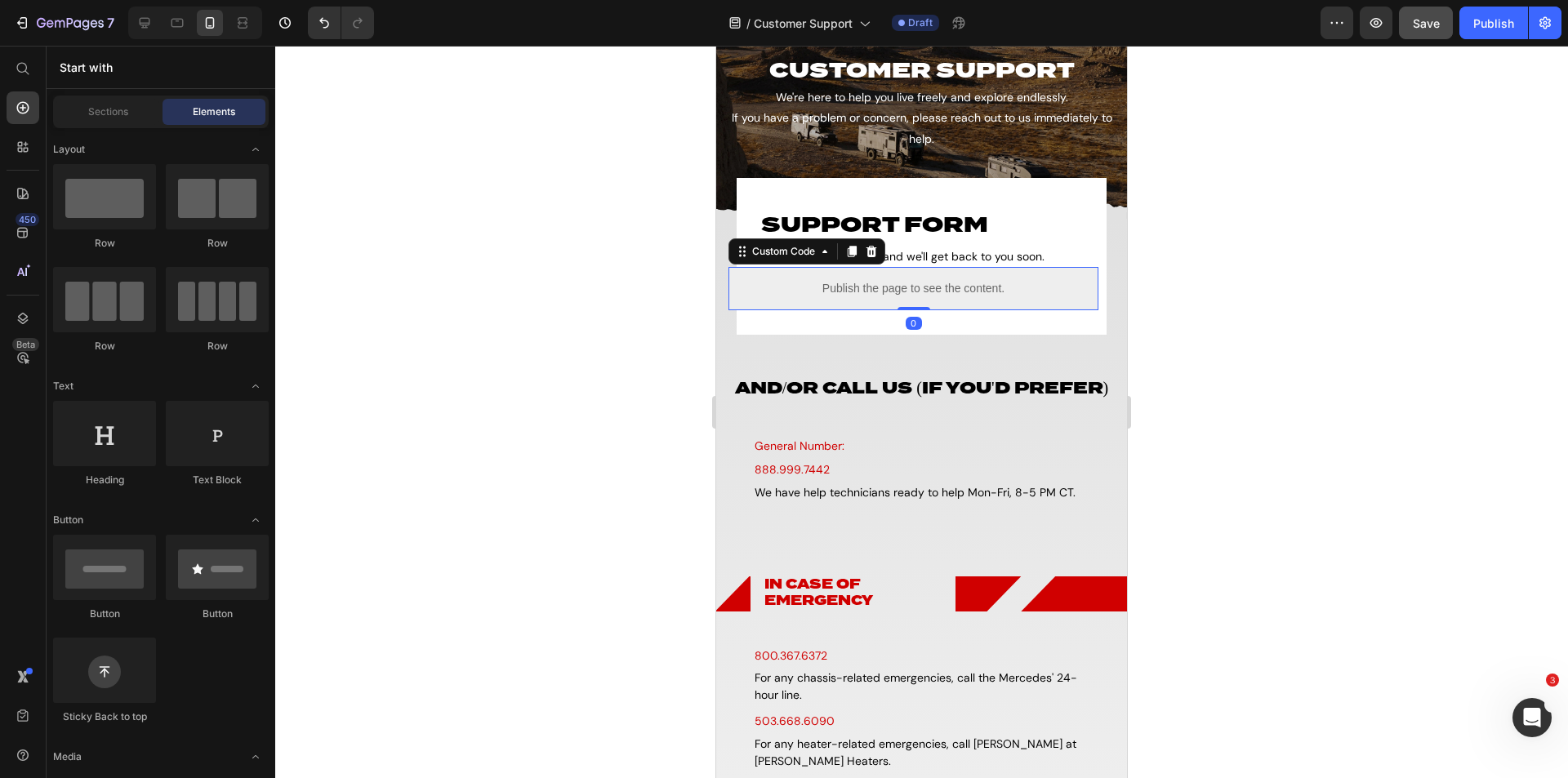 click on "Publish the page to see the content." at bounding box center (913, 288) 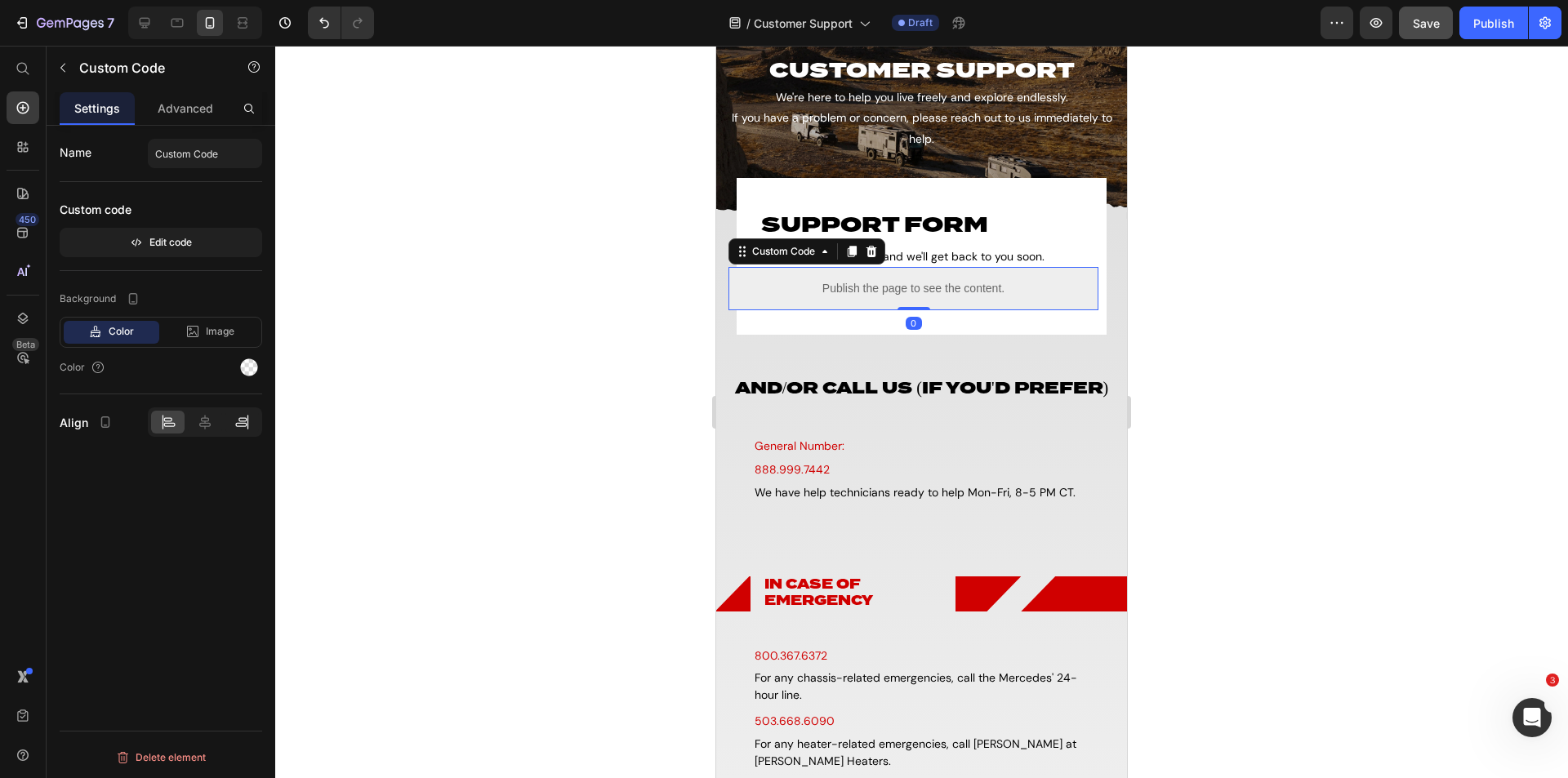 click 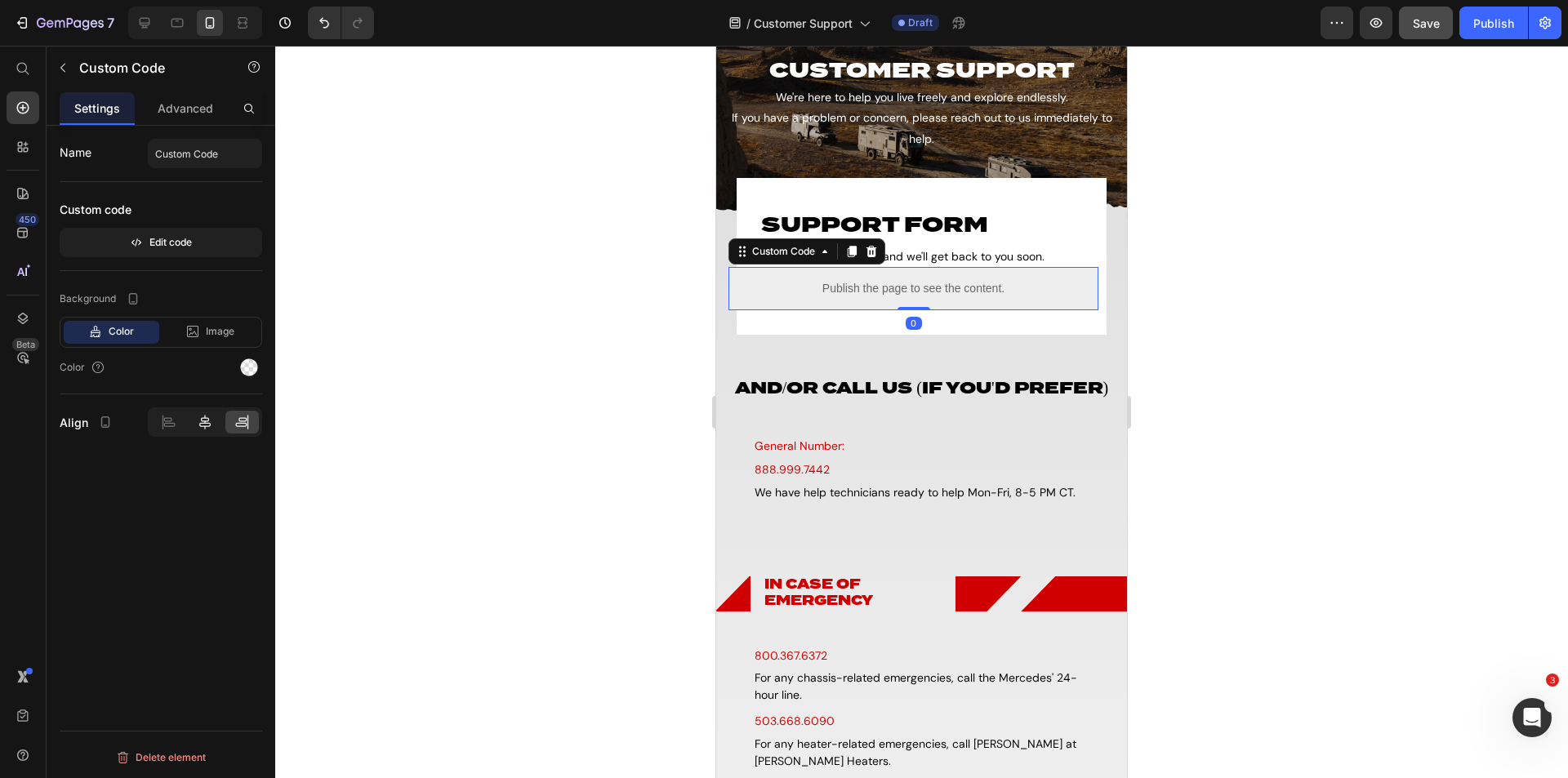 click 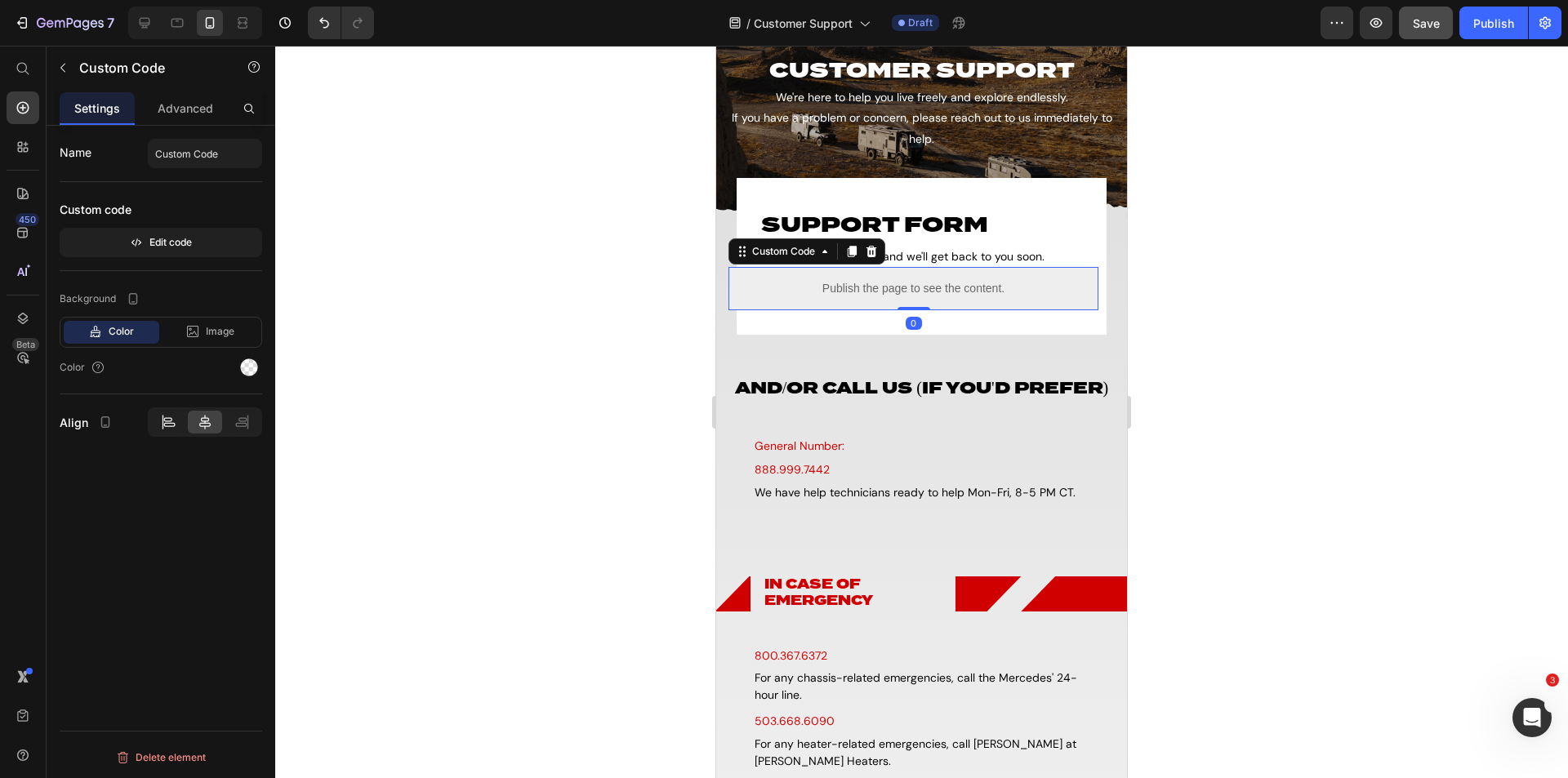 click 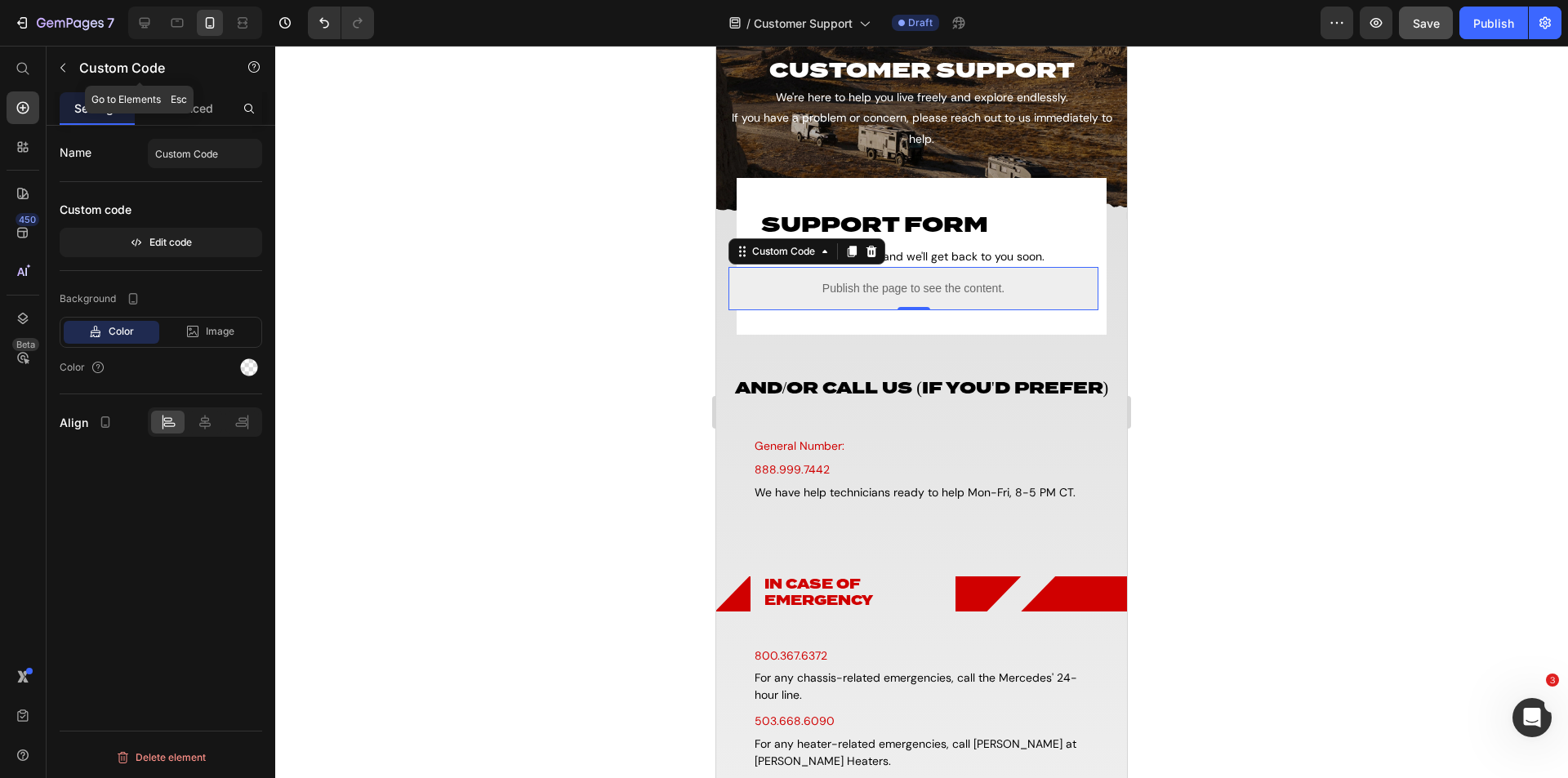 click on "Custom Code" at bounding box center (140, 68) 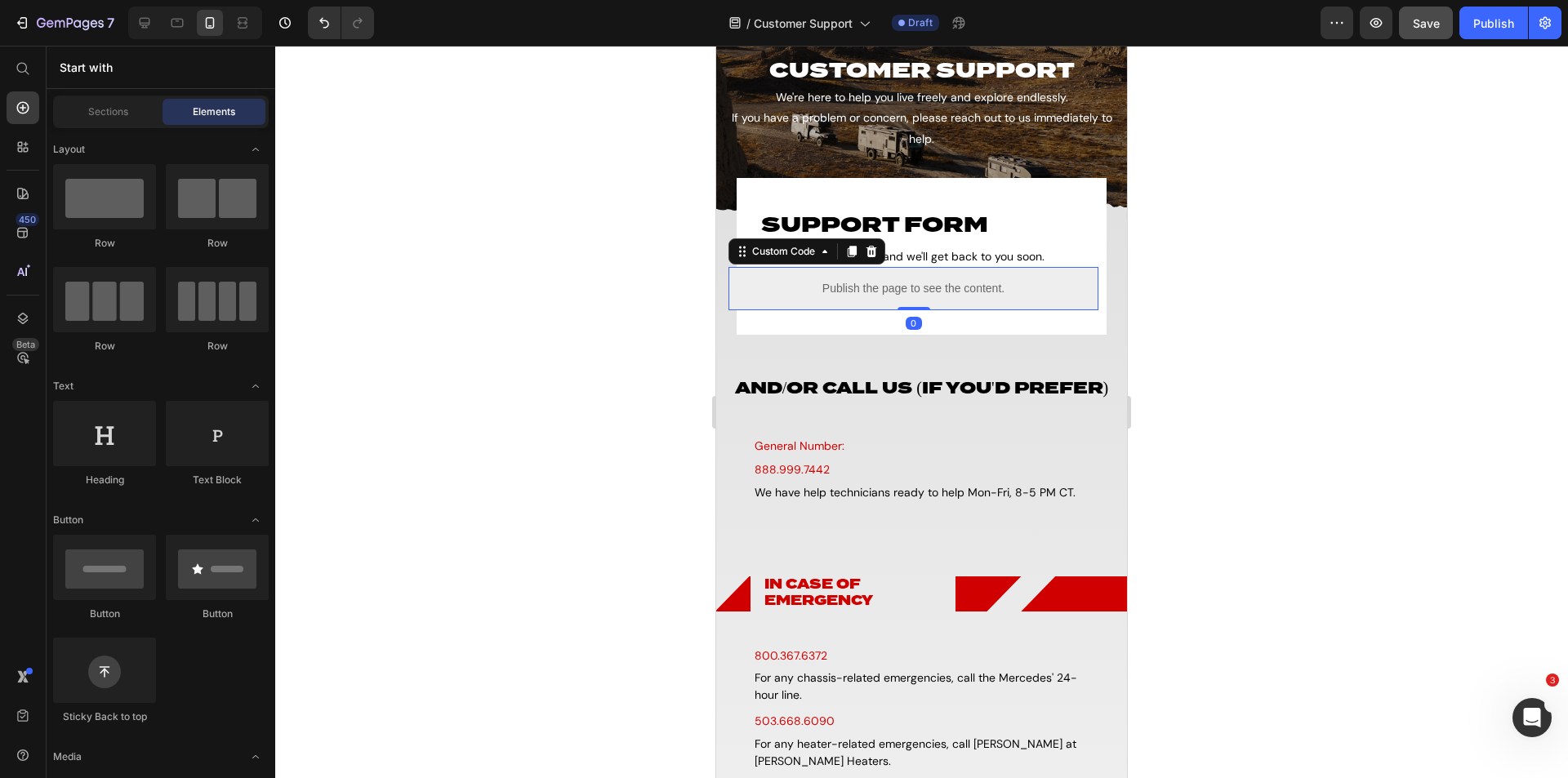 click on "Publish the page to see the content." at bounding box center [913, 288] 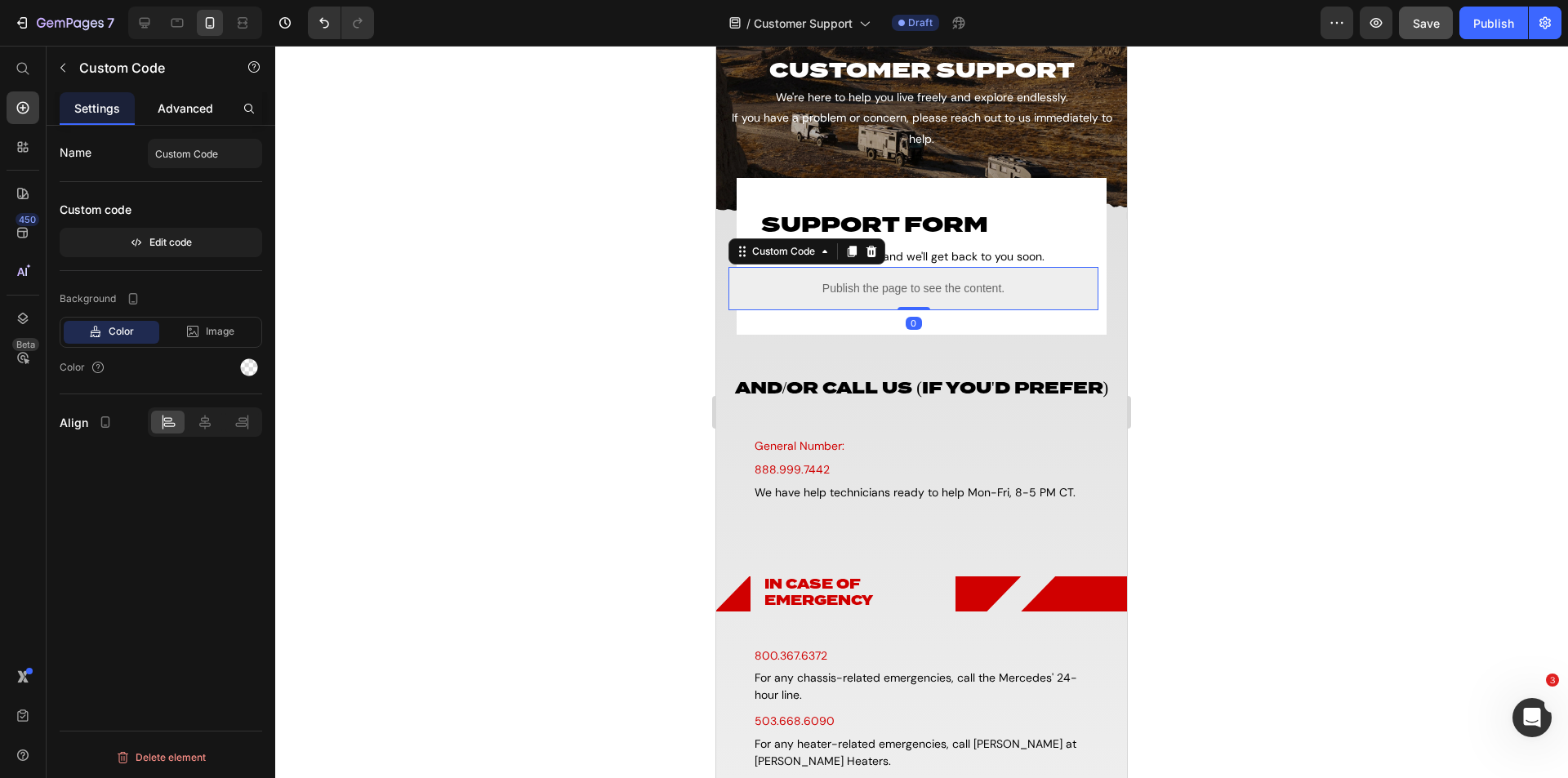 click on "Advanced" at bounding box center [185, 108] 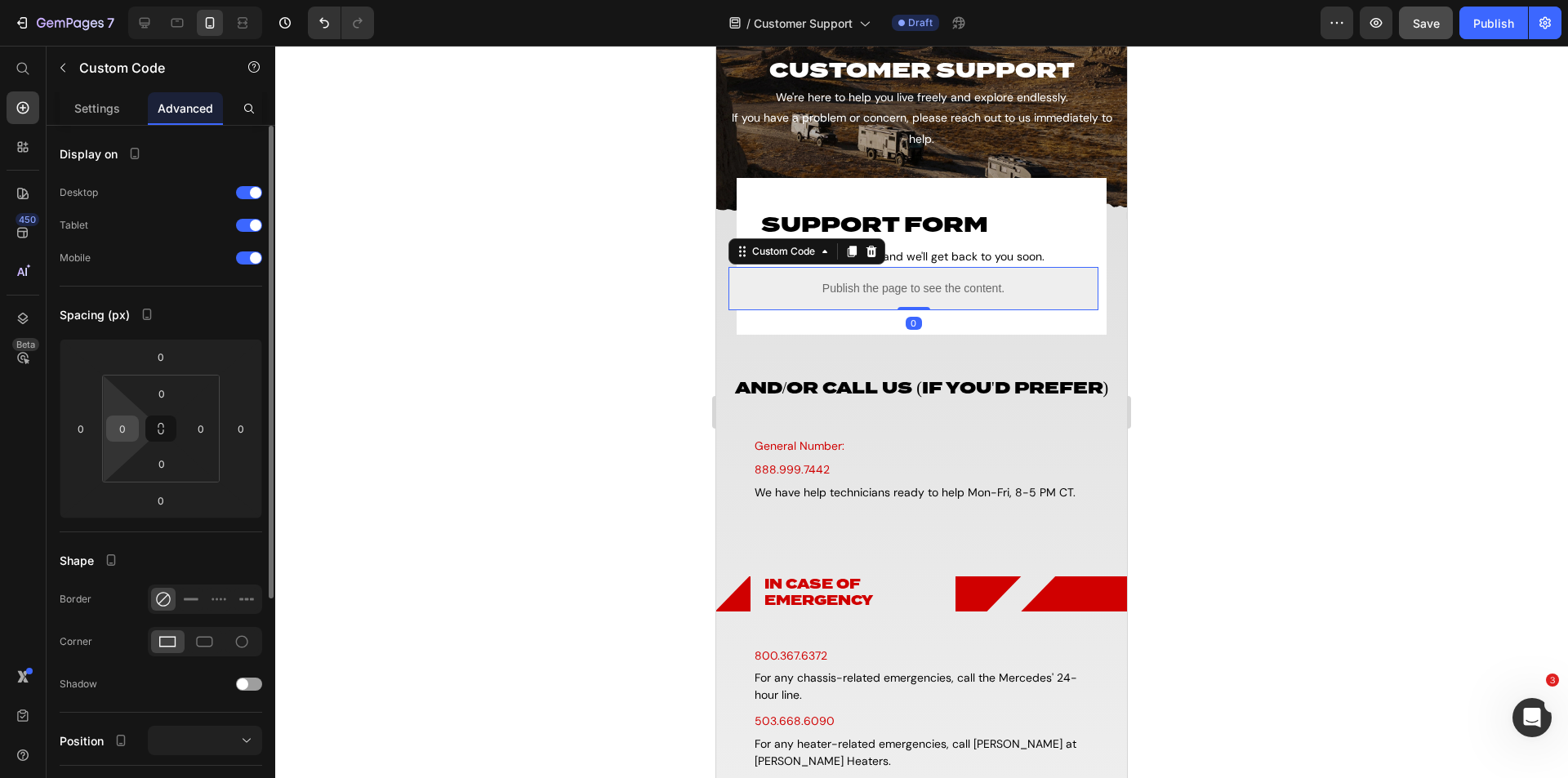 click on "0" at bounding box center (122, 429) 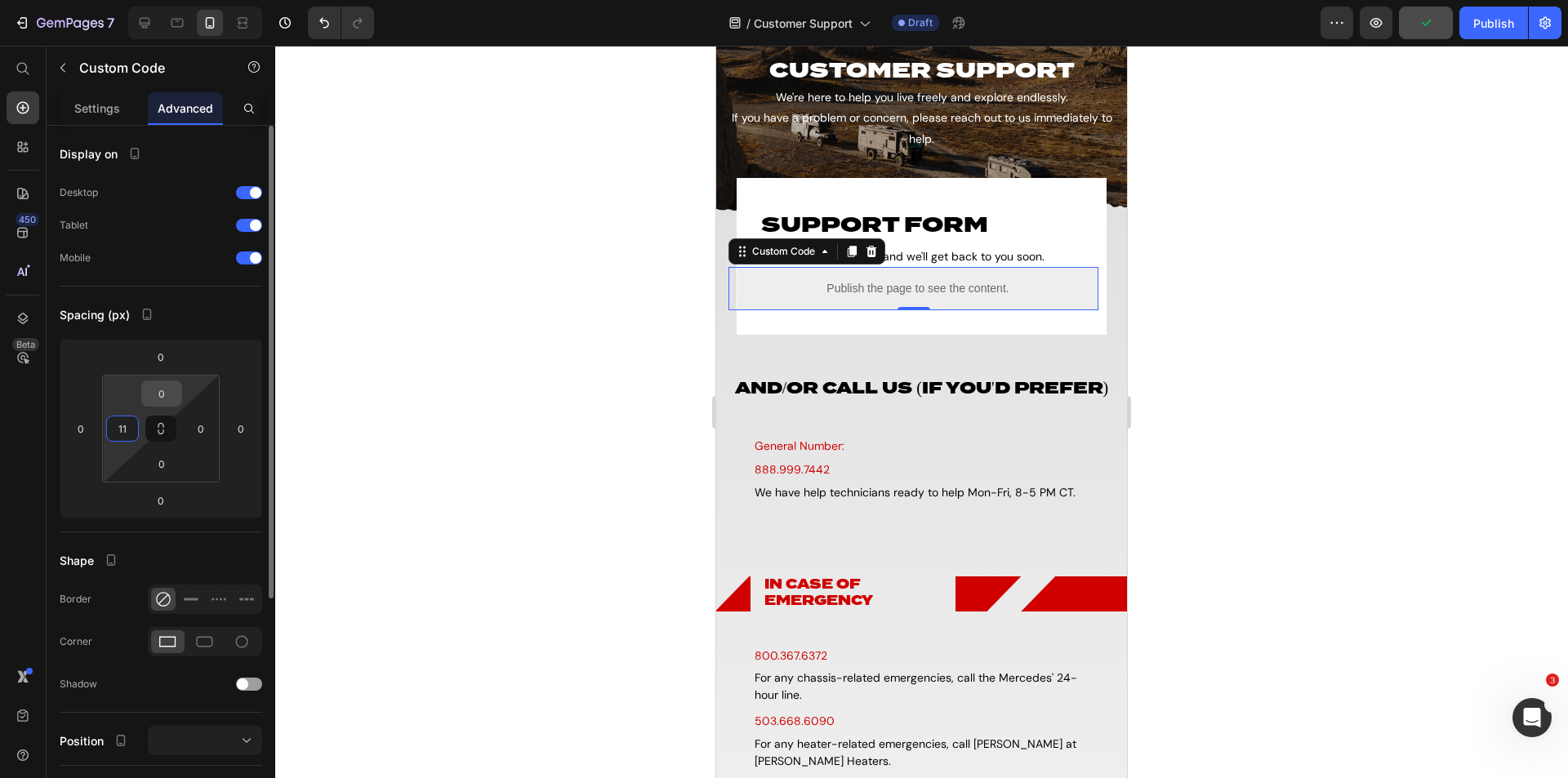 type on "1" 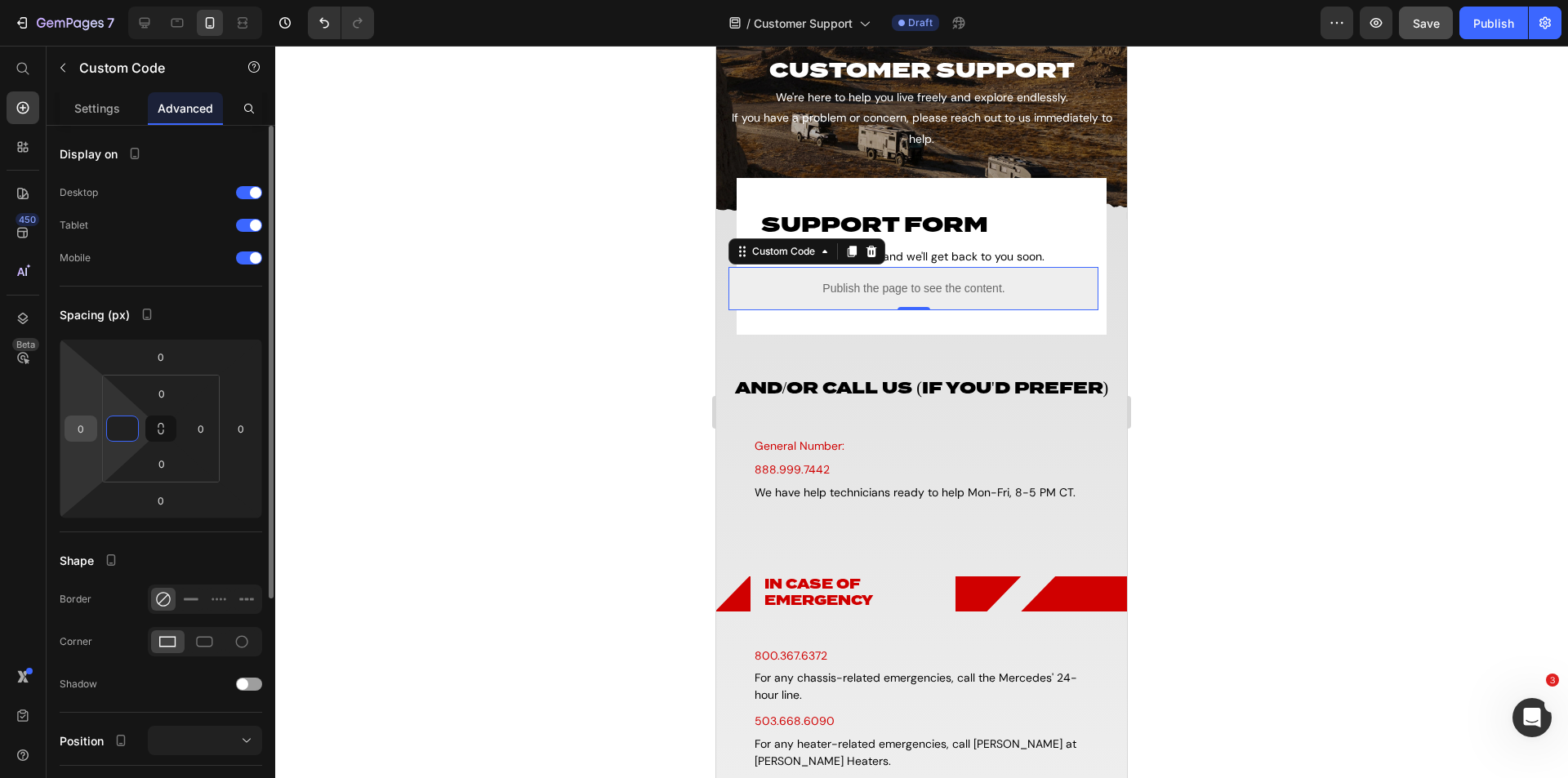 type on "0" 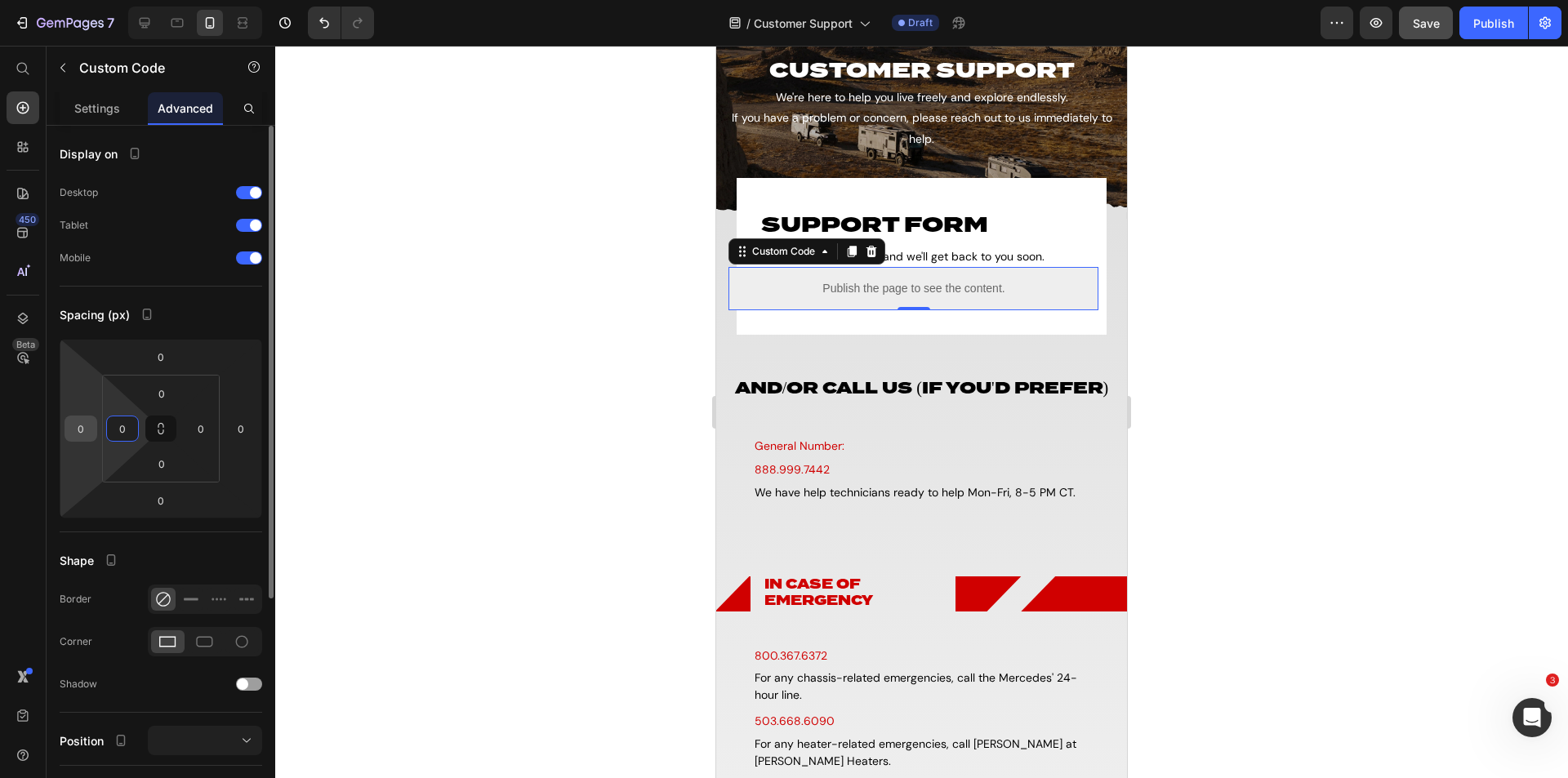 click on "0" at bounding box center [81, 429] 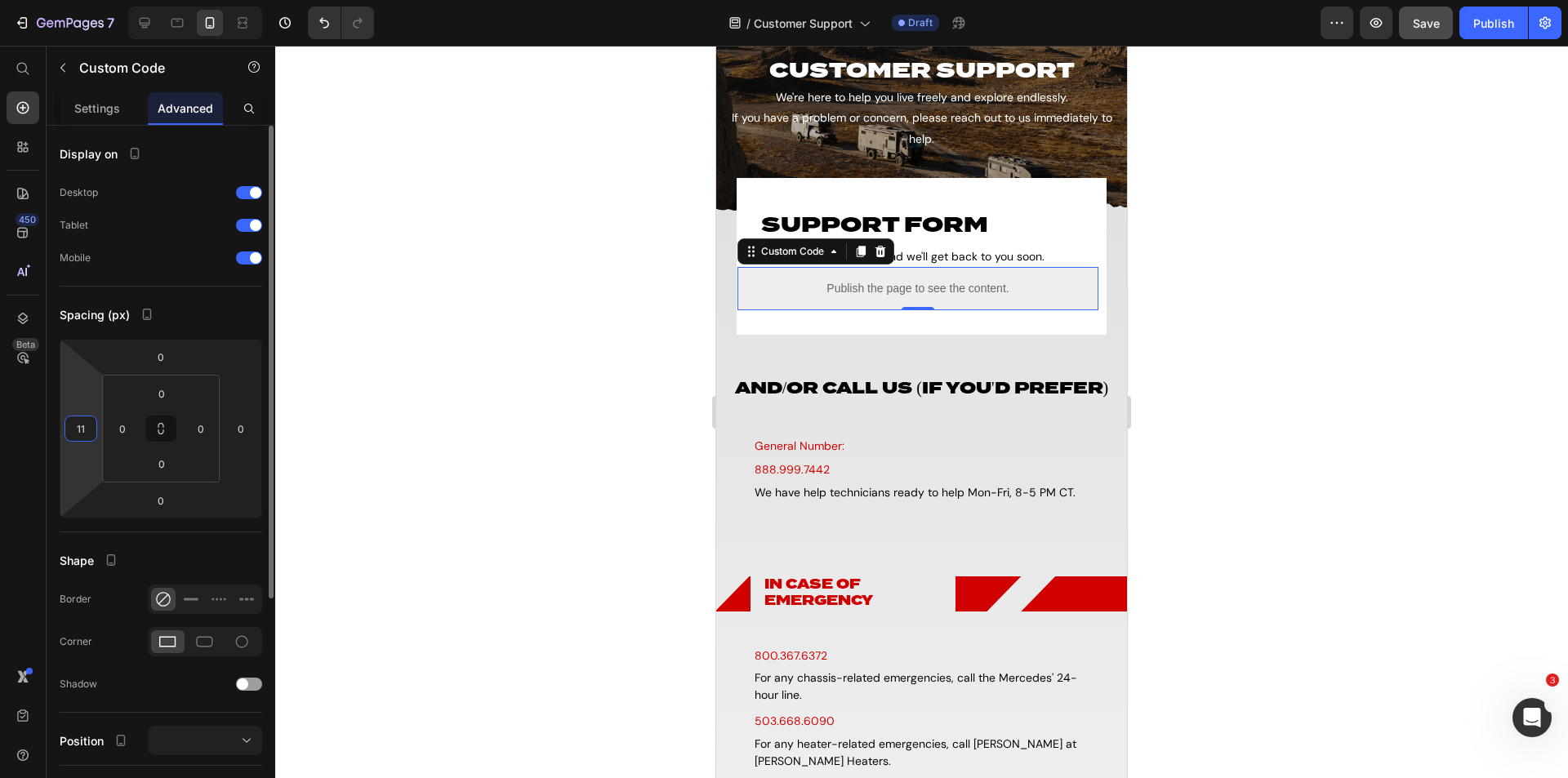 type on "1" 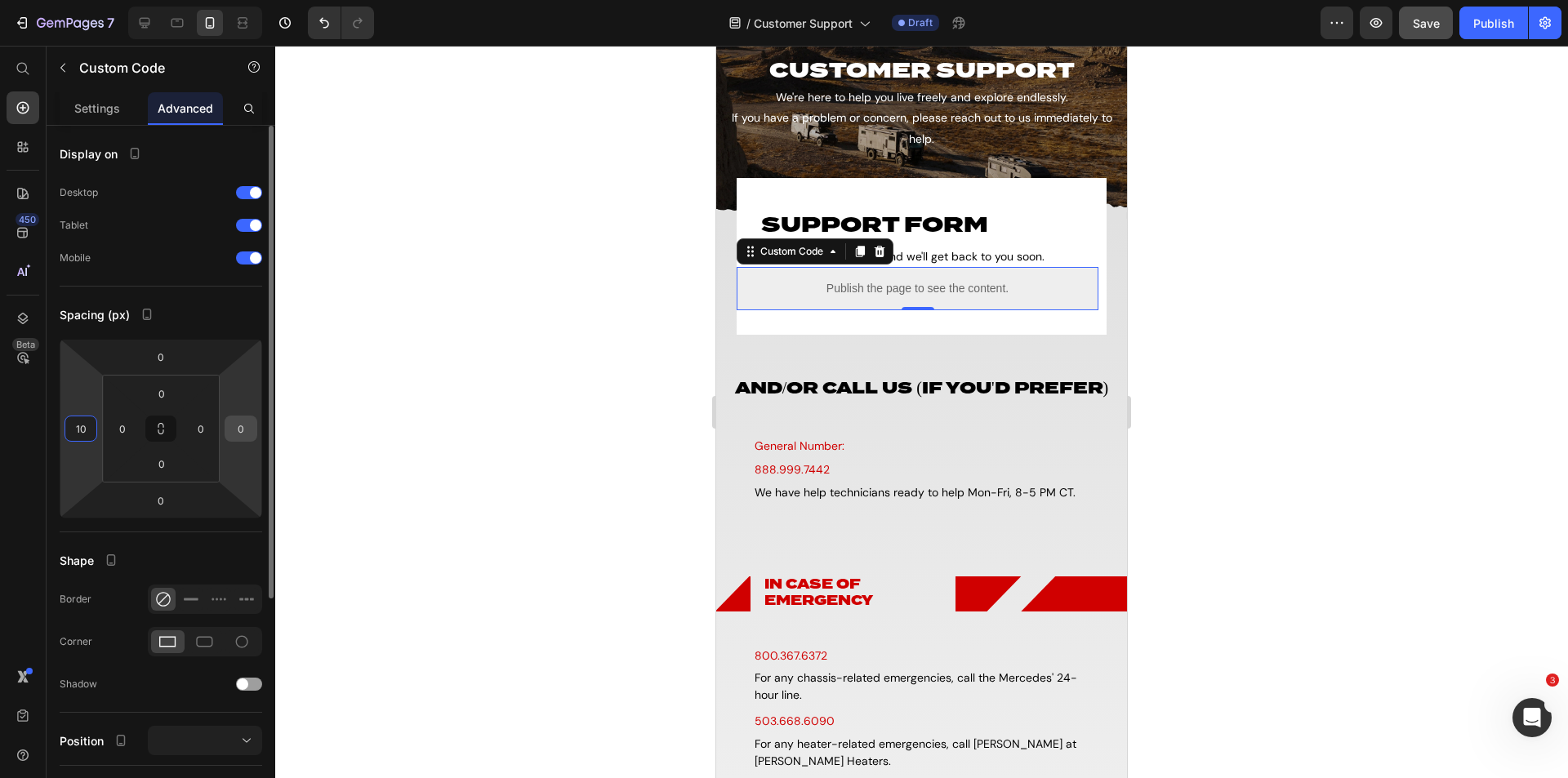 type on "10" 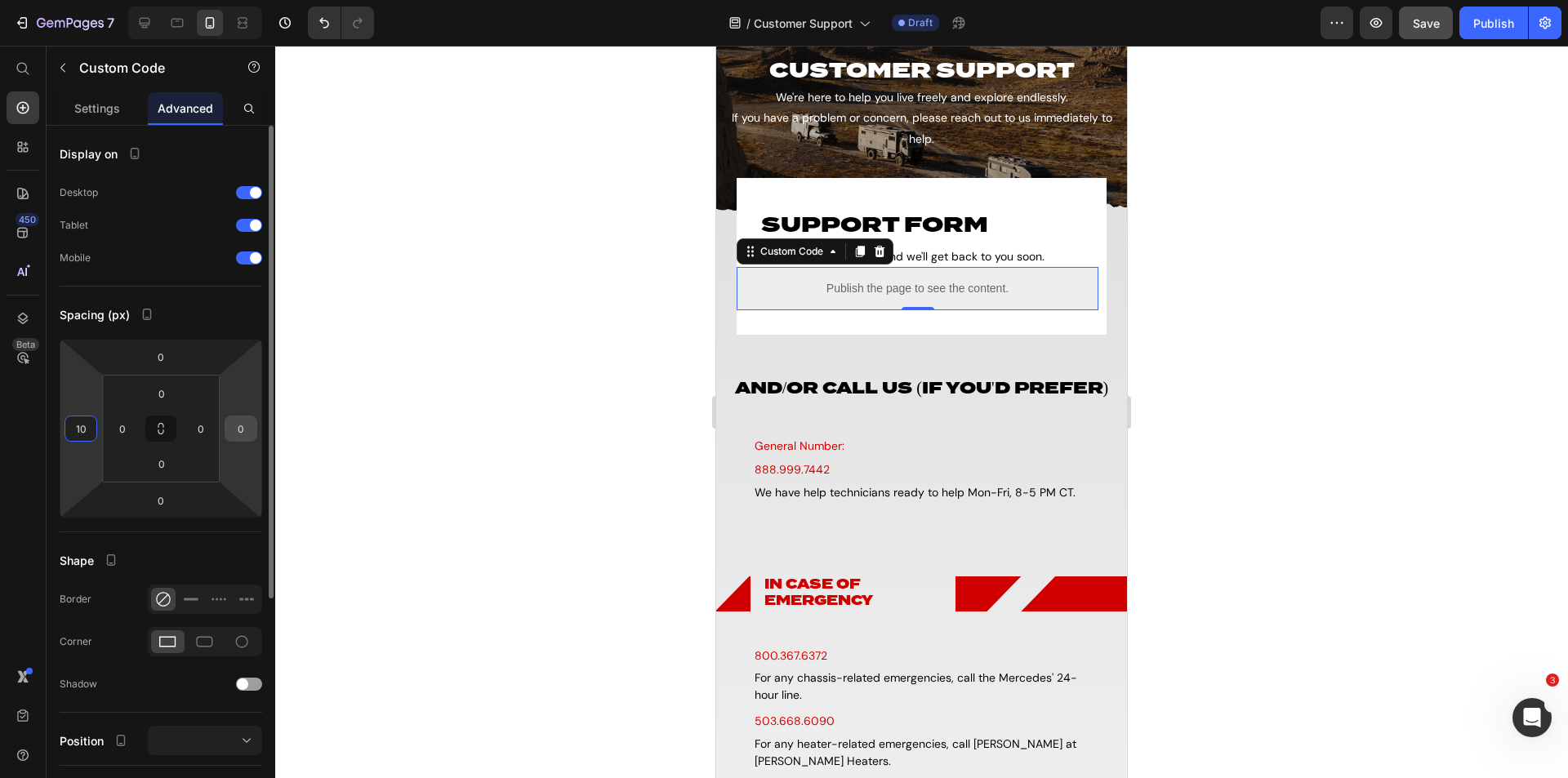 click on "0" at bounding box center [241, 429] 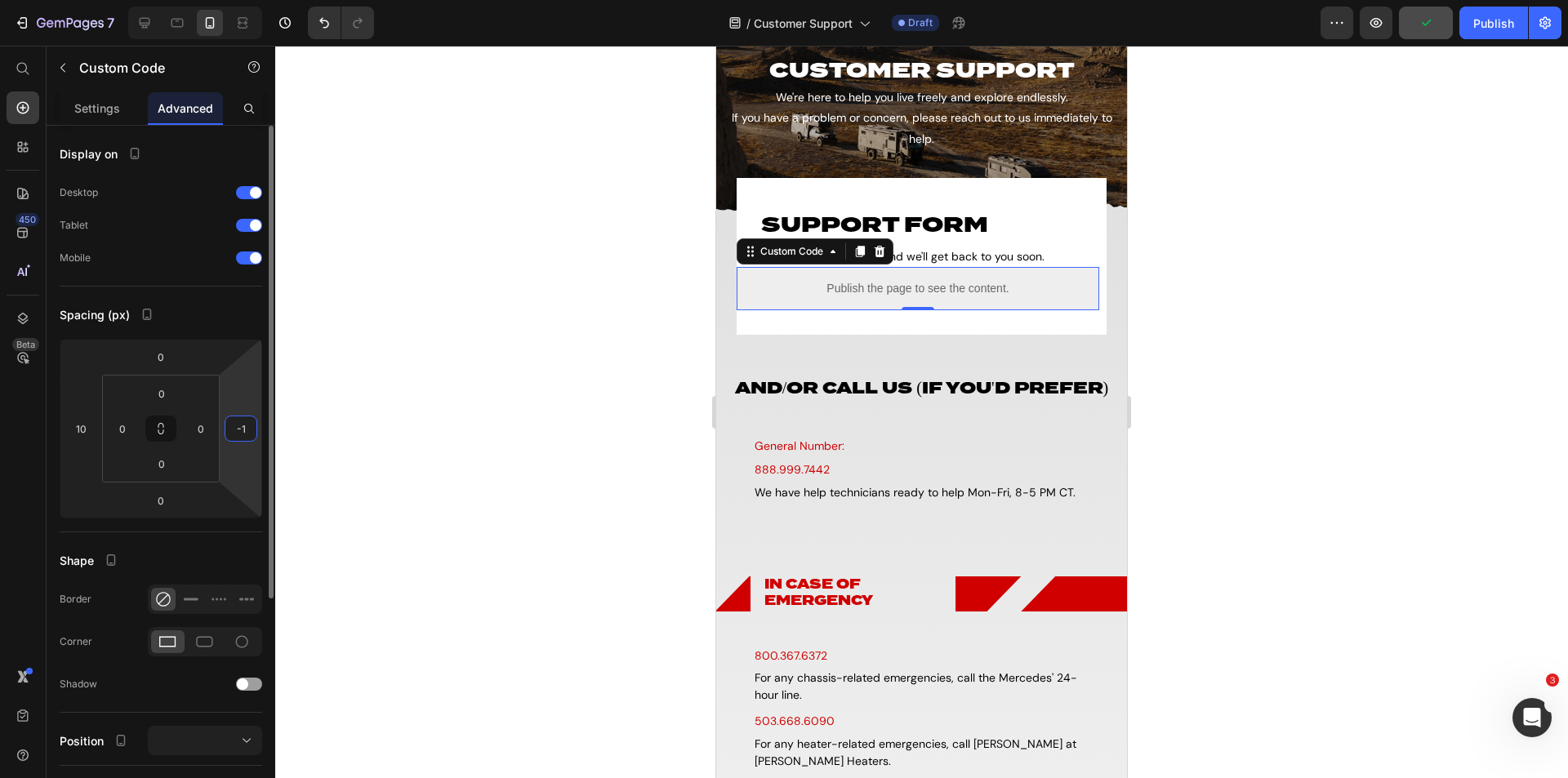 type on "-10" 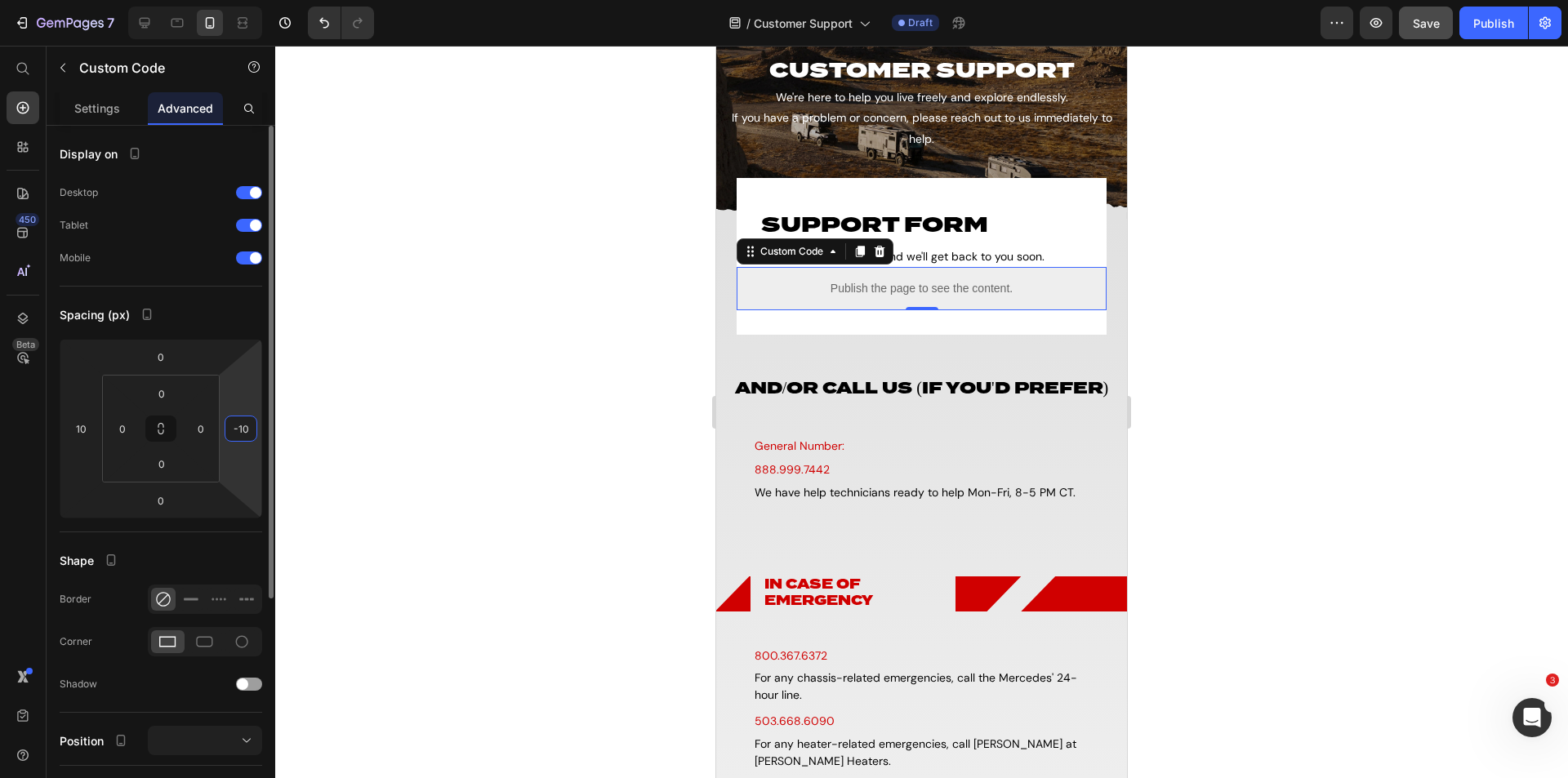 scroll, scrollTop: 163, scrollLeft: 0, axis: vertical 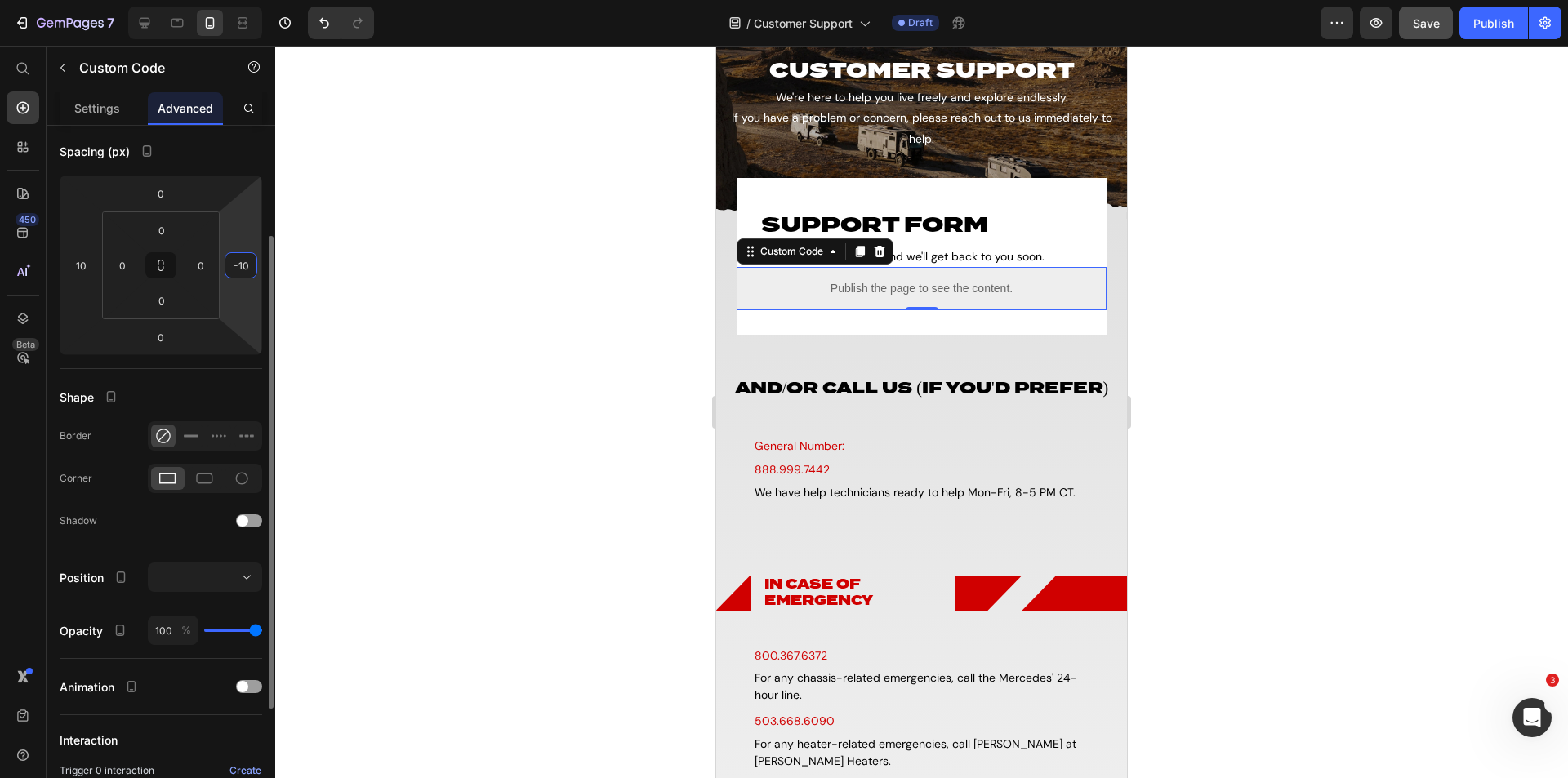 click 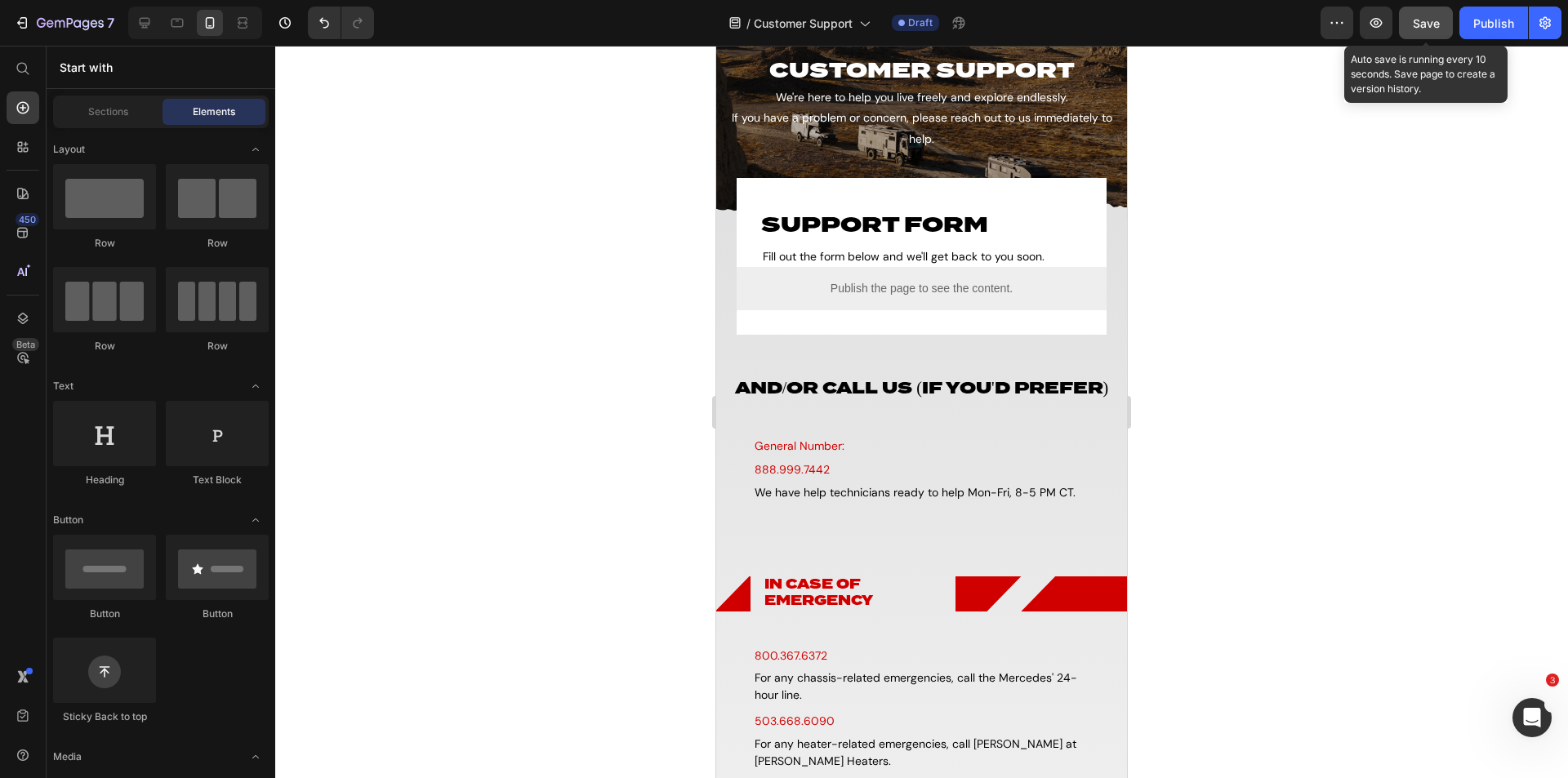 click on "Save" at bounding box center [1426, 23] 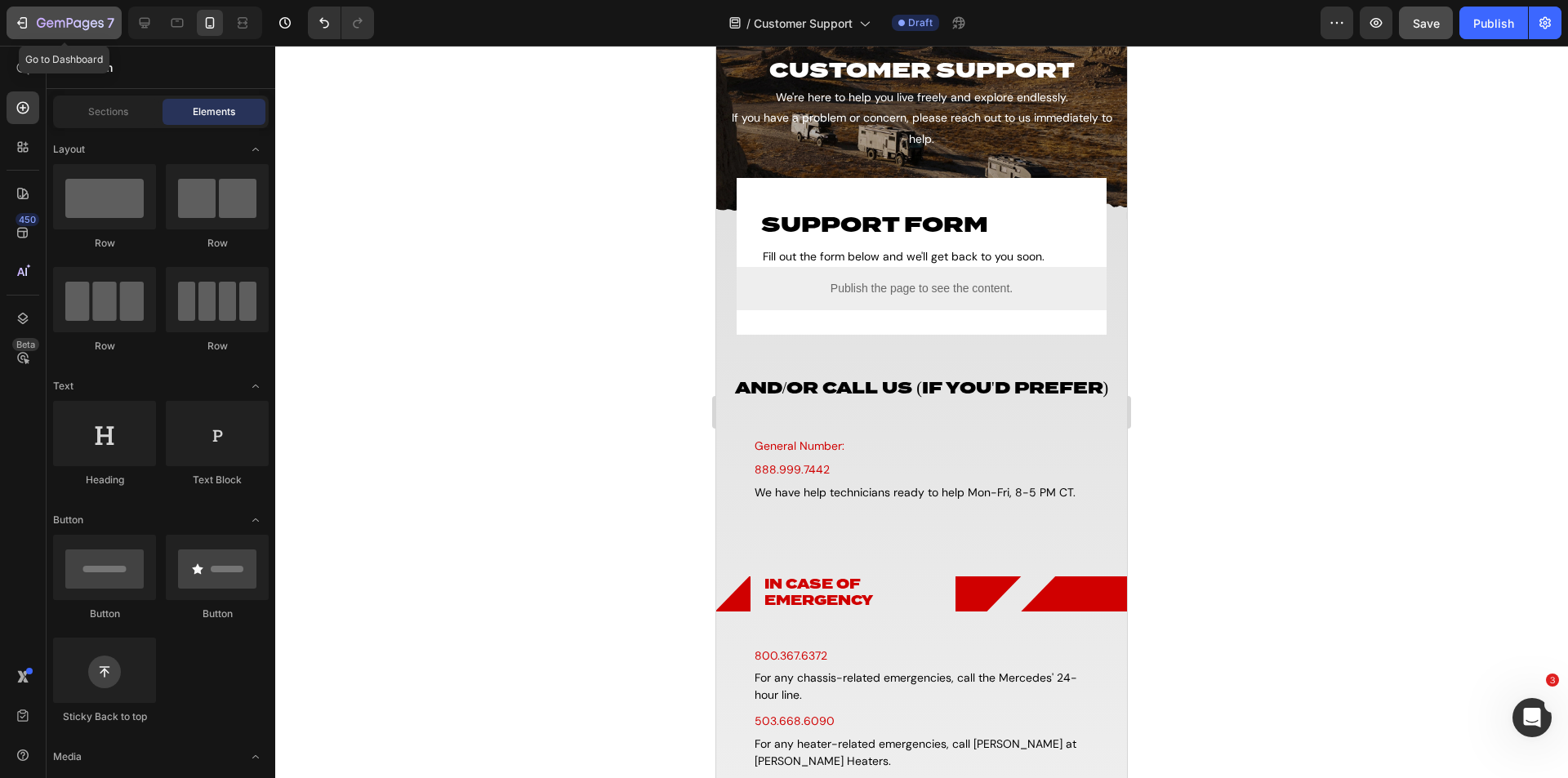 click on "7" 